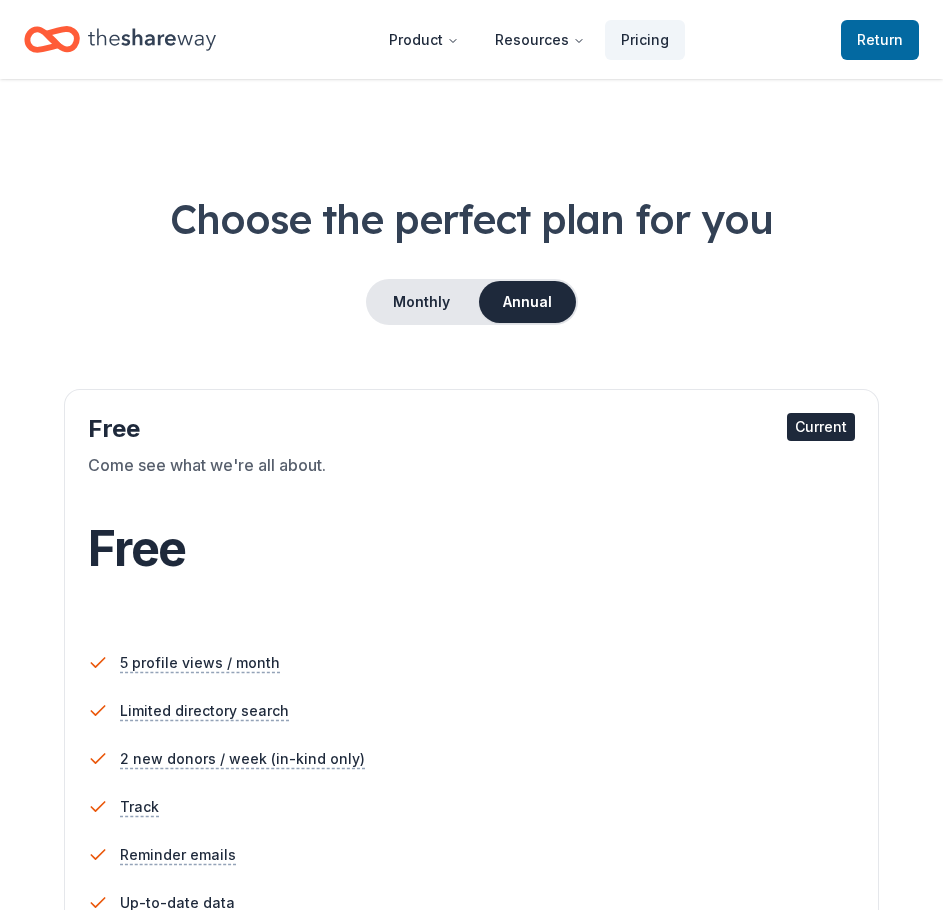 scroll, scrollTop: 0, scrollLeft: 0, axis: both 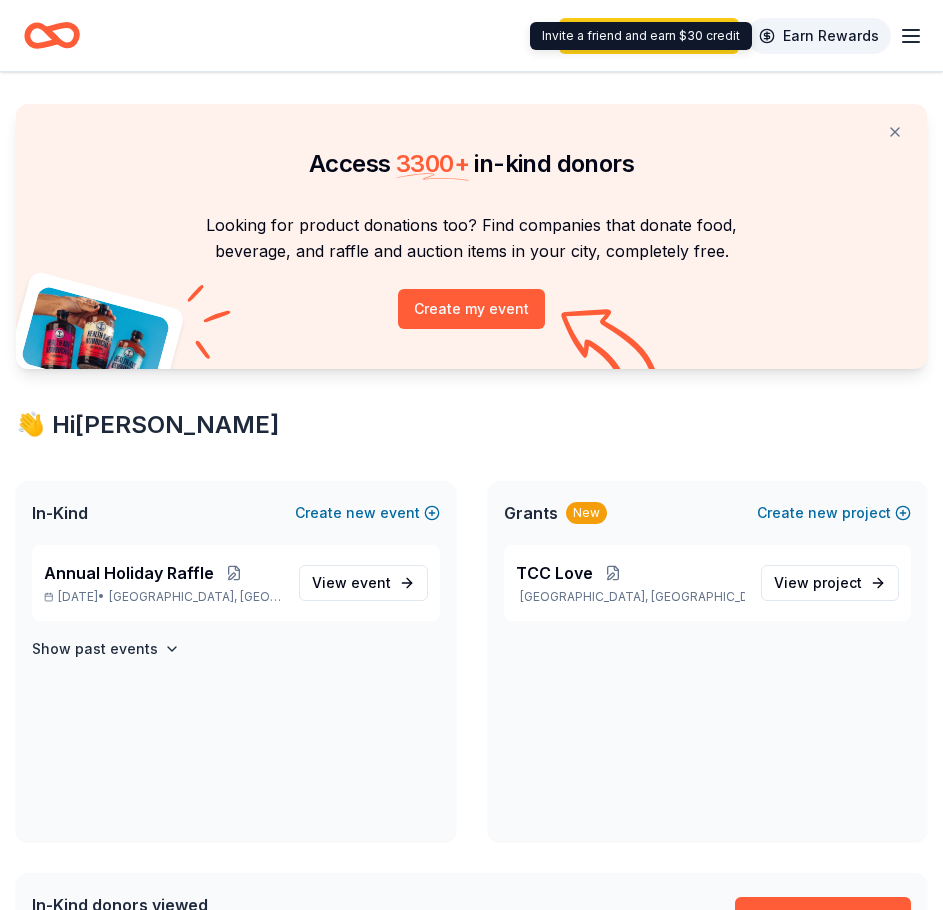 click on "Earn Rewards" at bounding box center [819, 36] 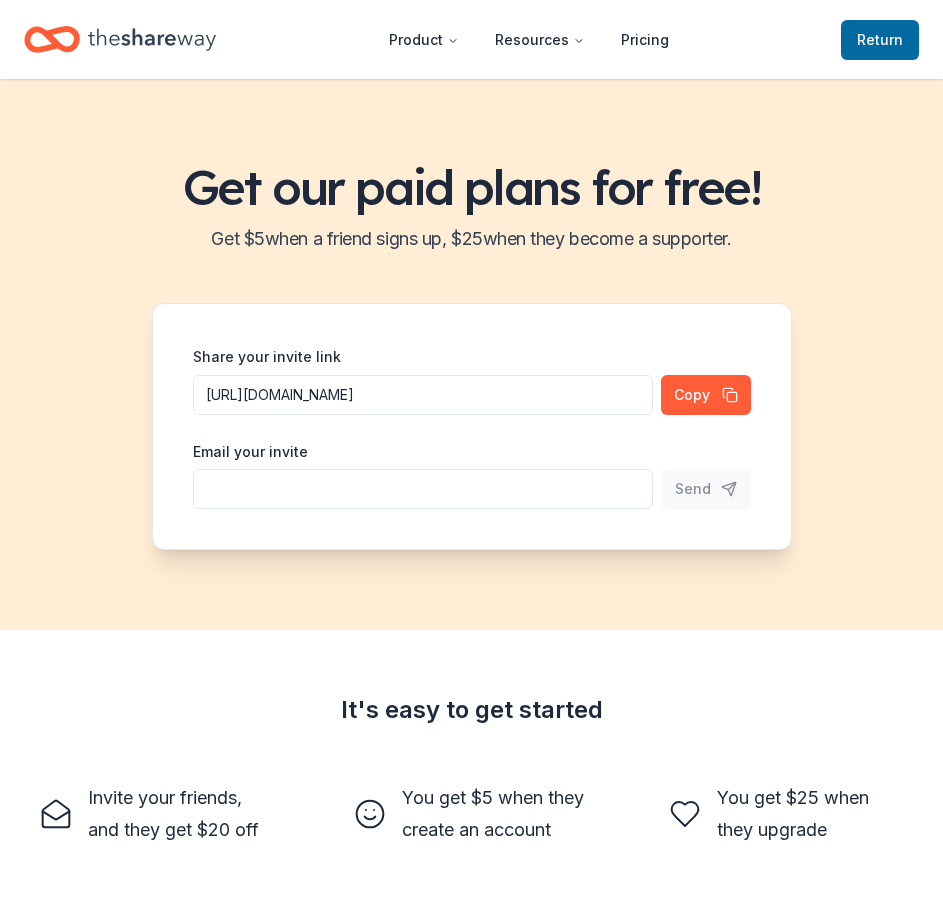click on "Return to TheShareWay" at bounding box center [880, 40] 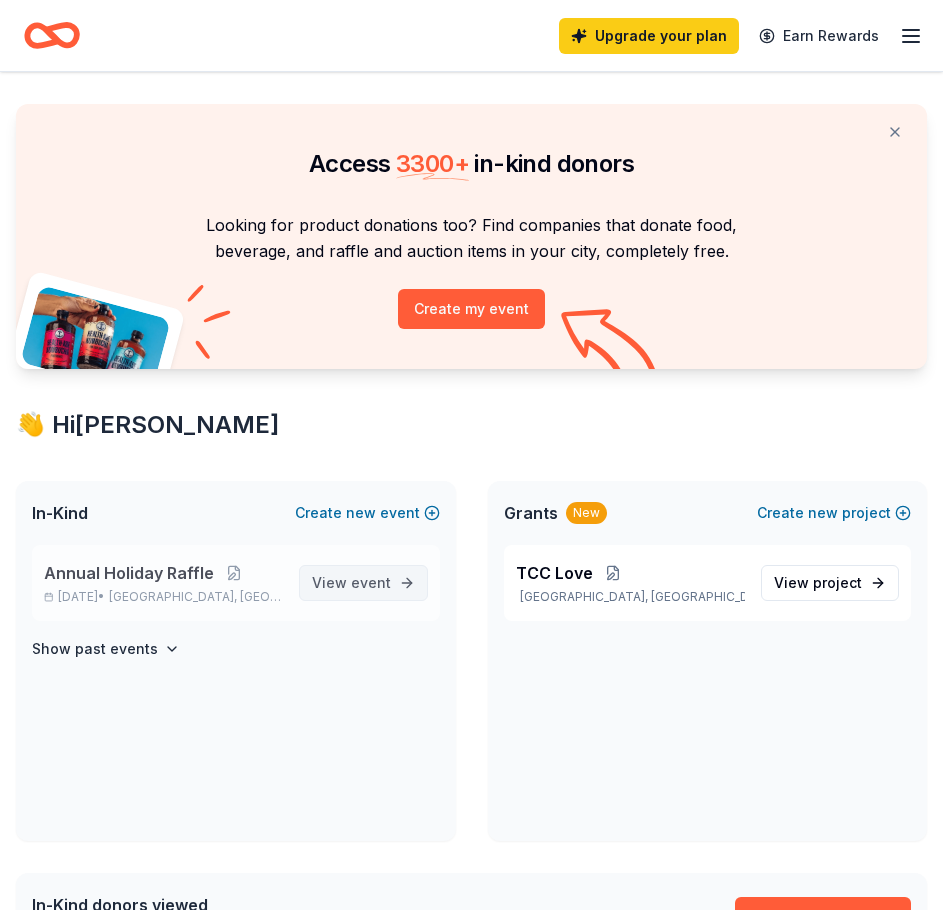 click on "event" at bounding box center [371, 582] 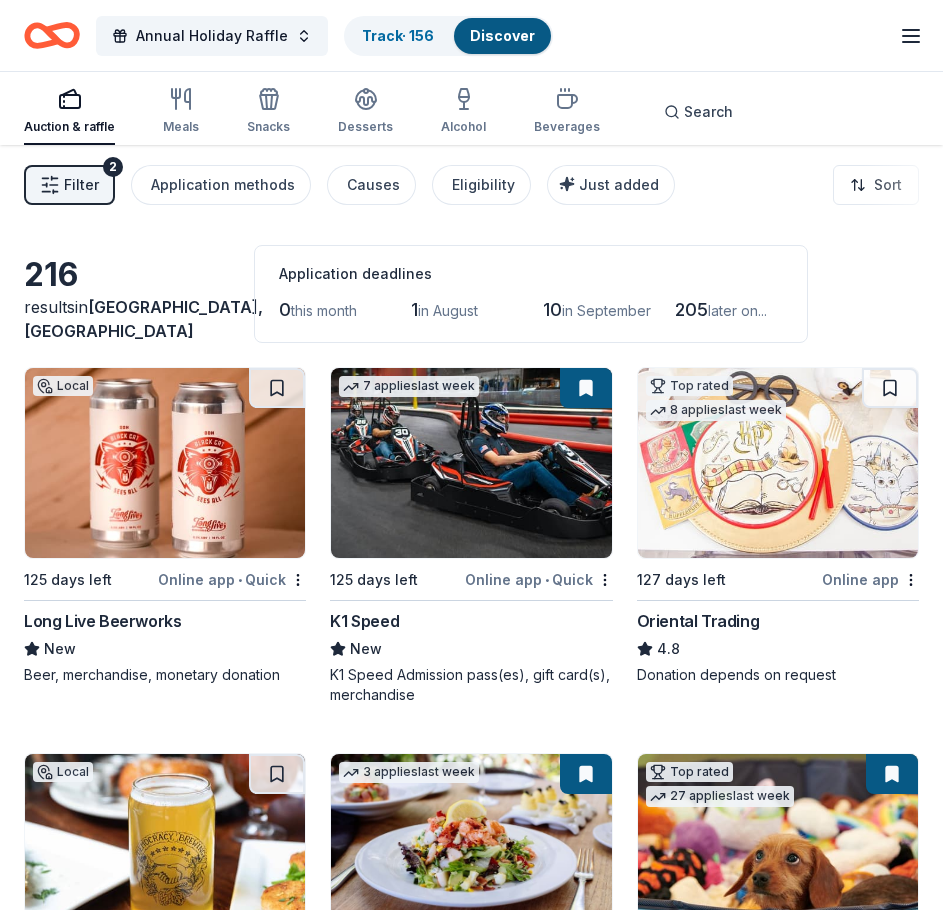 scroll, scrollTop: 0, scrollLeft: 0, axis: both 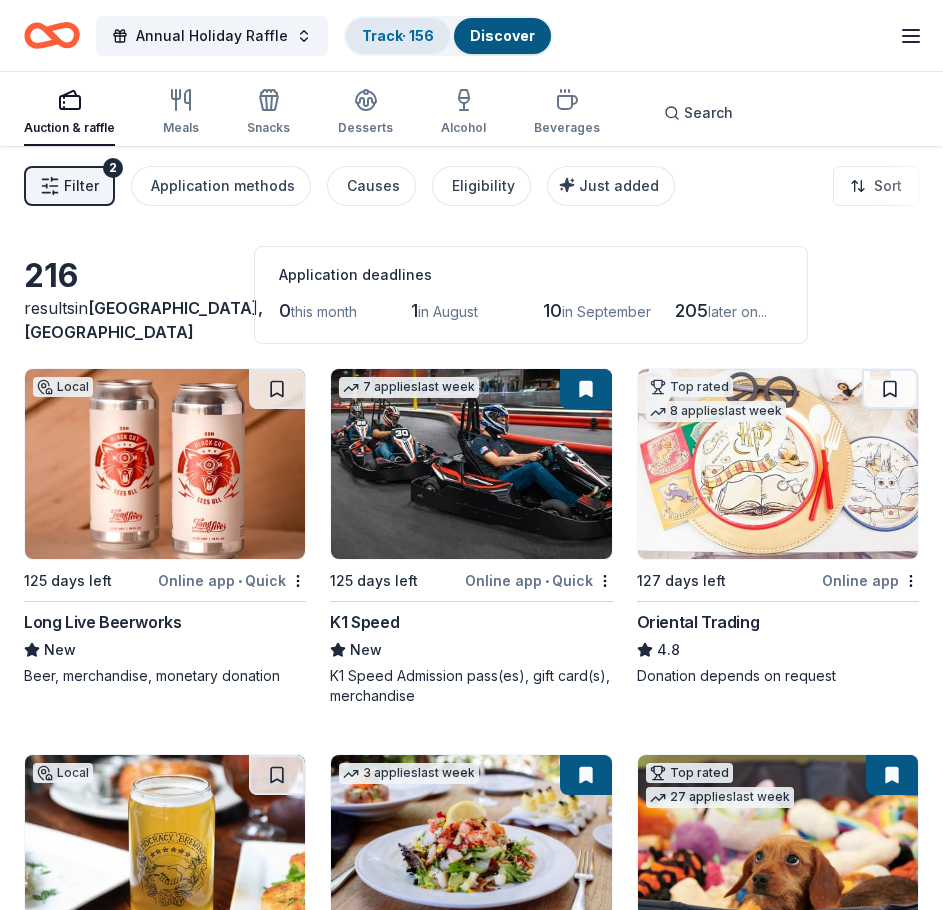 click on "Track  · 156" at bounding box center (398, 35) 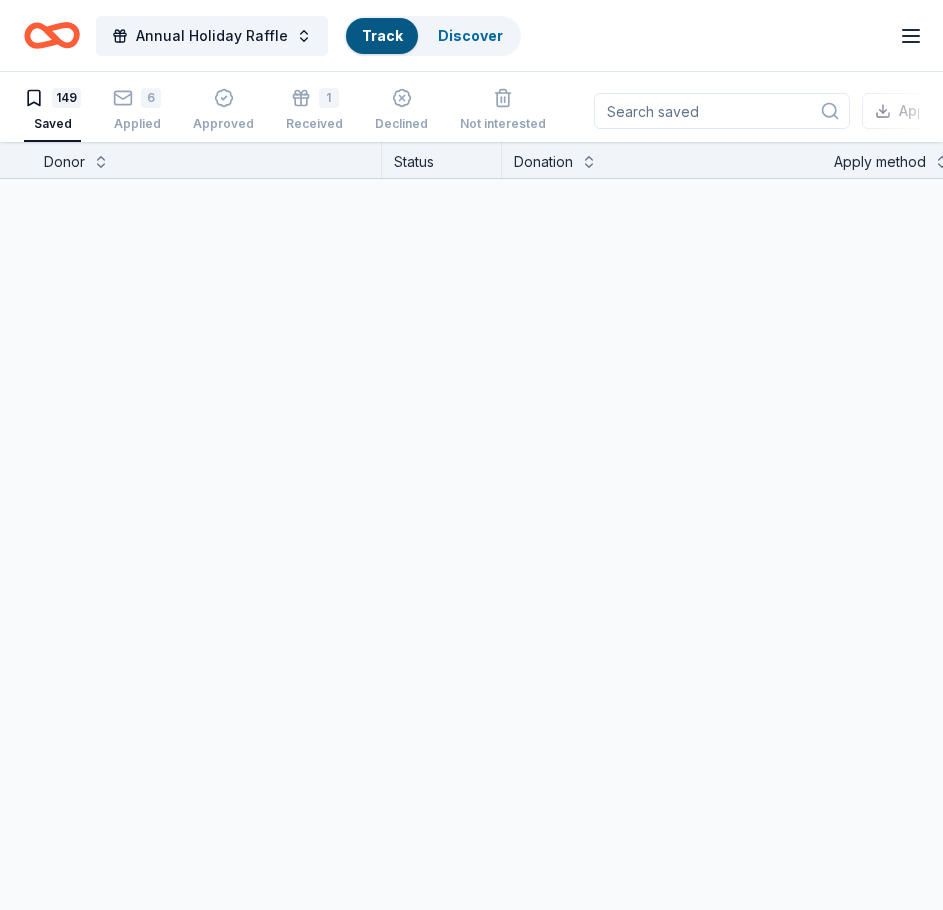 scroll, scrollTop: 1, scrollLeft: 0, axis: vertical 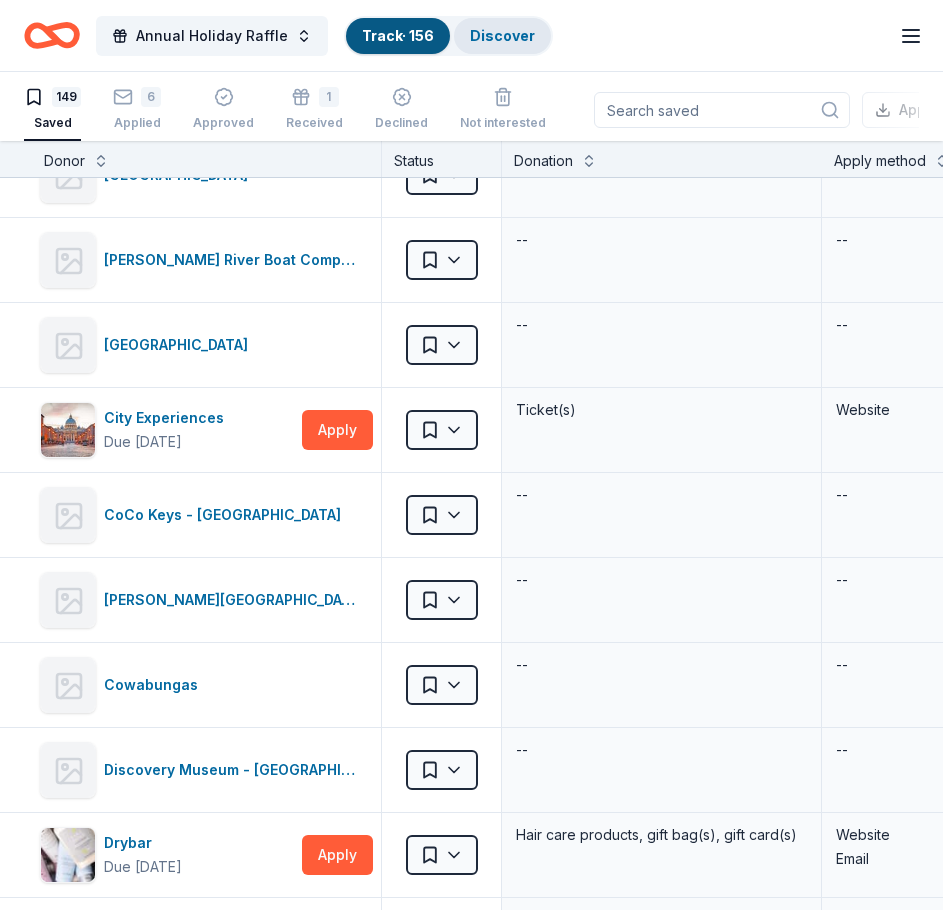 click on "Discover" at bounding box center (502, 35) 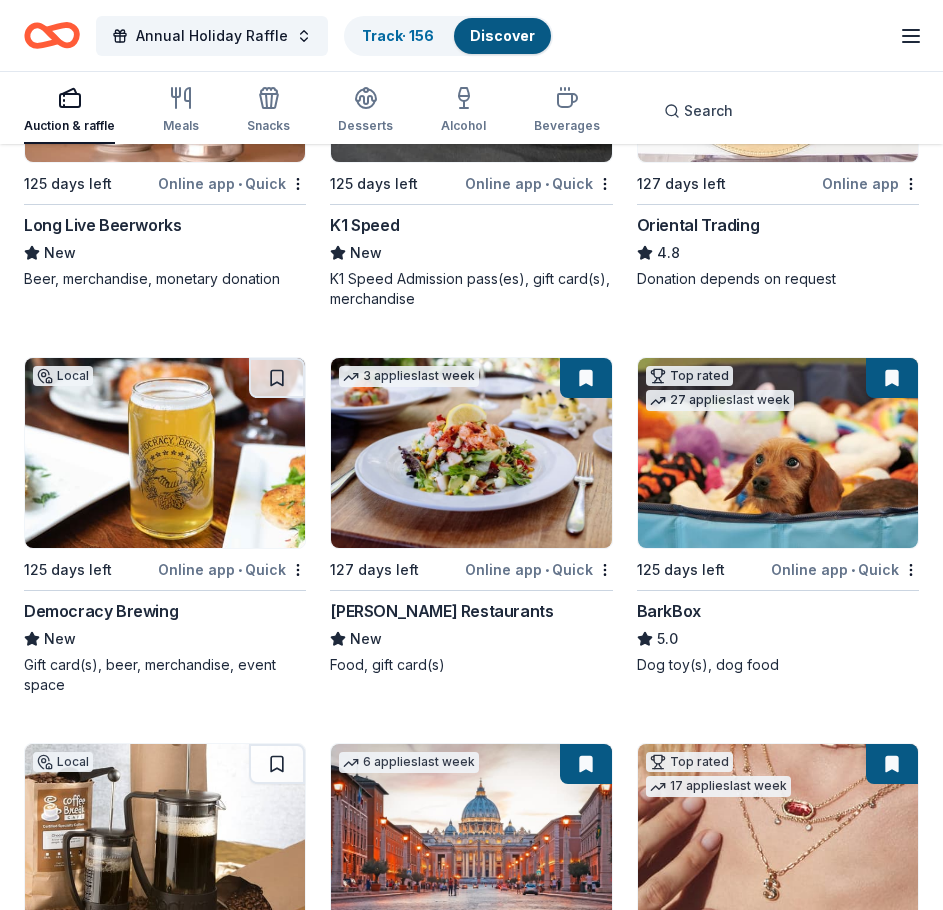 scroll, scrollTop: 398, scrollLeft: 0, axis: vertical 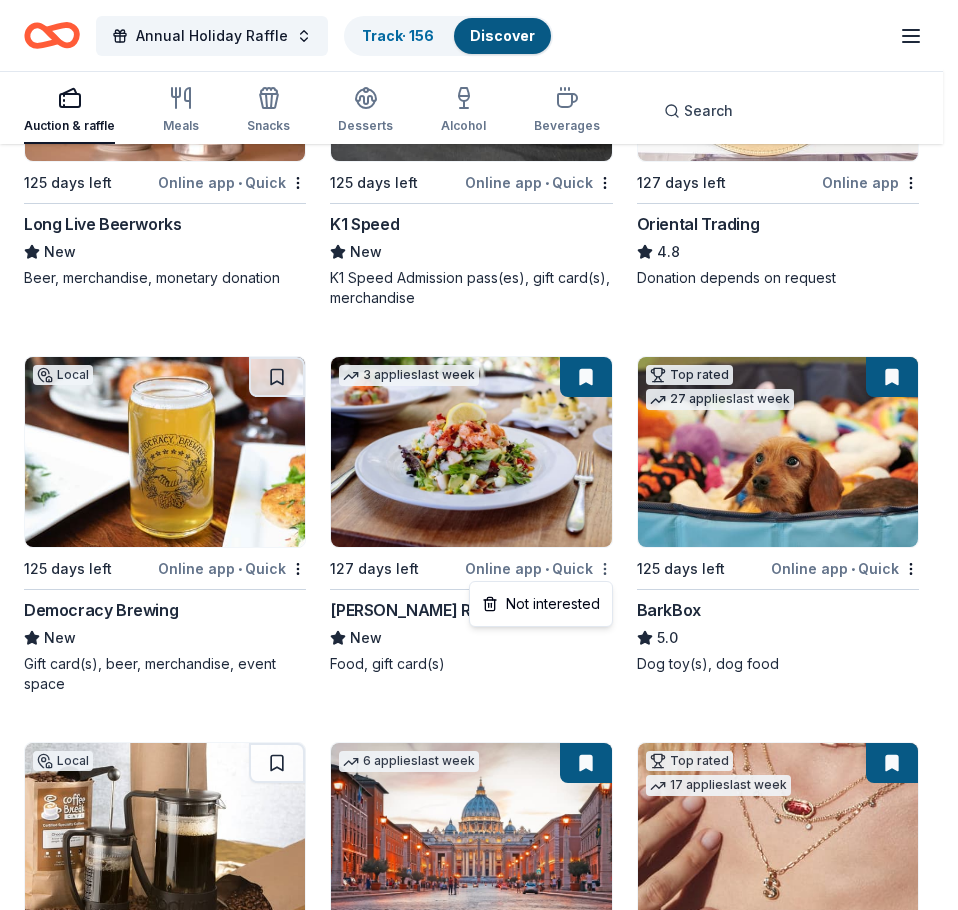 click on "Annual Holiday Raffle Track  · 156 Discover Upgrade your plan Earn Rewards Auction & raffle Meals Snacks Desserts Alcohol Beverages Search 216 results  in  [GEOGRAPHIC_DATA], [GEOGRAPHIC_DATA] Application deadlines 0  this month 1  in [DATE]  in September 205  later on... Local 125 days left Online app • Quick Long Live Beerworks New Beer, merchandise, monetary donation 7   applies  last week 125 days left Online app • Quick K1 Speed New K1 Speed Admission pass(es), gift card(s), merchandise Top rated 8   applies  last week 127 days left Online app Oriental Trading 4.8 Donation depends on request Local 125 days left Online app • Quick Democracy Brewing New Gift card(s), beer, merchandise, event space 3   applies  last week 127 days left Online app • Quick [PERSON_NAME] Restaurants New Food, gift card(s) Top rated 27   applies  last week 125 days left Online app • Quick BarkBox 5.0 Dog toy(s), dog food Local 125 days left Online app Coffee Break Cafe New Gift card, gift basket, monetary donation 6   applies  last week" at bounding box center [479, 57] 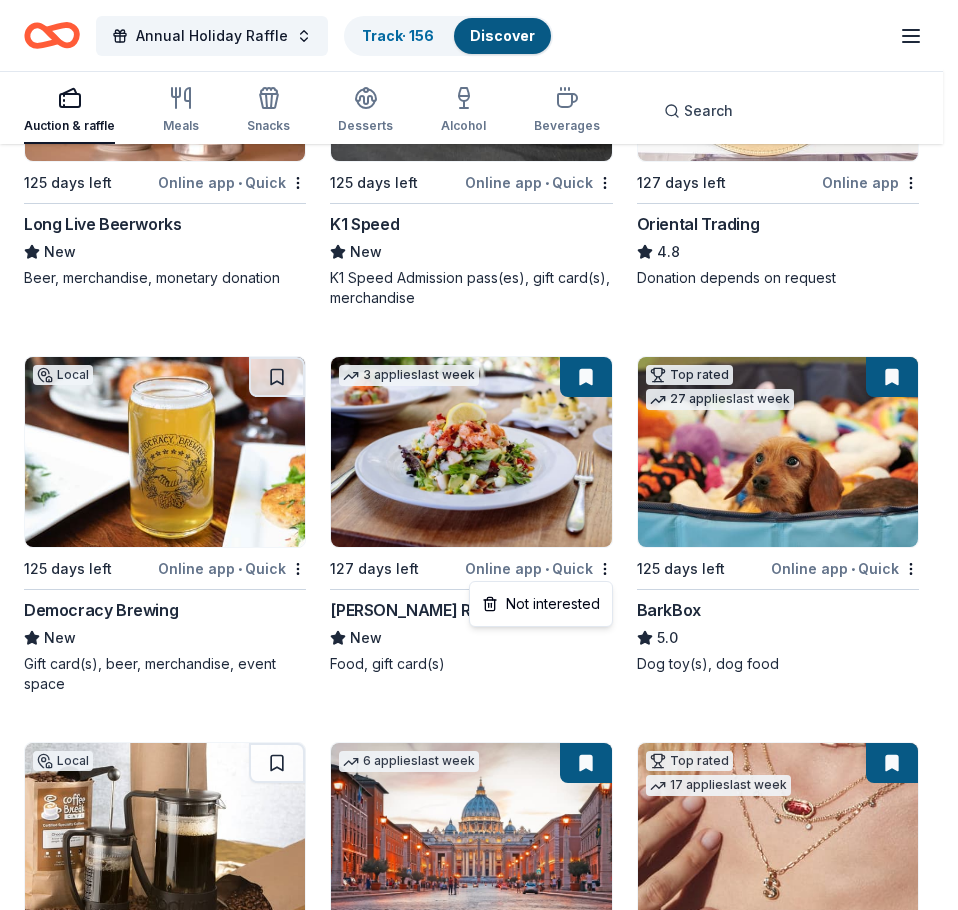 click on "Annual Holiday Raffle Track  · 156 Discover Upgrade your plan Earn Rewards Auction & raffle Meals Snacks Desserts Alcohol Beverages Search 216 results  in  [GEOGRAPHIC_DATA], [GEOGRAPHIC_DATA] Application deadlines 0  this month 1  in [DATE]  in September 205  later on... Local 125 days left Online app • Quick Long Live Beerworks New Beer, merchandise, monetary donation 7   applies  last week 125 days left Online app • Quick K1 Speed New K1 Speed Admission pass(es), gift card(s), merchandise Top rated 8   applies  last week 127 days left Online app Oriental Trading 4.8 Donation depends on request Local 125 days left Online app • Quick Democracy Brewing New Gift card(s), beer, merchandise, event space 3   applies  last week 127 days left Online app • Quick [PERSON_NAME] Restaurants New Food, gift card(s) Top rated 27   applies  last week 125 days left Online app • Quick BarkBox 5.0 Dog toy(s), dog food Local 125 days left Online app Coffee Break Cafe New Gift card, gift basket, monetary donation 6   applies  last week" at bounding box center (479, 57) 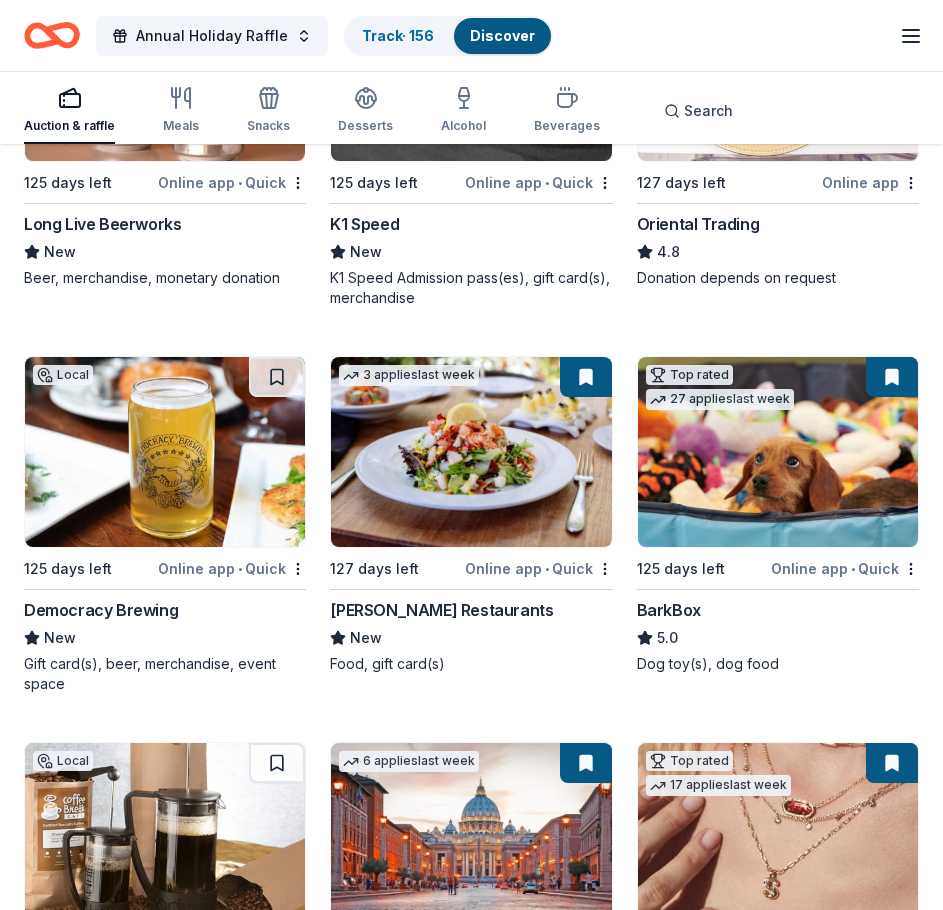 click on "[PERSON_NAME] Restaurants" at bounding box center (441, 610) 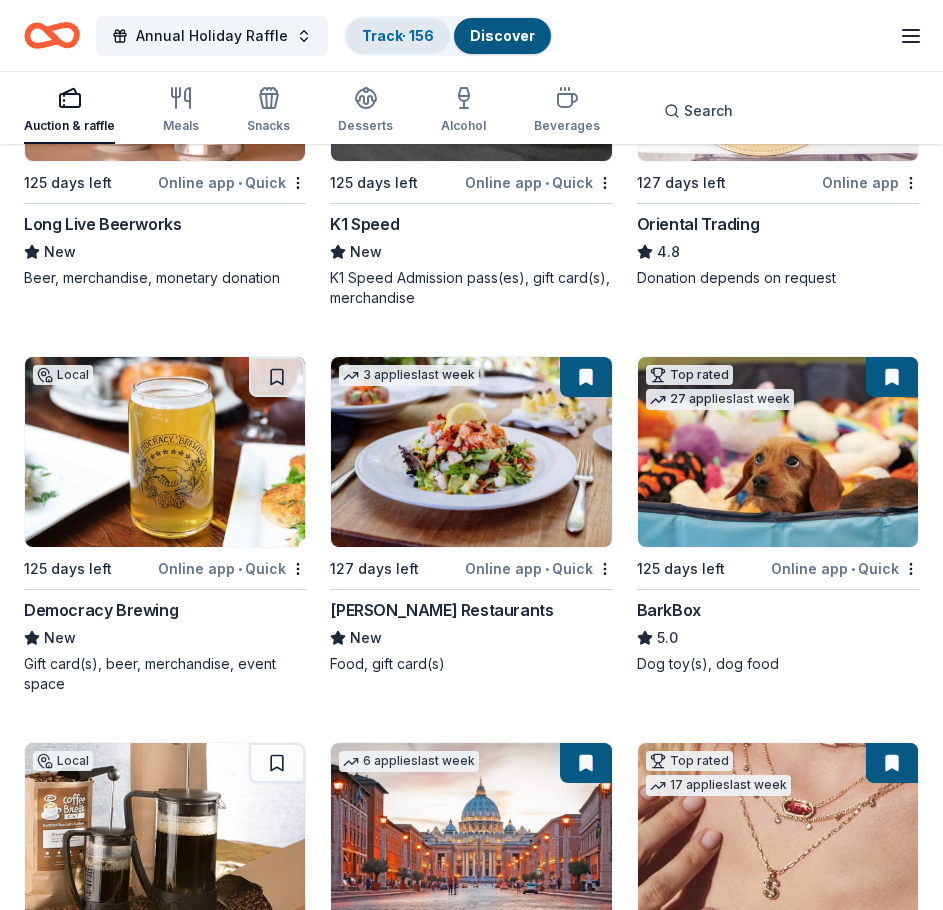 click on "Track  · 156" at bounding box center (398, 35) 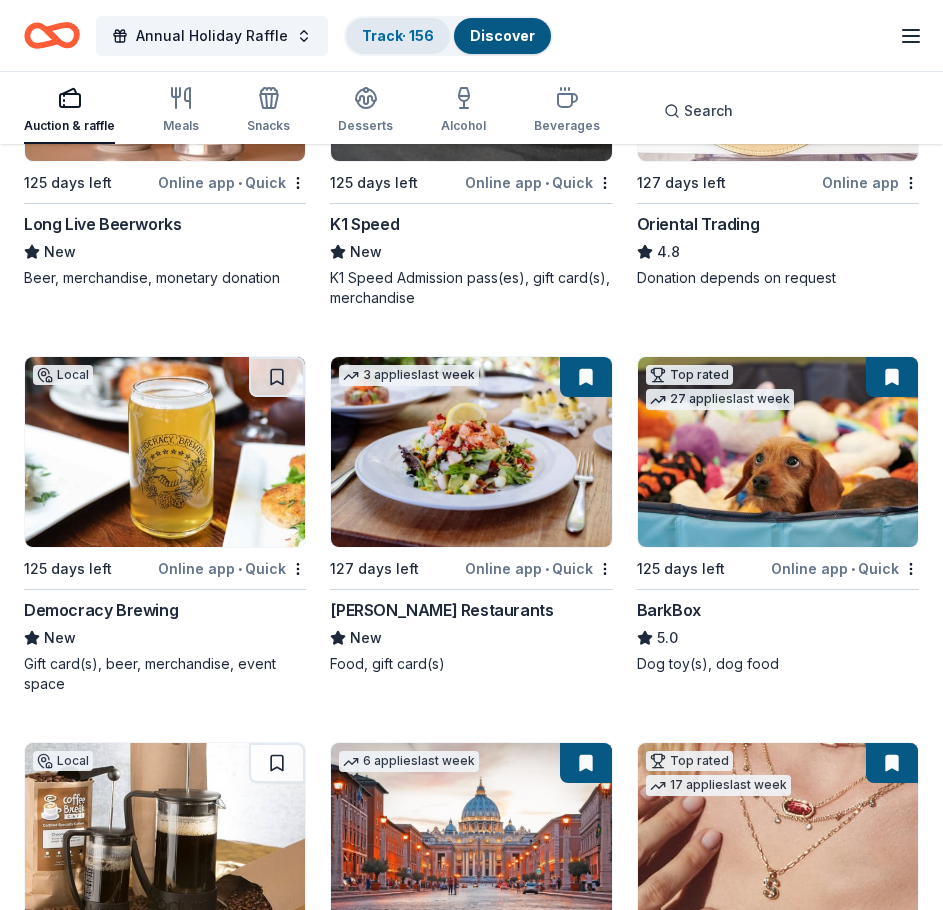 click on "Track  · 156" at bounding box center (398, 35) 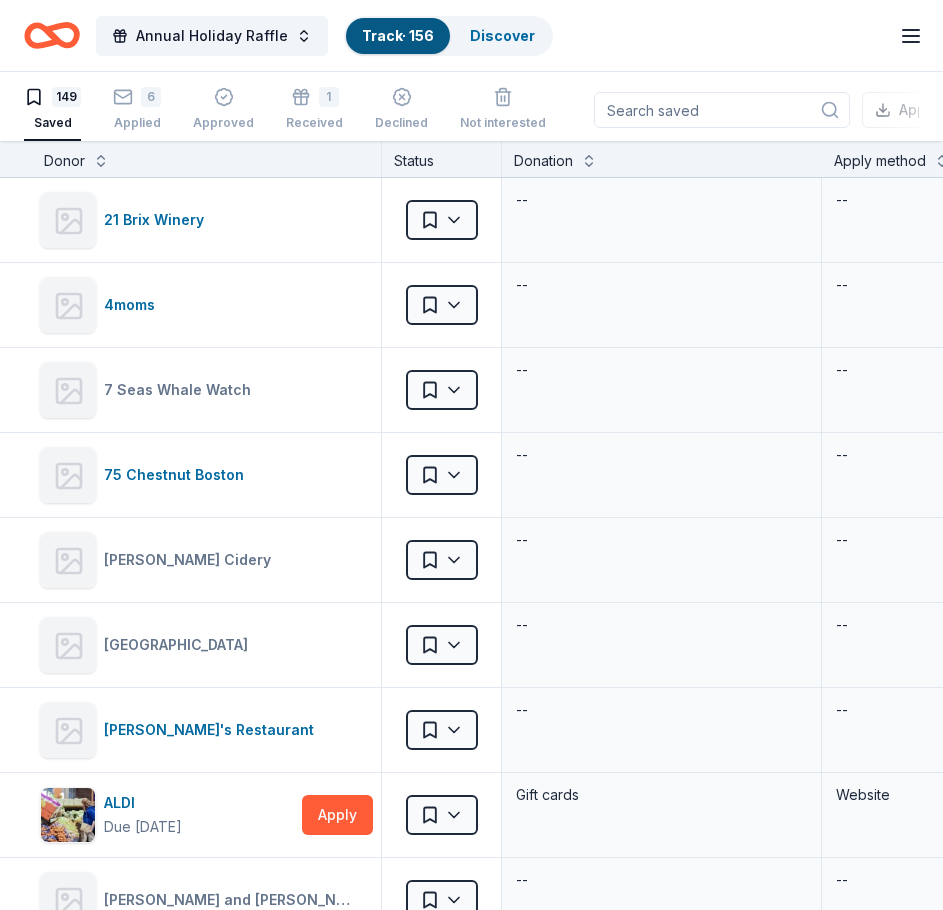 scroll, scrollTop: 1, scrollLeft: 0, axis: vertical 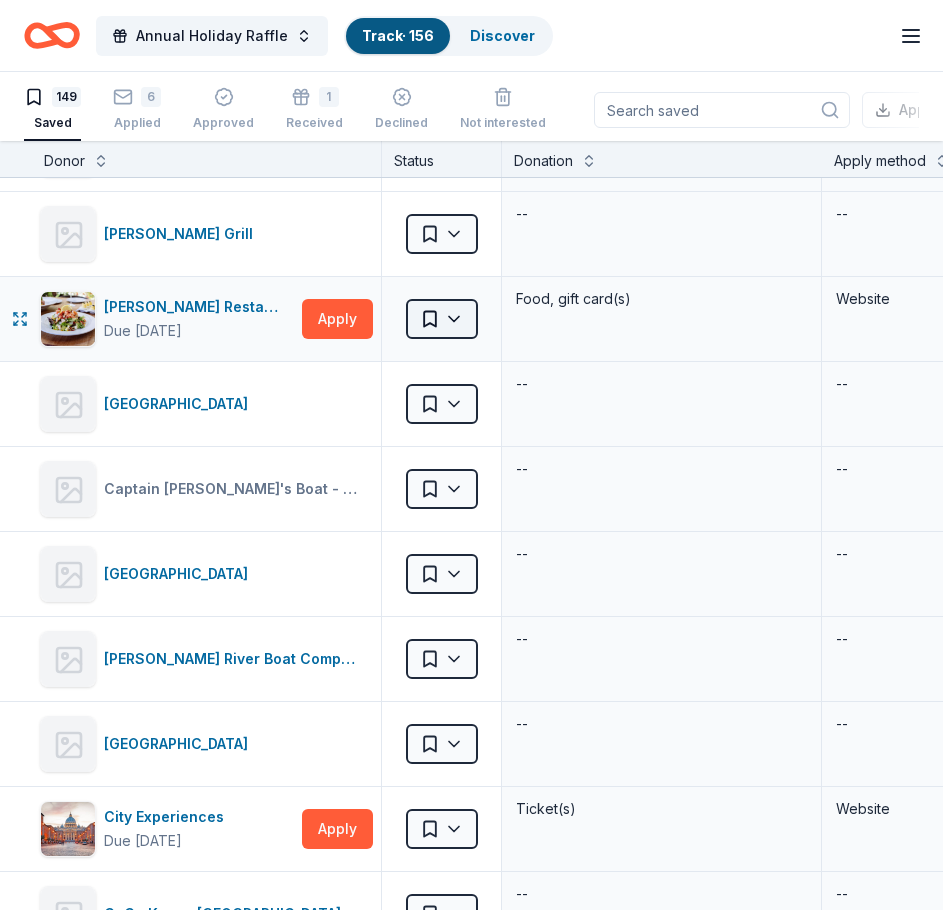 click on "Annual Holiday Raffle Track  · 156 Discover Upgrade your plan Earn Rewards 149 Saved 6 Applied Approved 1 Received Declined Not interested  Approved assets Add donor Export CSV Donor Status Donation Apply method Assignee Notes 21 Brix Winery Saved -- -- 4moms Saved -- -- 7 Seas Whale Watch Saved -- -- 75 Chestnut Boston Saved -- -- [PERSON_NAME] Cidery Saved -- -- [GEOGRAPHIC_DATA] Saved -- -- [PERSON_NAME]'s Restaurant Saved -- -- ALDI  Due [DATE] Apply Saved Gift cards Website [PERSON_NAME] and Ani Jewelry Saved -- -- [PERSON_NAME][GEOGRAPHIC_DATA] Saved -- -- Altamount Winery Saved -- -- [PERSON_NAME] Due [DATE] Apply Saved Food, gift card(s) Website Anyela's Vineyards Saved -- -- Art Bar [GEOGRAPHIC_DATA] Saved -- -- Arts [PERSON_NAME] Saved -- -- [PERSON_NAME] Chocolate Company Saved -- -- Atlantic Country Club Saved -- -- Aveeno Saved -- -- Baby Banz Saved -- -- Baby Jogger Saved -- -- Baby Time by Episencial Saved -- -- Bacco Ristorante & Bar Saved -- -- Bantam Cider Saved -- -- [PERSON_NAME] -- -- [PERSON_NAME] Collective Saved -- -- BarkBox" at bounding box center [471, 454] 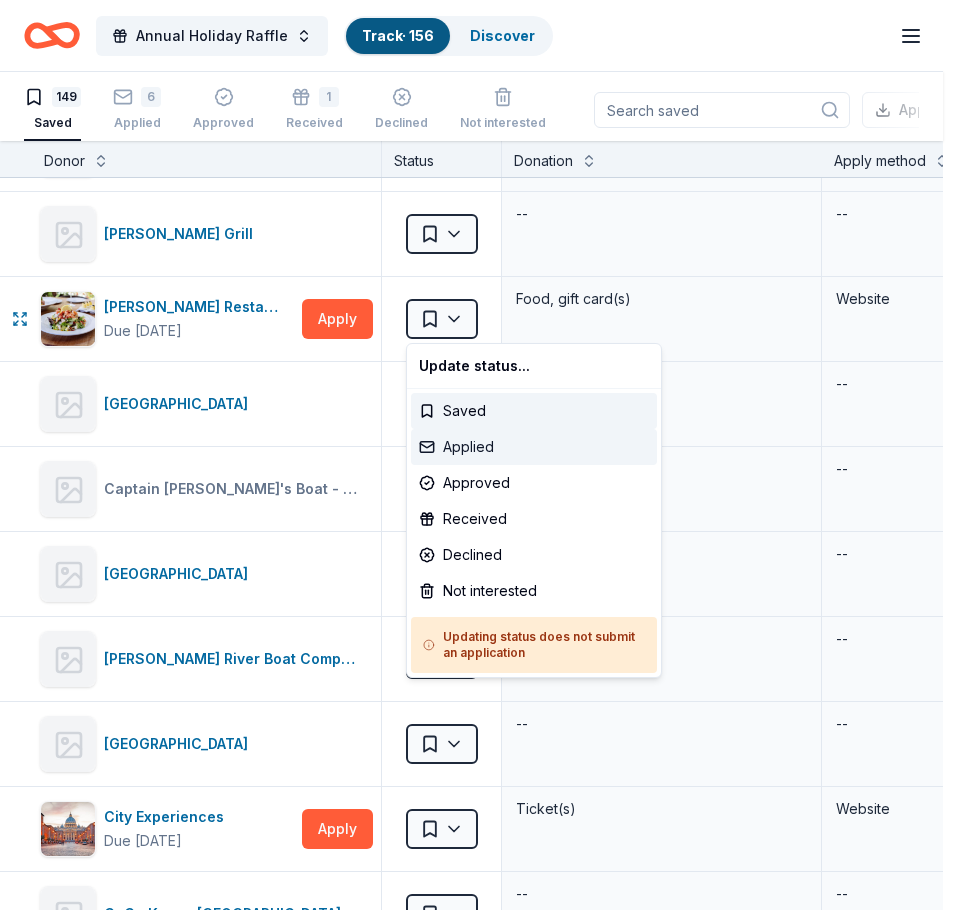 click on "Applied" at bounding box center [534, 447] 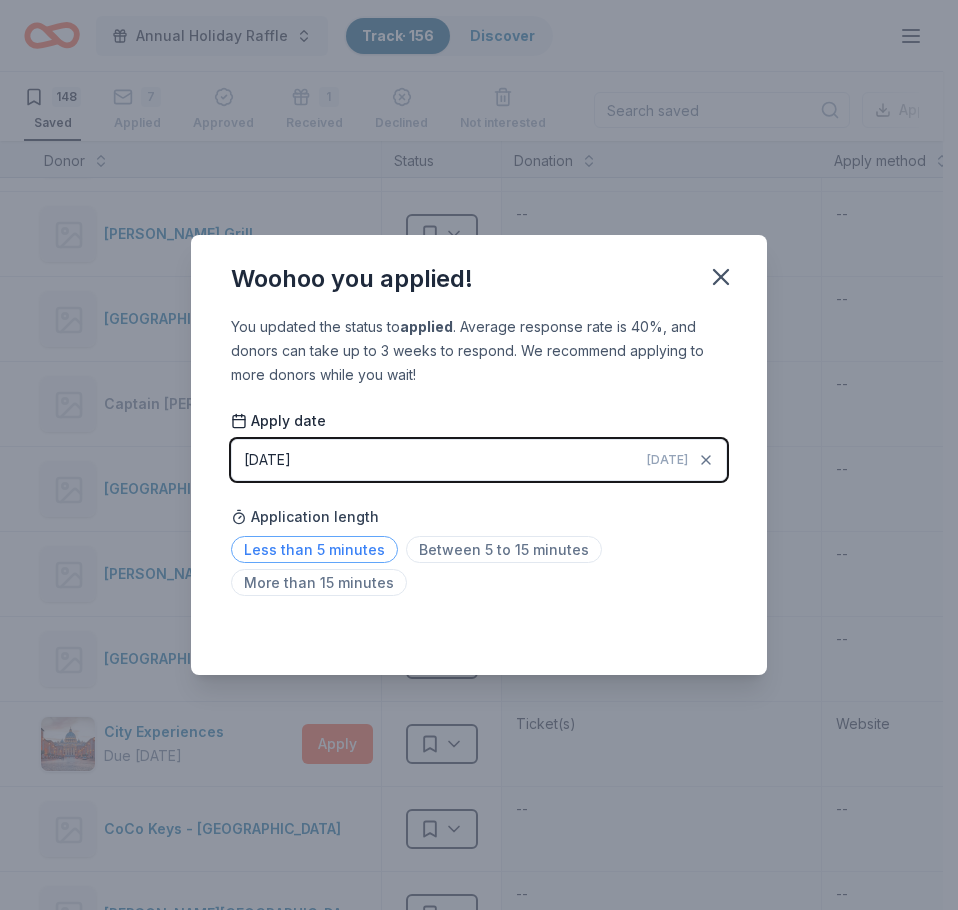click on "Less than 5 minutes" at bounding box center (314, 549) 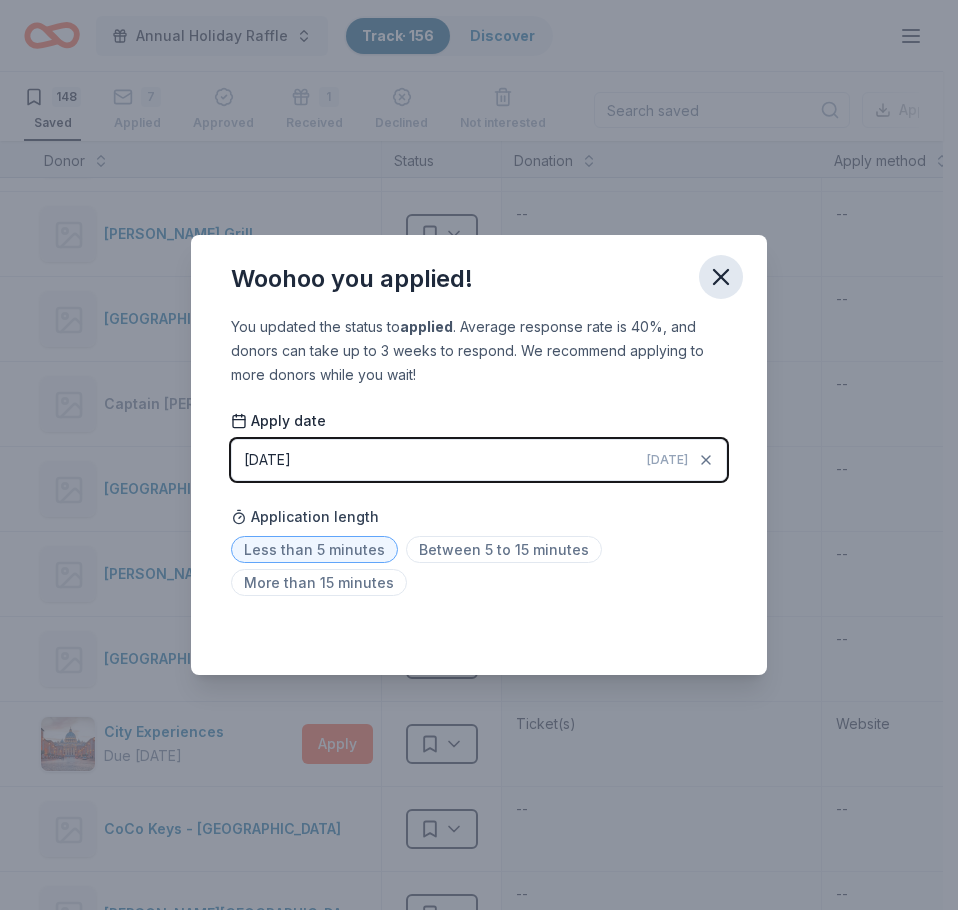 click 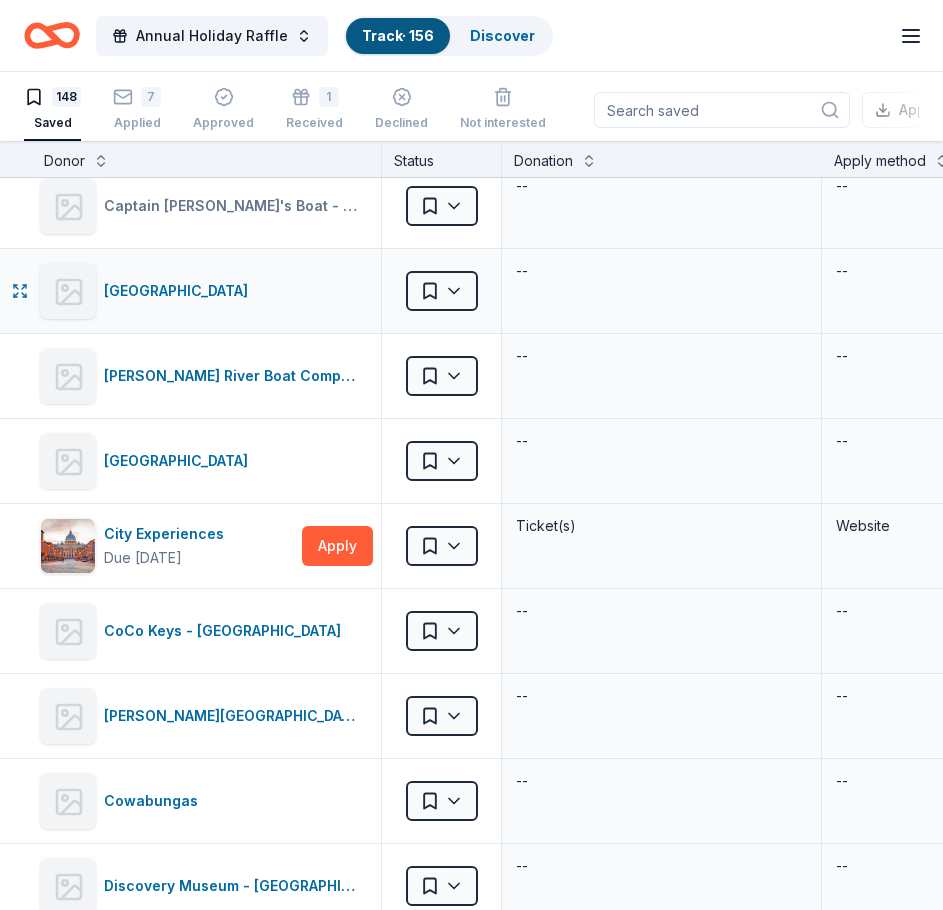 scroll, scrollTop: 3500, scrollLeft: 0, axis: vertical 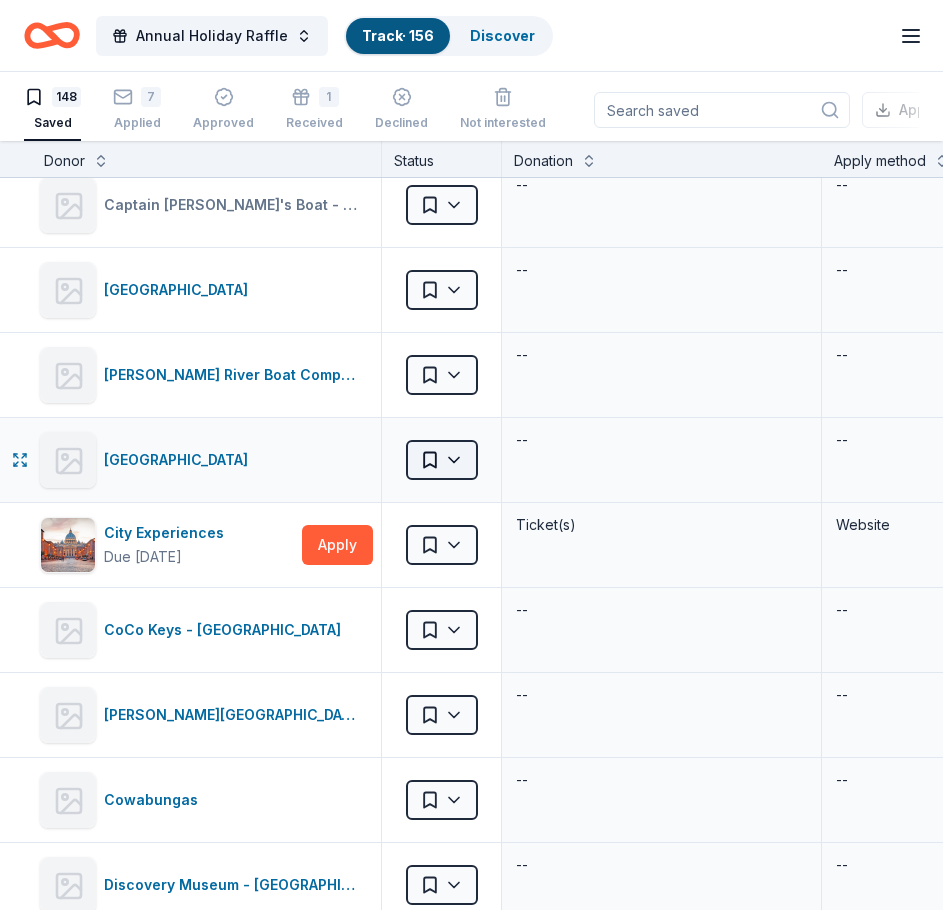 click on "Annual Holiday Raffle Track  · 156 Discover Upgrade your plan Earn Rewards 148 Saved 7 Applied Approved 1 Received Declined Not interested  Approved assets Add donor Export CSV Donor Status Donation Apply method Assignee Notes 21 Brix Winery Saved -- -- 4moms Saved -- -- 7 Seas Whale Watch Saved -- -- 75 Chestnut Boston Saved -- -- [PERSON_NAME] Cidery Saved -- -- [GEOGRAPHIC_DATA] Saved -- -- [PERSON_NAME]'s Restaurant Saved -- -- ALDI  Due [DATE] Apply Saved Gift cards Website [PERSON_NAME] and Ani Jewelry Saved -- -- [PERSON_NAME][GEOGRAPHIC_DATA] Saved -- -- Altamount Winery Saved -- -- [PERSON_NAME] Due [DATE] Apply Saved Food, gift card(s) Website Anyela's Vineyards Saved -- -- Art Bar [GEOGRAPHIC_DATA] Saved -- -- Arts [PERSON_NAME] Saved -- -- [PERSON_NAME] Chocolate Company Saved -- -- Atlantic Country Club Saved -- -- Aveeno Saved -- -- Baby Banz Saved -- -- Baby Jogger Saved -- -- Baby Time by Episencial Saved -- -- Bacco Ristorante & Bar Saved -- -- Bantam Cider Saved -- -- [PERSON_NAME] -- -- [PERSON_NAME] Collective Saved -- -- BarkBox" at bounding box center [471, 454] 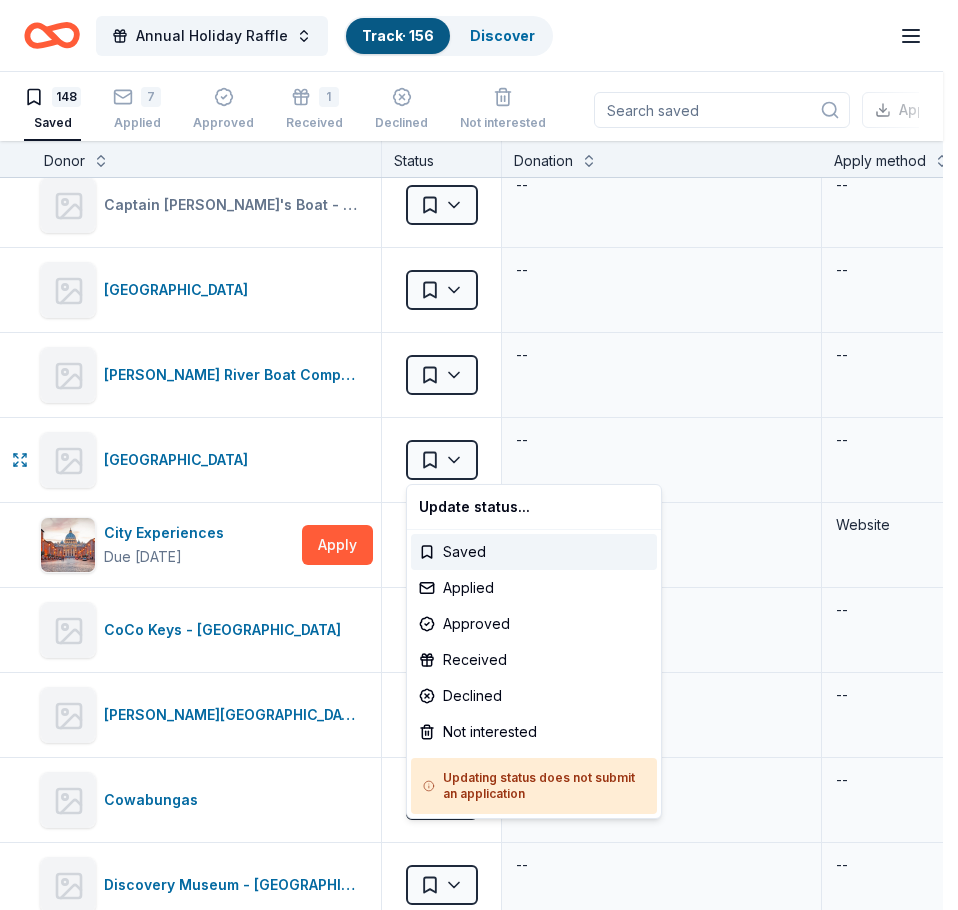 click on "Annual Holiday Raffle Track  · 156 Discover Upgrade your plan Earn Rewards 148 Saved 7 Applied Approved 1 Received Declined Not interested  Approved assets Add donor Export CSV Donor Status Donation Apply method Assignee Notes 21 Brix Winery Saved -- -- 4moms Saved -- -- 7 Seas Whale Watch Saved -- -- 75 Chestnut Boston Saved -- -- [PERSON_NAME] Cidery Saved -- -- [GEOGRAPHIC_DATA] Saved -- -- [PERSON_NAME]'s Restaurant Saved -- -- ALDI  Due [DATE] Apply Saved Gift cards Website [PERSON_NAME] and Ani Jewelry Saved -- -- [PERSON_NAME][GEOGRAPHIC_DATA] Saved -- -- Altamount Winery Saved -- -- [PERSON_NAME] Due [DATE] Apply Saved Food, gift card(s) Website Anyela's Vineyards Saved -- -- Art Bar [GEOGRAPHIC_DATA] Saved -- -- Arts [PERSON_NAME] Saved -- -- [PERSON_NAME] Chocolate Company Saved -- -- Atlantic Country Club Saved -- -- Aveeno Saved -- -- Baby Banz Saved -- -- Baby Jogger Saved -- -- Baby Time by Episencial Saved -- -- Bacco Ristorante & Bar Saved -- -- Bantam Cider Saved -- -- [PERSON_NAME] -- -- [PERSON_NAME] Collective Saved -- -- BarkBox" at bounding box center (479, 454) 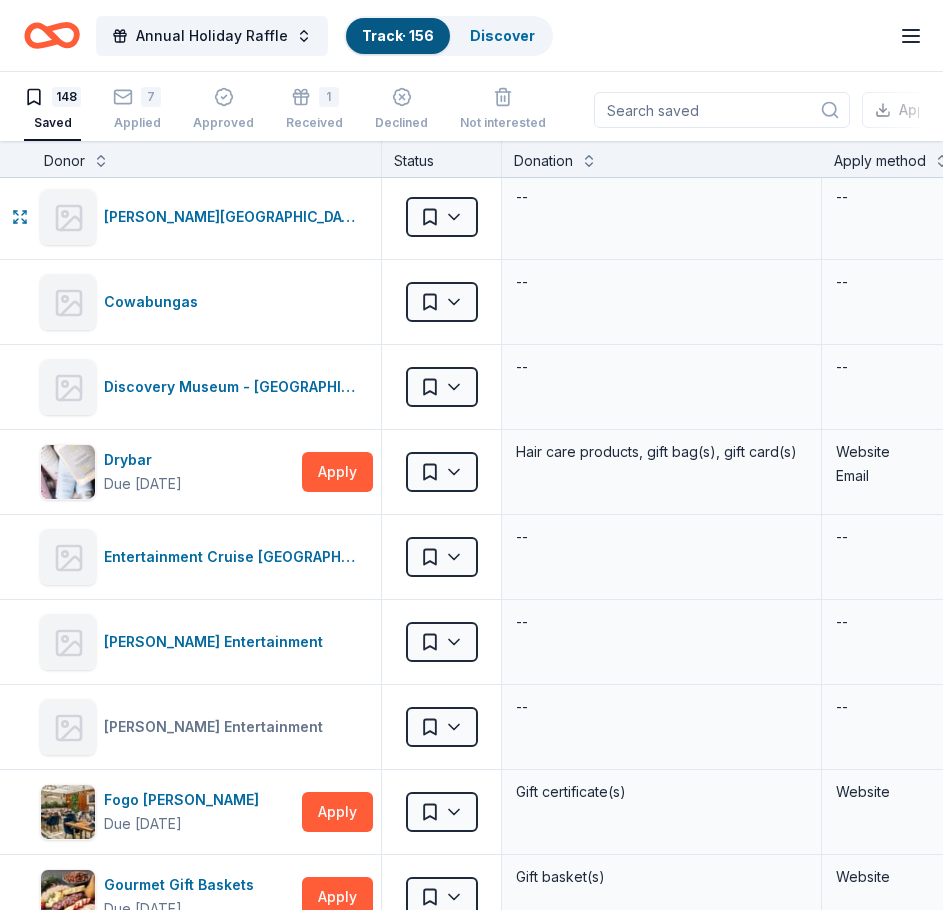 scroll, scrollTop: 3999, scrollLeft: 0, axis: vertical 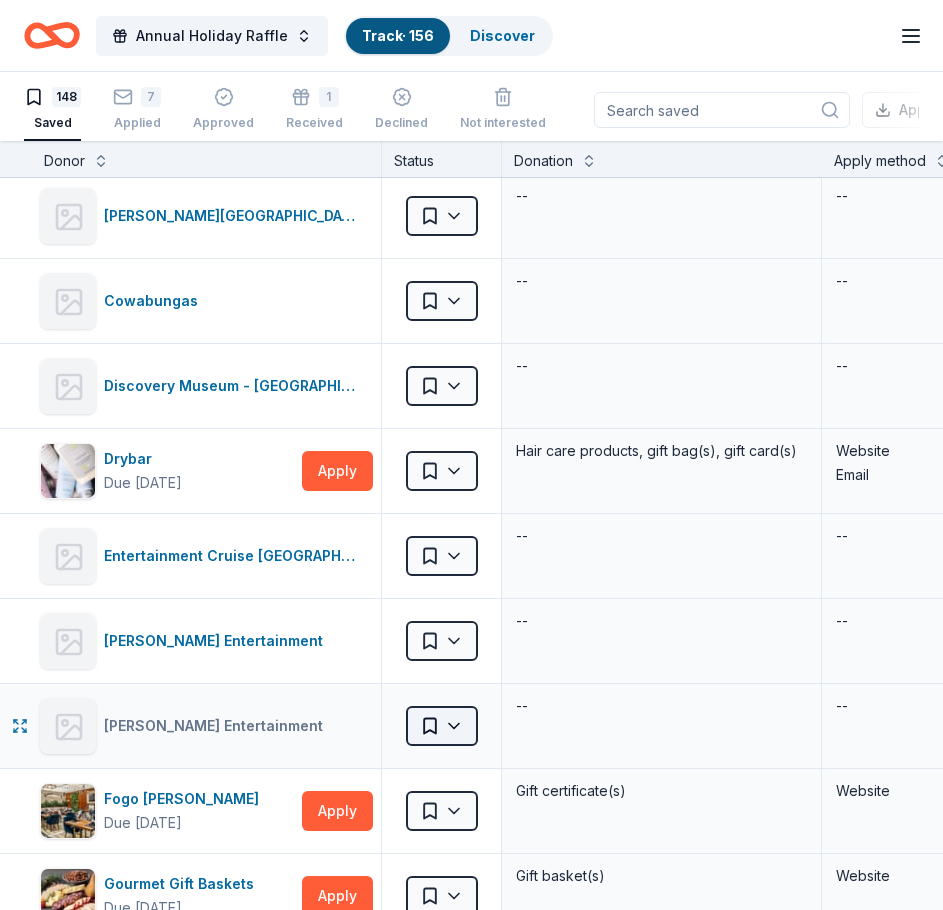 click on "Annual Holiday Raffle Track  · 156 Discover Upgrade your plan Earn Rewards 148 Saved 7 Applied Approved 1 Received Declined Not interested  Approved assets Add donor Export CSV Donor Status Donation Apply method Assignee Notes 21 Brix Winery Saved -- -- 4moms Saved -- -- 7 Seas Whale Watch Saved -- -- 75 Chestnut Boston Saved -- -- [PERSON_NAME] Cidery Saved -- -- [GEOGRAPHIC_DATA] Saved -- -- [PERSON_NAME]'s Restaurant Saved -- -- ALDI  Due [DATE] Apply Saved Gift cards Website [PERSON_NAME] and Ani Jewelry Saved -- -- [PERSON_NAME][GEOGRAPHIC_DATA] Saved -- -- Altamount Winery Saved -- -- [PERSON_NAME] Due [DATE] Apply Saved Food, gift card(s) Website Anyela's Vineyards Saved -- -- Art Bar [GEOGRAPHIC_DATA] Saved -- -- Arts [PERSON_NAME] Saved -- -- [PERSON_NAME] Chocolate Company Saved -- -- Atlantic Country Club Saved -- -- Aveeno Saved -- -- Baby Banz Saved -- -- Baby Jogger Saved -- -- Baby Time by Episencial Saved -- -- Bacco Ristorante & Bar Saved -- -- Bantam Cider Saved -- -- [PERSON_NAME] -- -- [PERSON_NAME] Collective Saved -- -- BarkBox" at bounding box center [471, 454] 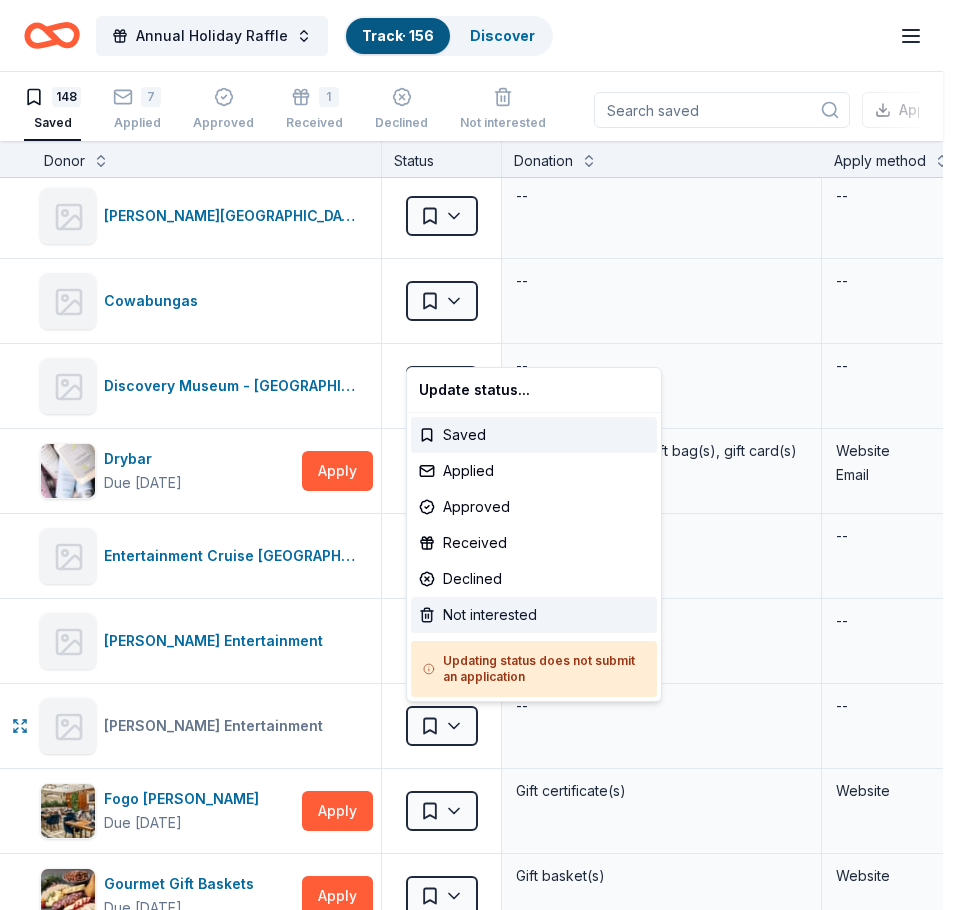 click on "Not interested" at bounding box center (534, 615) 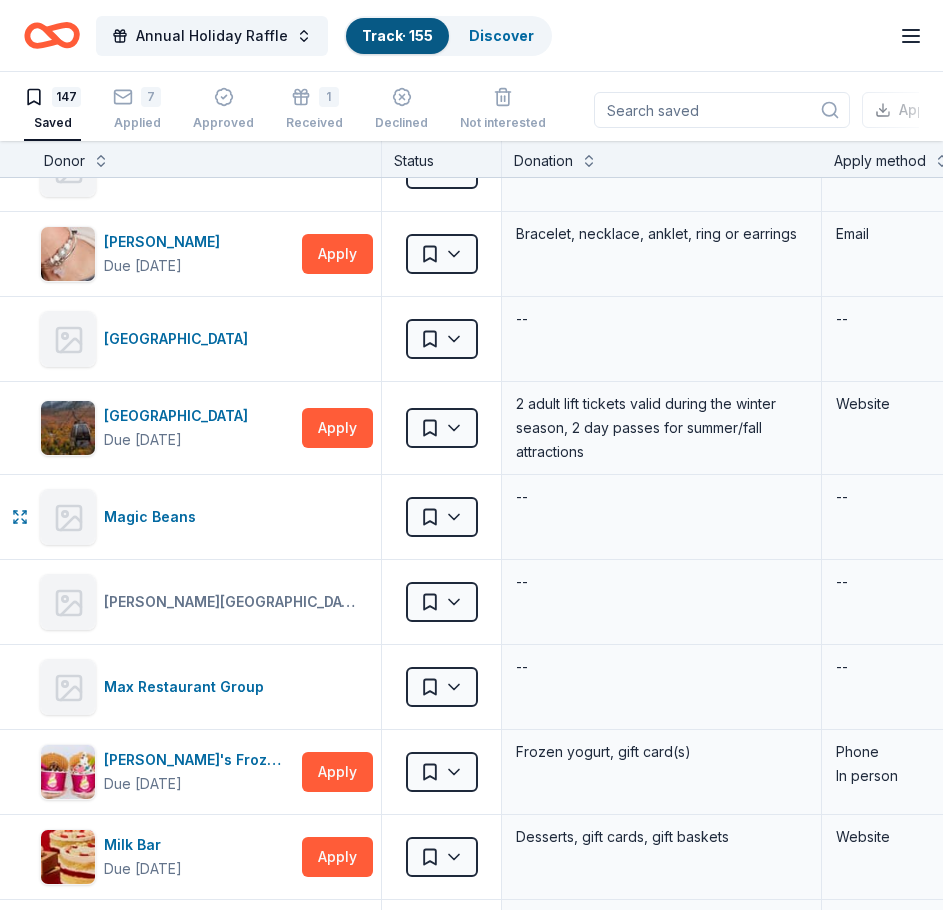 scroll, scrollTop: 6698, scrollLeft: 0, axis: vertical 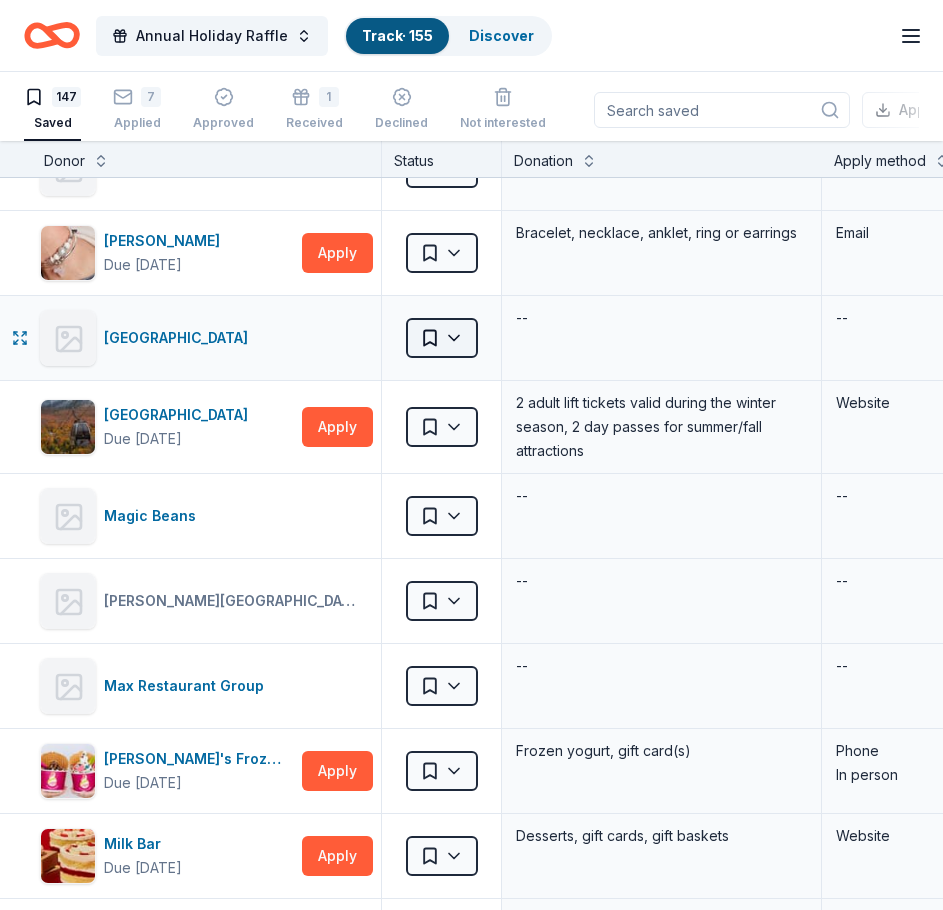 click on "Annual Holiday Raffle Track  · 155 Discover Upgrade your plan Earn Rewards 147 Saved 7 Applied Approved 1 Received Declined Not interested  Approved assets Add donor Export CSV Donor Status Donation Apply method Assignee Notes 21 Brix Winery Saved -- -- 4moms Saved -- -- 7 Seas Whale Watch Saved -- -- 75 Chestnut Boston Saved -- -- [PERSON_NAME] Cidery Saved -- -- [GEOGRAPHIC_DATA] Saved -- -- [PERSON_NAME]'s Restaurant Saved -- -- ALDI  Due [DATE] Apply Saved Gift cards Website [PERSON_NAME] and Ani Jewelry Saved -- -- [PERSON_NAME][GEOGRAPHIC_DATA] Saved -- -- Altamount Winery Saved -- -- [PERSON_NAME] Due [DATE] Apply Saved Food, gift card(s) Website Anyela's Vineyards Saved -- -- Art Bar [GEOGRAPHIC_DATA] Saved -- -- Arts [PERSON_NAME] Saved -- -- [PERSON_NAME] Chocolate Company Saved -- -- Atlantic Country Club Saved -- -- Aveeno Saved -- -- Baby Banz Saved -- -- Baby Jogger Saved -- -- Baby Time by Episencial Saved -- -- Bacco Ristorante & Bar Saved -- -- Bantam Cider Saved -- -- [PERSON_NAME] -- -- [PERSON_NAME] Collective Saved -- -- BarkBox" at bounding box center (471, 454) 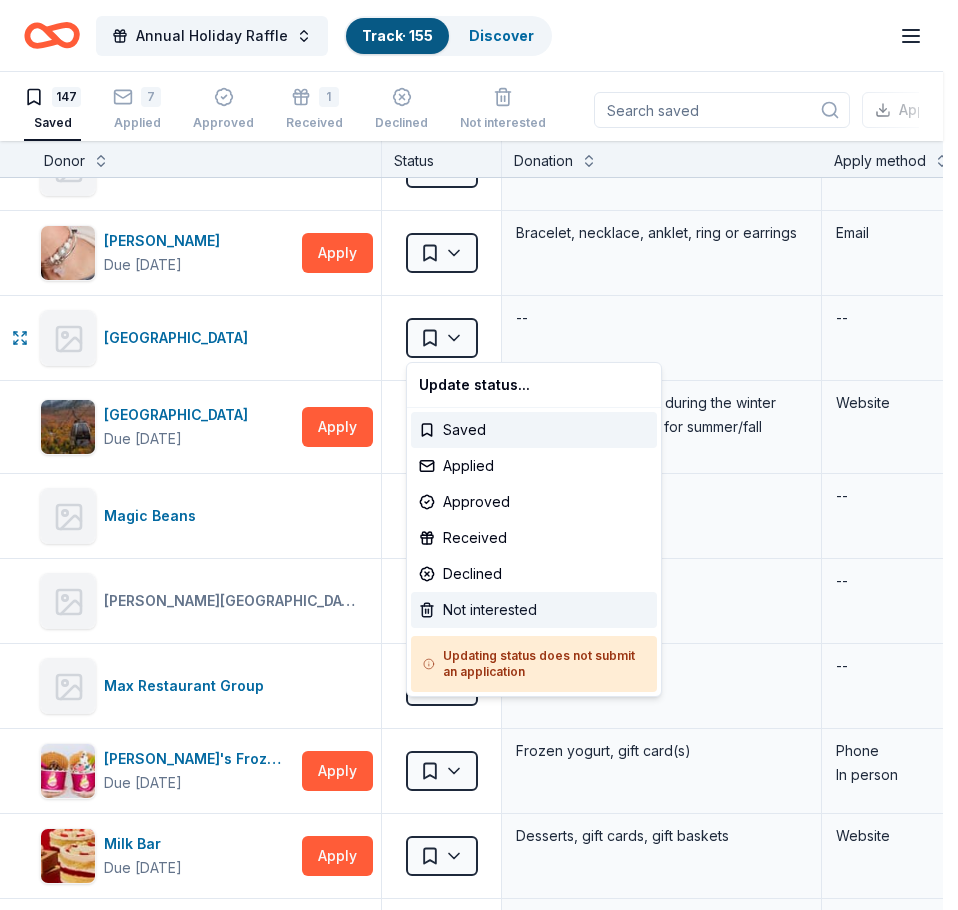 click on "Not interested" at bounding box center [534, 610] 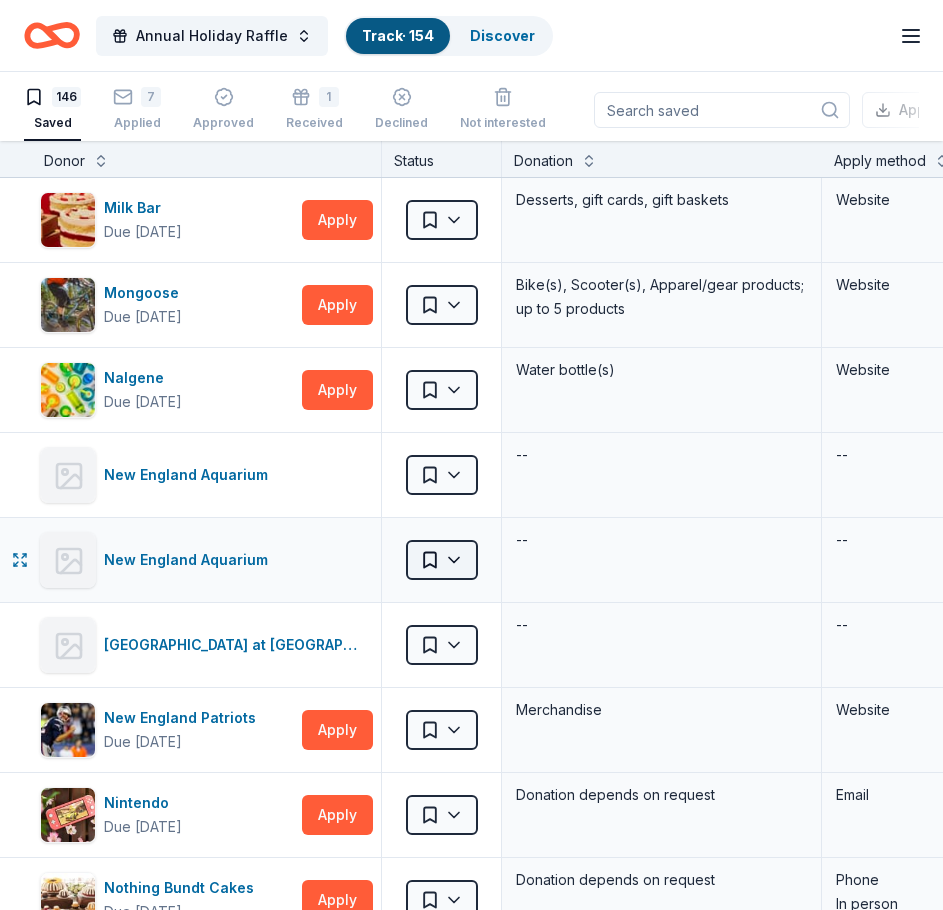 click on "Annual Holiday Raffle Track  · 154 Discover Upgrade your plan Earn Rewards 146 Saved 7 Applied Approved 1 Received Declined Not interested  Approved assets Add donor Export CSV Donor Status Donation Apply method Assignee Notes 21 Brix Winery Saved -- -- 4moms Saved -- -- 7 Seas Whale Watch Saved -- -- 75 Chestnut Boston Saved -- -- [PERSON_NAME] Cidery Saved -- -- [GEOGRAPHIC_DATA] Saved -- -- [PERSON_NAME]'s Restaurant Saved -- -- ALDI  Due [DATE] Apply Saved Gift cards Website [PERSON_NAME] and Ani Jewelry Saved -- -- [PERSON_NAME][GEOGRAPHIC_DATA] Saved -- -- Altamount Winery Saved -- -- [PERSON_NAME] Due [DATE] Apply Saved Food, gift card(s) Website Anyela's Vineyards Saved -- -- Art Bar [GEOGRAPHIC_DATA] Saved -- -- Arts [PERSON_NAME] Saved -- -- [PERSON_NAME] Chocolate Company Saved -- -- Atlantic Country Club Saved -- -- Aveeno Saved -- -- Baby Banz Saved -- -- Baby Jogger Saved -- -- Baby Time by Episencial Saved -- -- Bacco Ristorante & Bar Saved -- -- Bantam Cider Saved -- -- [PERSON_NAME] -- -- [PERSON_NAME] Collective Saved -- -- BarkBox" at bounding box center (471, 454) 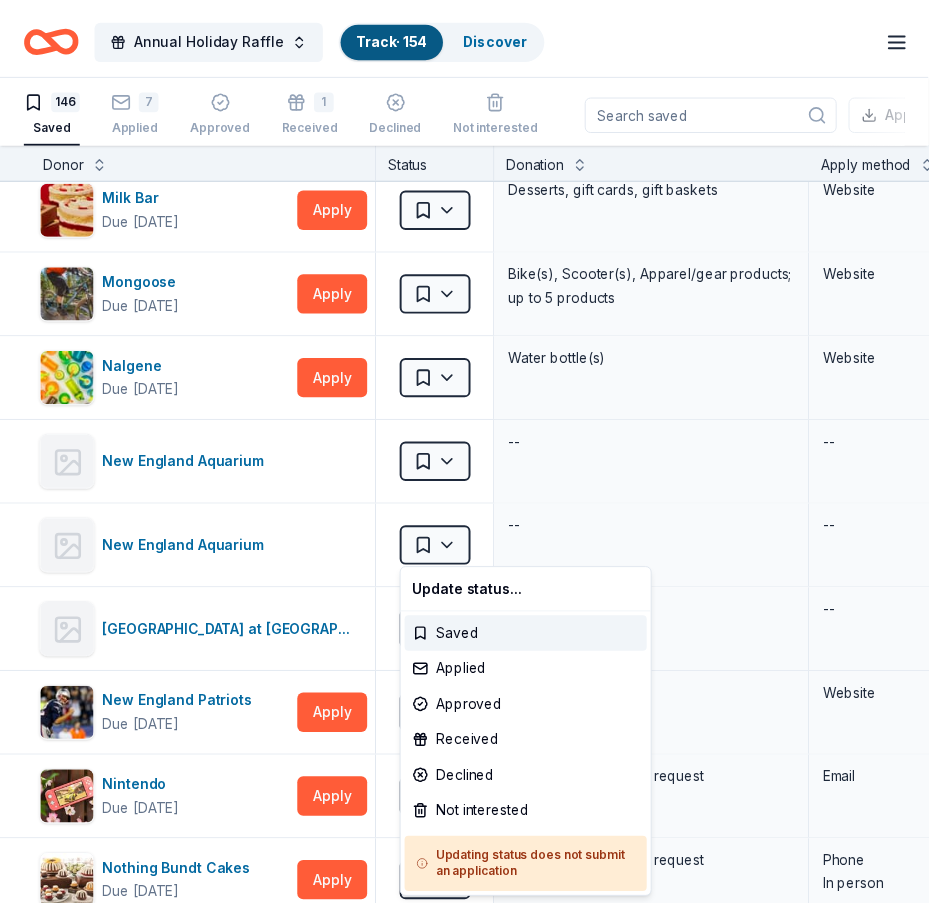 scroll, scrollTop: 7265, scrollLeft: 0, axis: vertical 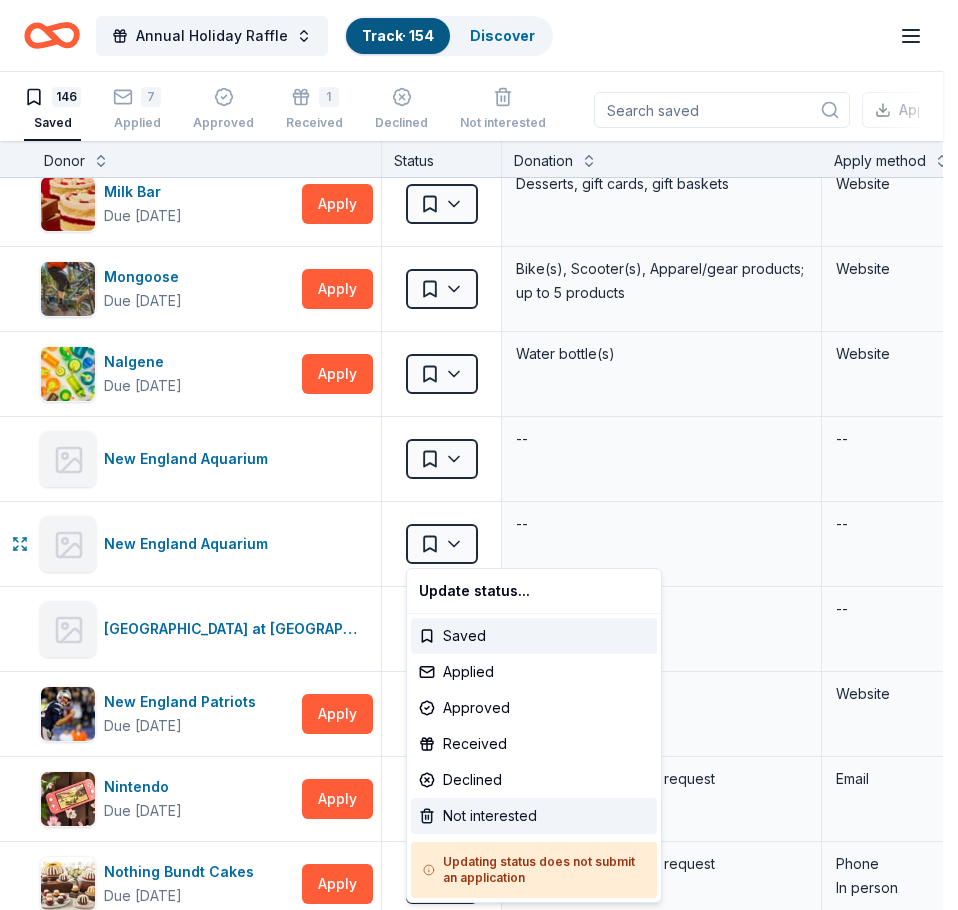 click on "Not interested" at bounding box center [534, 816] 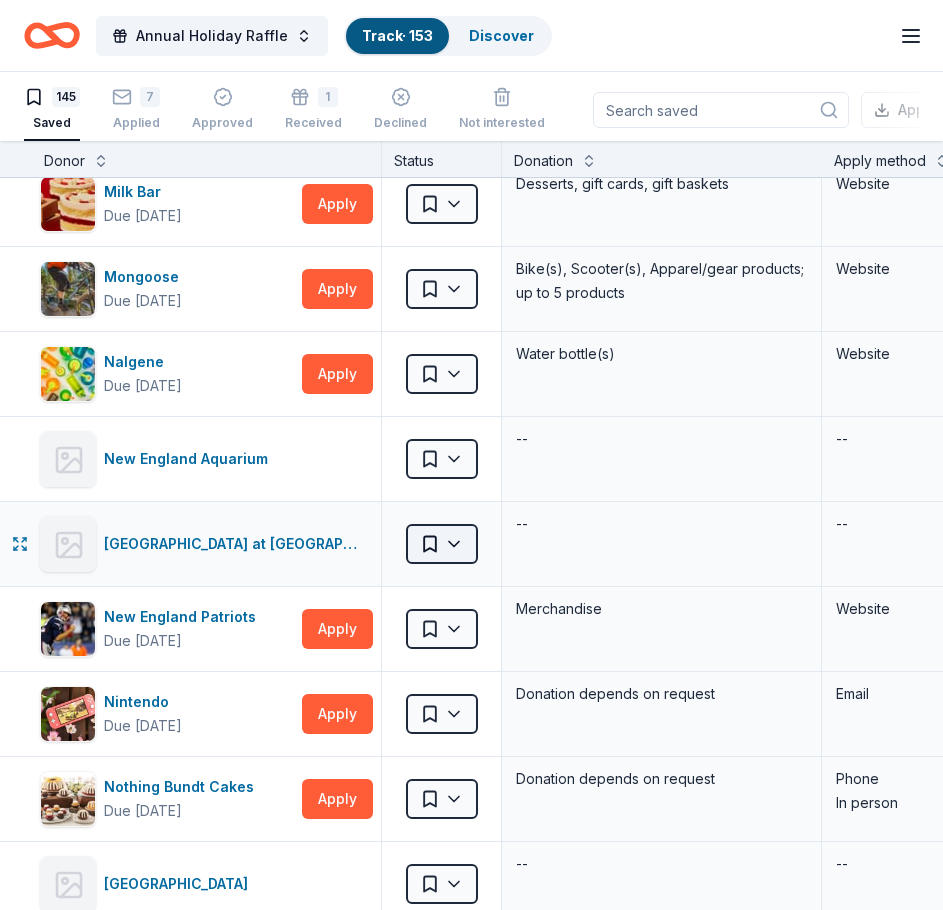 click on "Annual Holiday Raffle Track  · 153 Discover Upgrade your plan Earn Rewards 145 Saved 7 Applied Approved 1 Received Declined Not interested  Approved assets Add donor Export CSV Donor Status Donation Apply method Assignee Notes 21 Brix Winery Saved -- -- 4moms Saved -- -- 7 Seas Whale Watch Saved -- -- 75 Chestnut Boston Saved -- -- [PERSON_NAME] Cidery Saved -- -- [GEOGRAPHIC_DATA] Saved -- -- [PERSON_NAME]'s Restaurant Saved -- -- ALDI  Due [DATE] Apply Saved Gift cards Website [PERSON_NAME] and Ani Jewelry Saved -- -- [PERSON_NAME][GEOGRAPHIC_DATA] Saved -- -- Altamount Winery Saved -- -- [PERSON_NAME] Due [DATE] Apply Saved Food, gift card(s) Website Anyela's Vineyards Saved -- -- Art Bar [GEOGRAPHIC_DATA] Saved -- -- Arts [PERSON_NAME] Saved -- -- [PERSON_NAME] Chocolate Company Saved -- -- Atlantic Country Club Saved -- -- Aveeno Saved -- -- Baby Banz Saved -- -- Baby Jogger Saved -- -- Baby Time by Episencial Saved -- -- Bacco Ristorante & Bar Saved -- -- Bantam Cider Saved -- -- [PERSON_NAME] -- -- [PERSON_NAME] Collective Saved -- -- BarkBox" at bounding box center (471, 454) 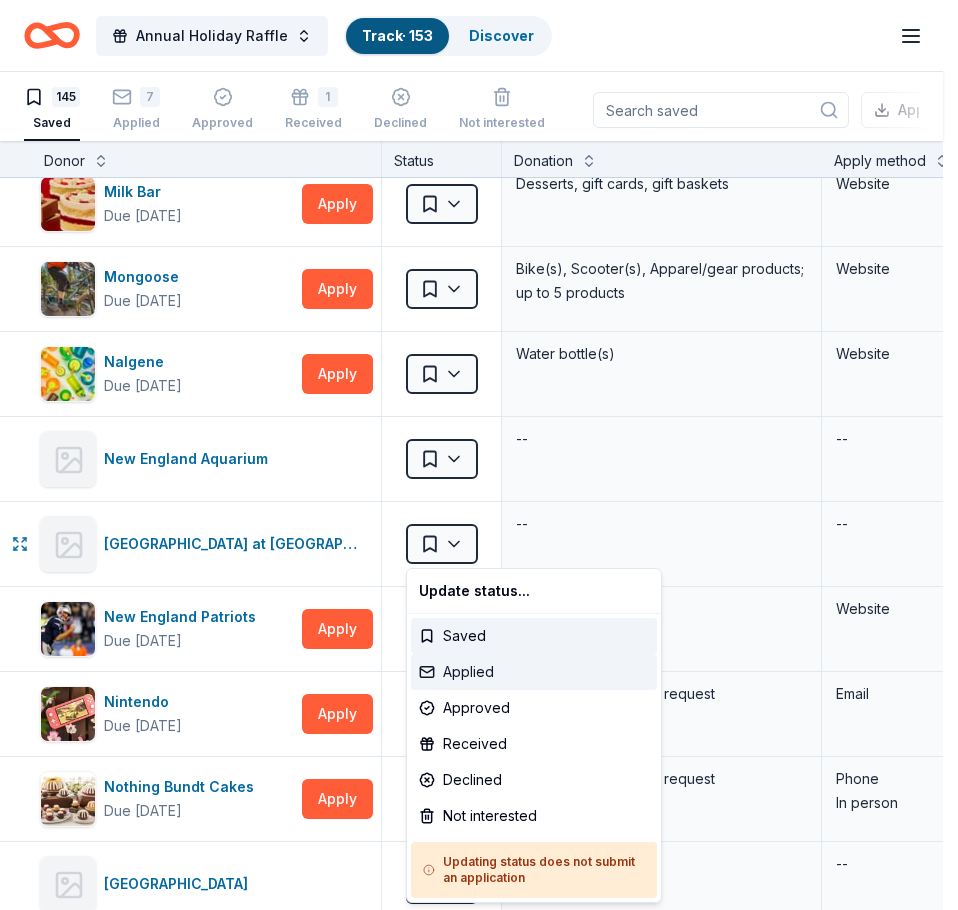 click on "Applied" at bounding box center [534, 672] 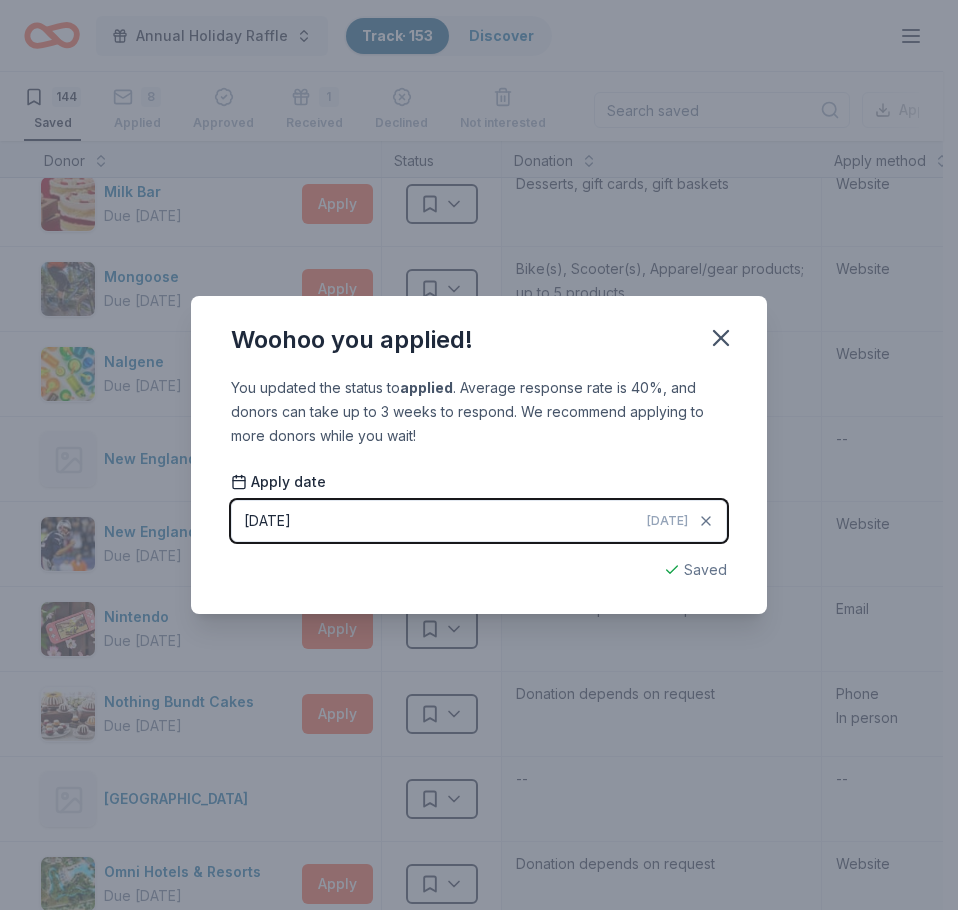 click on "[DATE]" at bounding box center (667, 521) 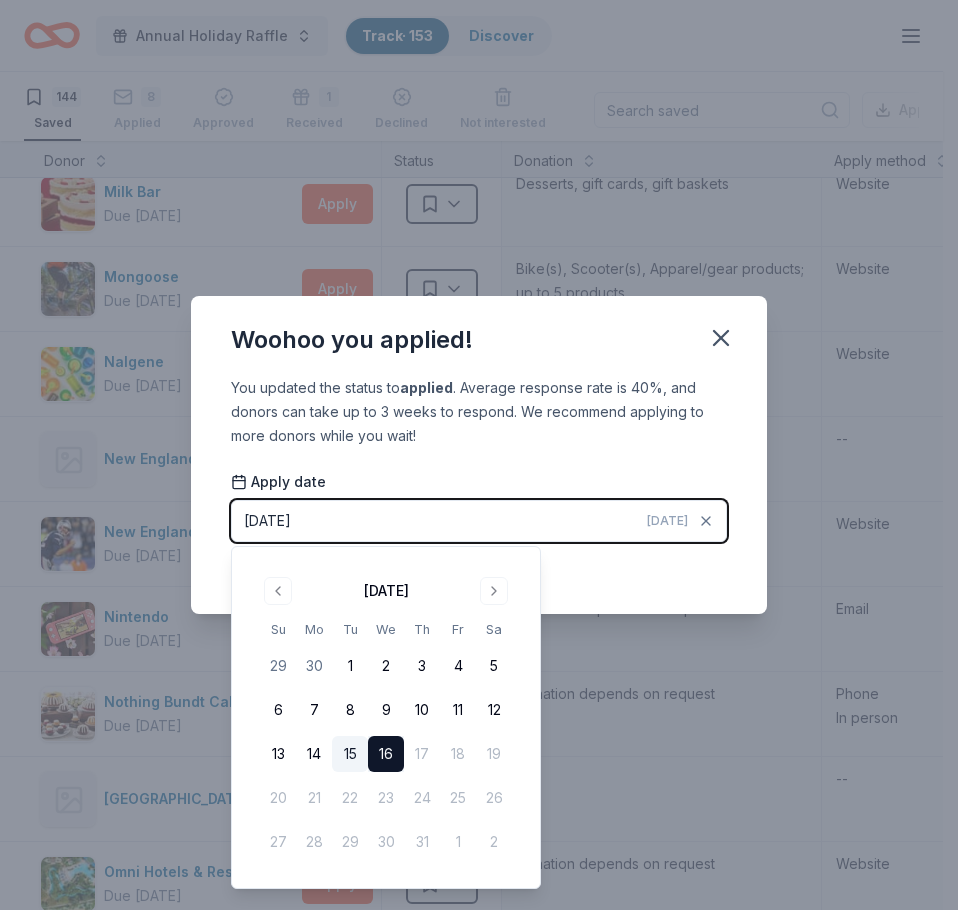 click on "15" at bounding box center [350, 754] 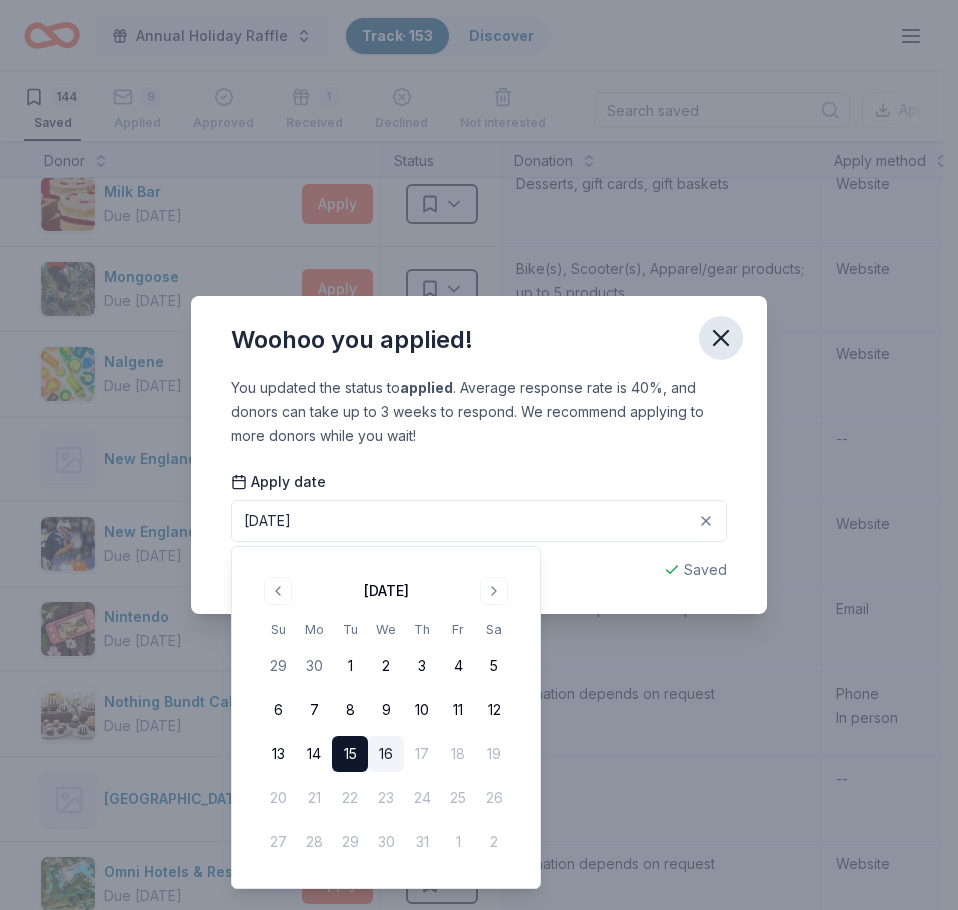 click 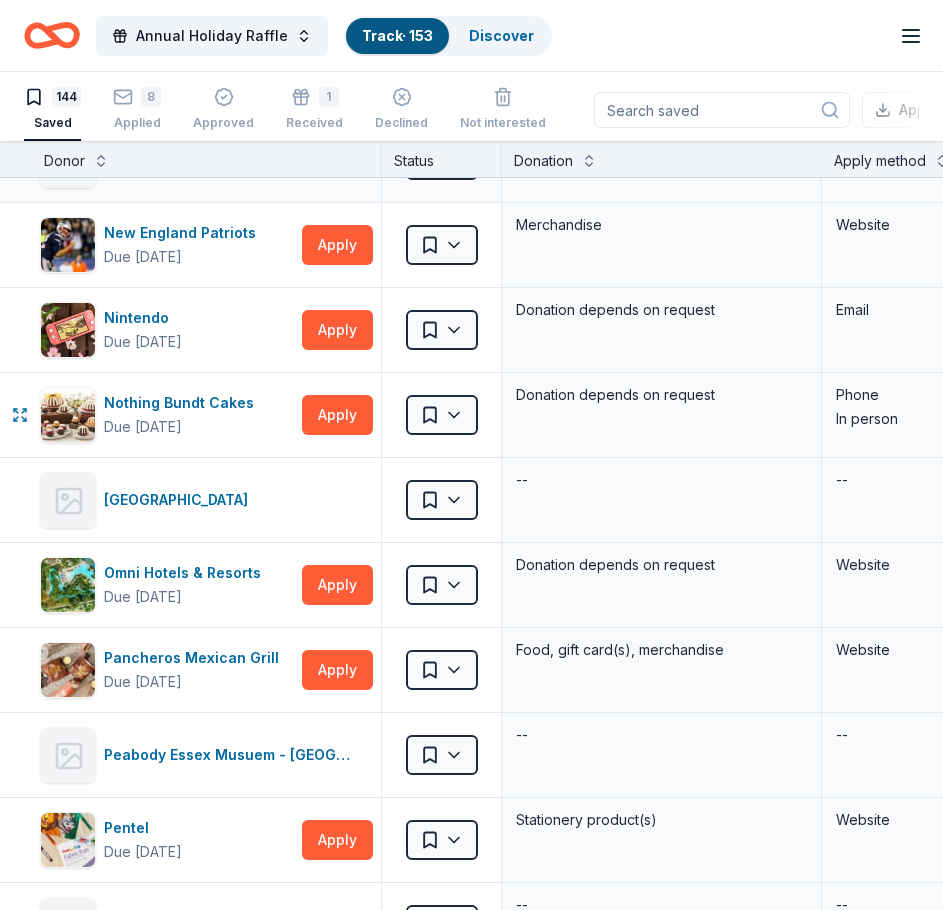 scroll, scrollTop: 7565, scrollLeft: 0, axis: vertical 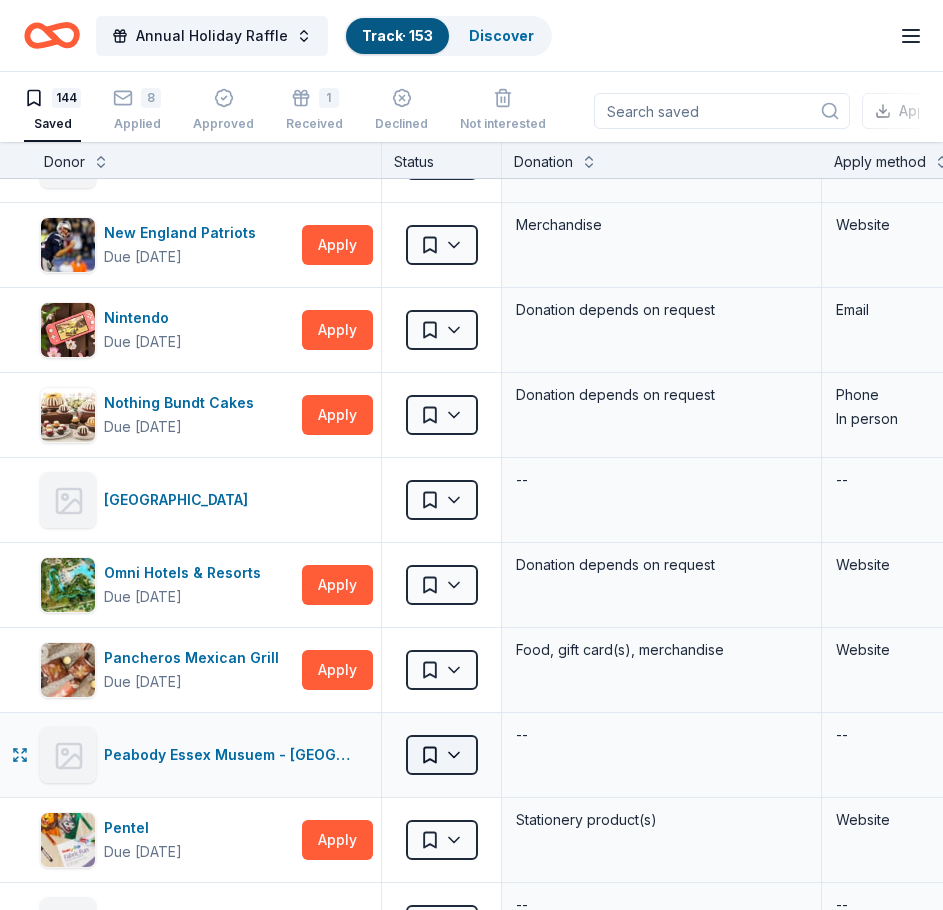 click on "Annual Holiday Raffle Track  · 153 Discover Upgrade your plan Earn Rewards 144 Saved 8 Applied Approved 1 Received Declined Not interested  Approved assets Add donor Export CSV Donor Status Donation Apply method Assignee Notes 21 Brix Winery Saved -- -- 4moms Saved -- -- 7 Seas Whale Watch Saved -- -- 75 Chestnut Boston Saved -- -- [PERSON_NAME] Cidery Saved -- -- [GEOGRAPHIC_DATA] Saved -- -- [PERSON_NAME]'s Restaurant Saved -- -- ALDI  Due [DATE] Apply Saved Gift cards Website [PERSON_NAME] and Ani Jewelry Saved -- -- [PERSON_NAME][GEOGRAPHIC_DATA] Saved -- -- Altamount Winery Saved -- -- [PERSON_NAME] Due [DATE] Apply Saved Food, gift card(s) Website Anyela's Vineyards Saved -- -- Art Bar [GEOGRAPHIC_DATA] Saved -- -- Arts [PERSON_NAME] Saved -- -- [PERSON_NAME] Chocolate Company Saved -- -- Atlantic Country Club Saved -- -- Aveeno Saved -- -- Baby Banz Saved -- -- Baby Jogger Saved -- -- Baby Time by Episencial Saved -- -- Bacco Ristorante & Bar Saved -- -- Bantam Cider Saved -- -- [PERSON_NAME] -- -- [PERSON_NAME] Collective Saved -- -- BarkBox" at bounding box center (471, 455) 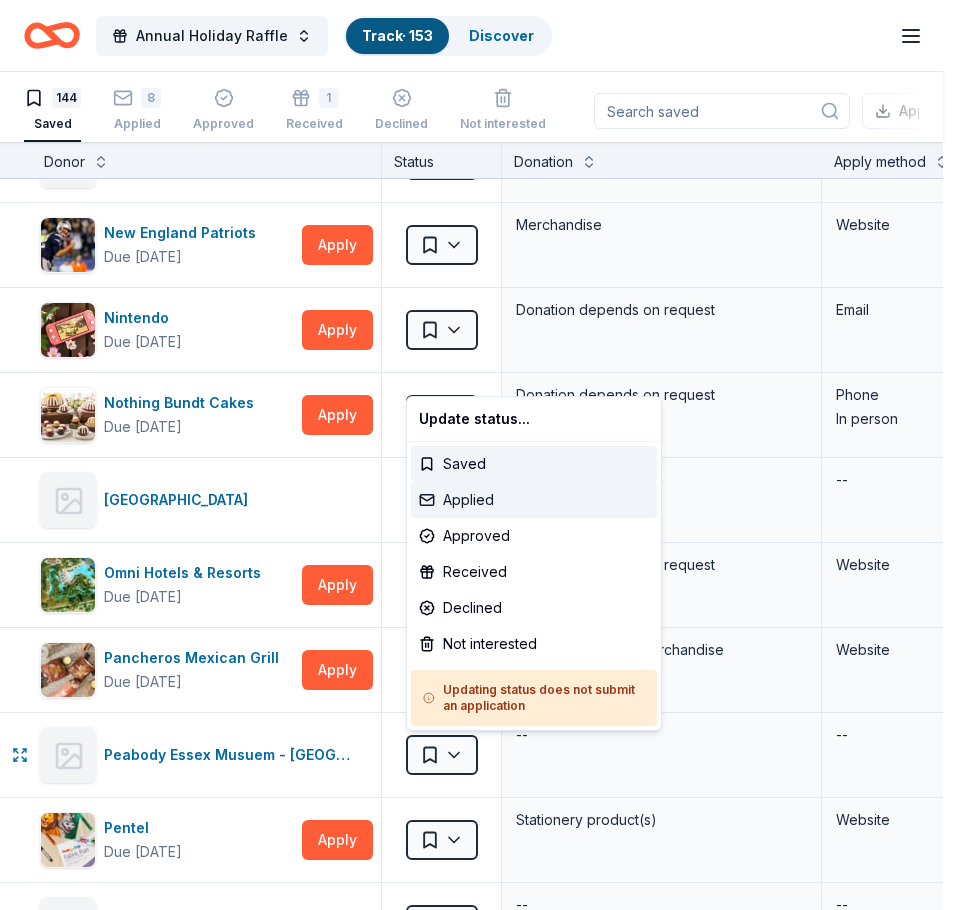 click on "Applied" at bounding box center [534, 500] 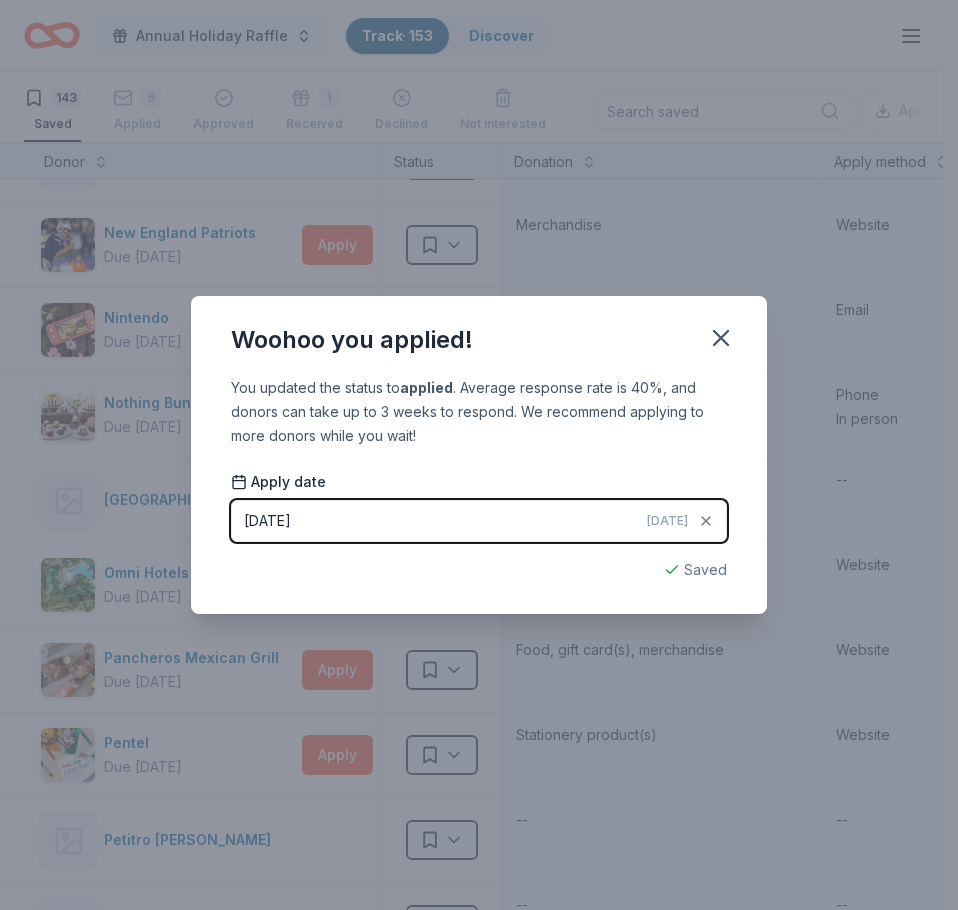 click on "Saved" at bounding box center (479, 570) 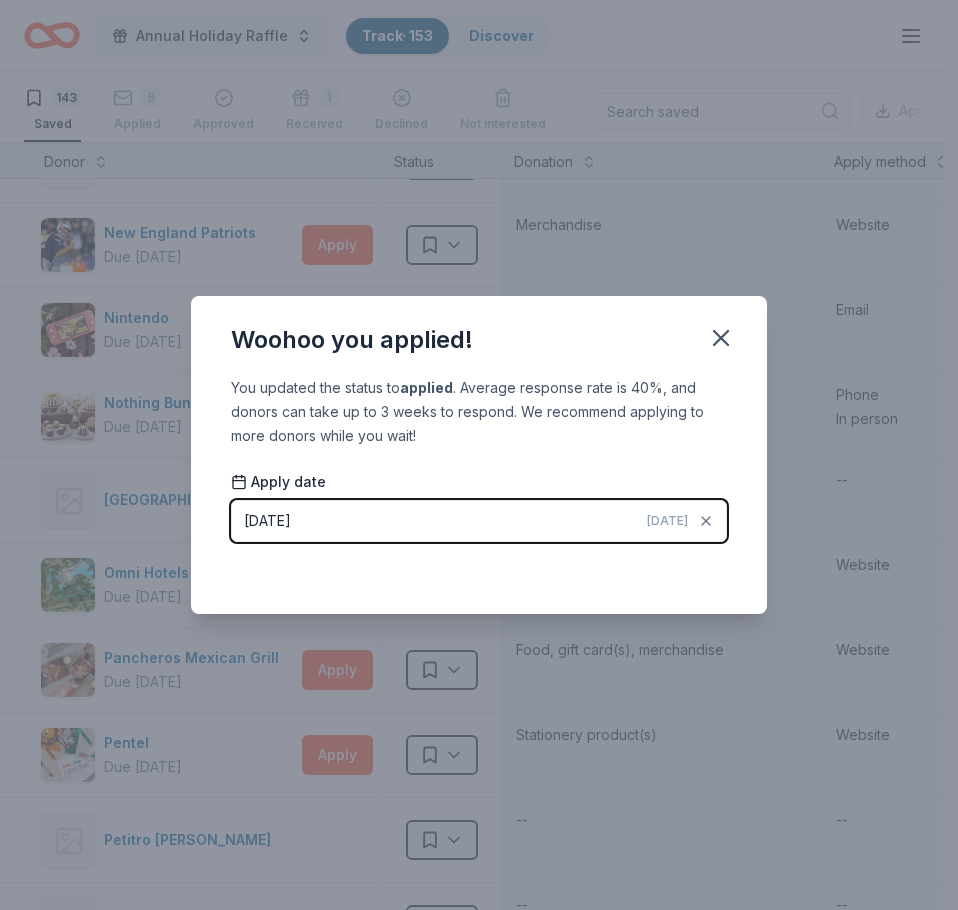 click on "[DATE]" at bounding box center [267, 521] 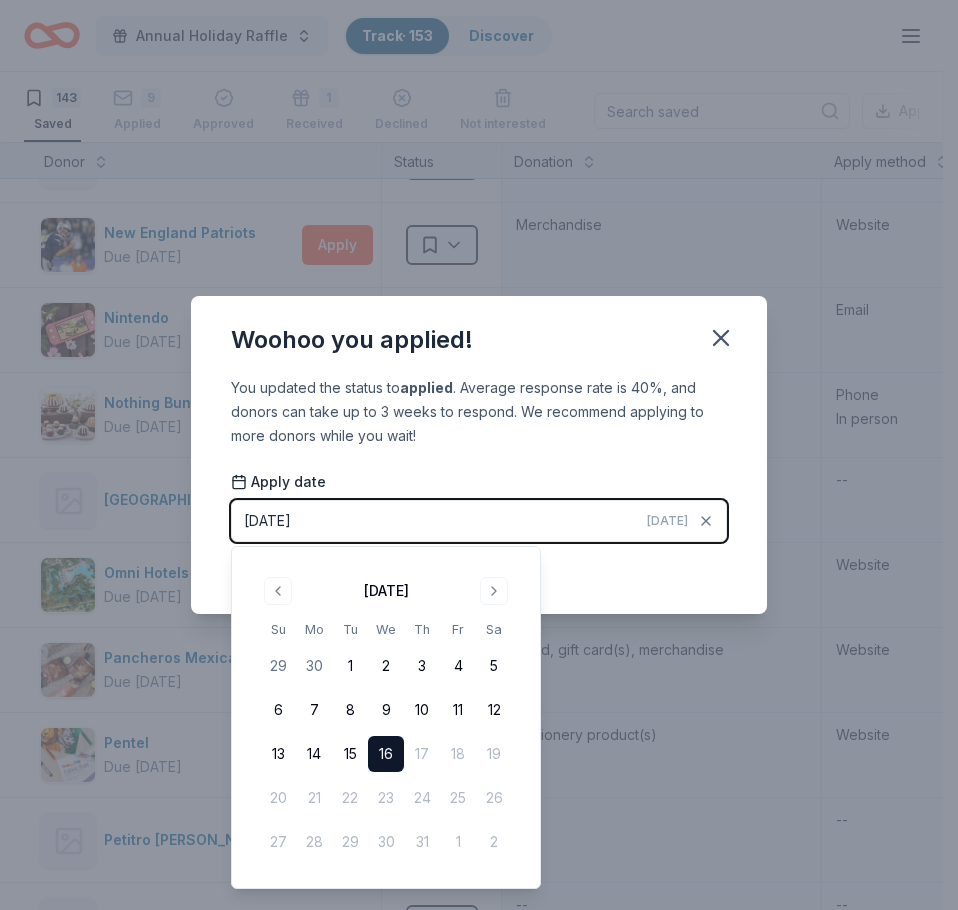 click on "[DATE]" at bounding box center (267, 521) 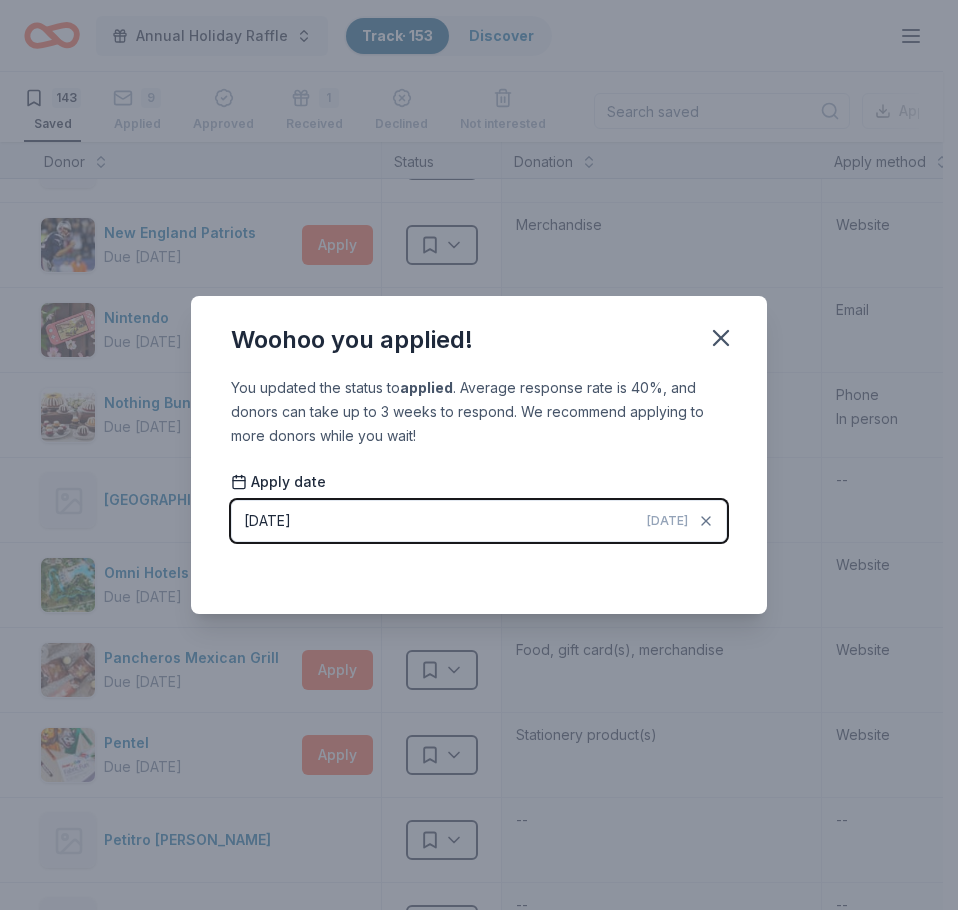 click on "Woohoo you applied! You updated the status to  applied . Average response rate is 40%, and donors can take up to 3 weeks to respond. We recommend applying to more donors while you wait! Apply date [DATE] [DATE] Saved" at bounding box center [479, 455] 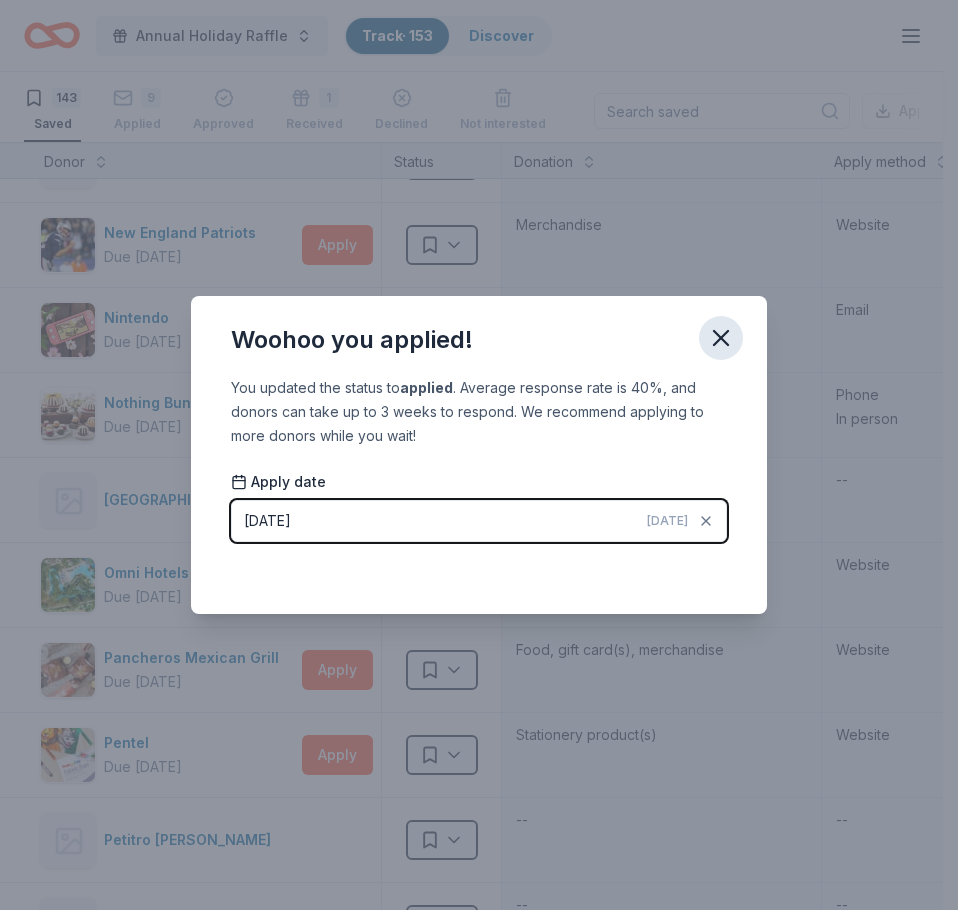 click 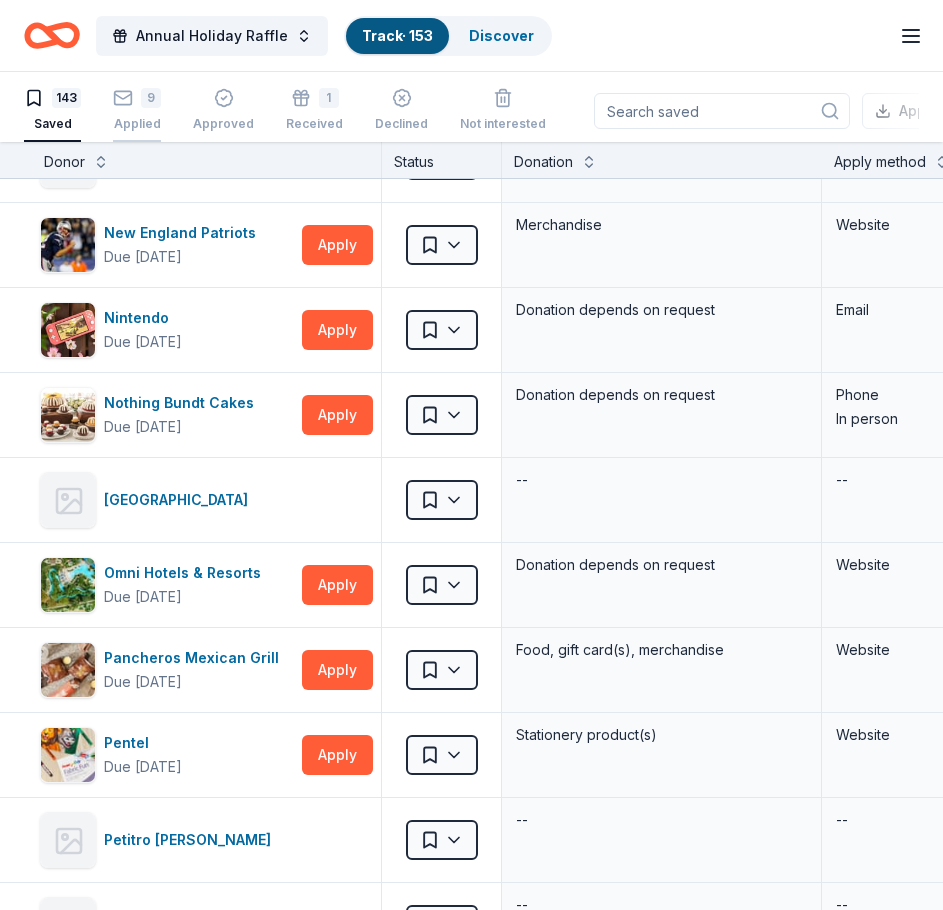 click on "9" at bounding box center (137, 87) 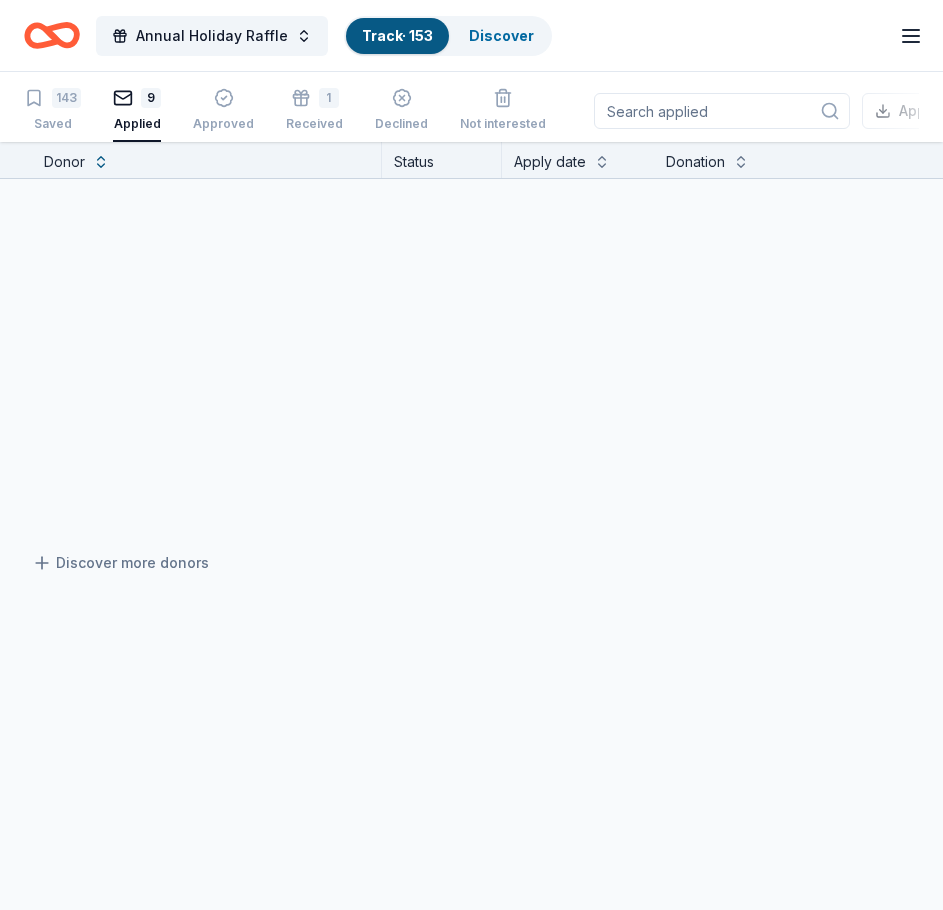 scroll, scrollTop: 424, scrollLeft: 0, axis: vertical 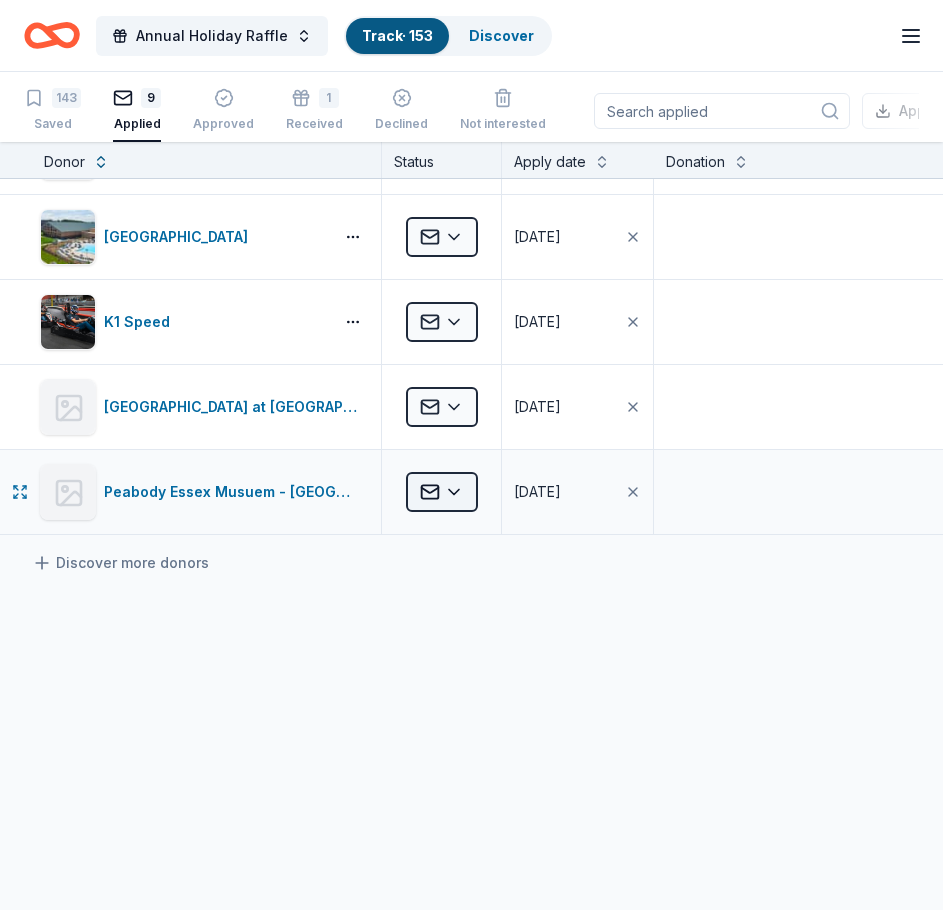 click on "Annual Holiday Raffle Track  · 153 Discover Upgrade your plan Earn Rewards 143 Saved 9 Applied Approved 1 Received Declined Not interested  Approved assets Add donor Export CSV Donor Status Apply date Donation Value Assignee Notes Baby Tula Applied [DATE] $ [PERSON_NAME] Restaurants Applied [DATE] $ Ello Applied [DATE] $ Foxwoods Resort Casino Applied [DATE] $ gorjana Applied [DATE] $ [GEOGRAPHIC_DATA] Applied [DATE] $ K1 Speed Applied [DATE] $ [GEOGRAPHIC_DATA] at [GEOGRAPHIC_DATA] Applied [DATE] $ Peabody [GEOGRAPHIC_DATA] [GEOGRAPHIC_DATA] - [GEOGRAPHIC_DATA] Applied [DATE] $   Discover more donors Saved" at bounding box center [471, 455] 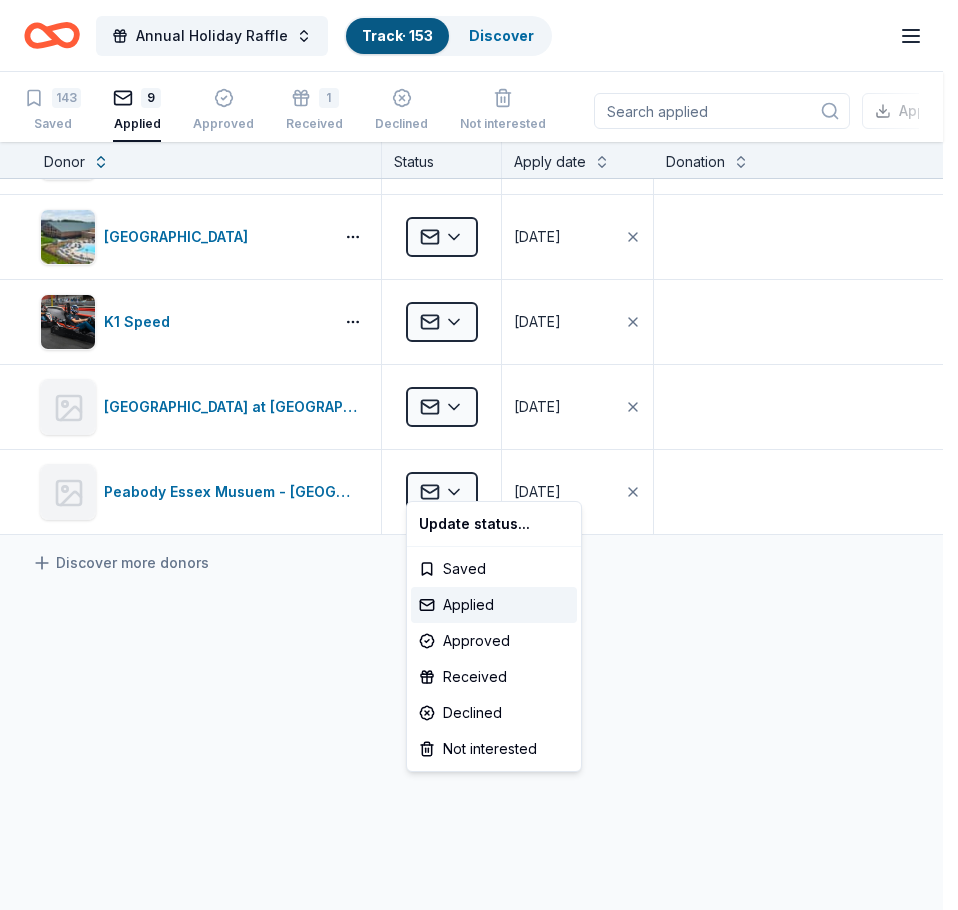 click on "Annual Holiday Raffle Track  · 153 Discover Upgrade your plan Earn Rewards 143 Saved 9 Applied Approved 1 Received Declined Not interested  Approved assets Add donor Export CSV Donor Status Apply date Donation Value Assignee Notes Baby Tula Applied [DATE] $ [PERSON_NAME] Restaurants Applied [DATE] $ Ello Applied [DATE] $ Foxwoods Resort Casino Applied [DATE] $ gorjana Applied [DATE] $ [GEOGRAPHIC_DATA] Applied [DATE] $ K1 Speed Applied [DATE] $ [GEOGRAPHIC_DATA] at [GEOGRAPHIC_DATA] Applied [DATE] $ Peabody [GEOGRAPHIC_DATA] [GEOGRAPHIC_DATA] - [GEOGRAPHIC_DATA] Applied [DATE] $   Discover more donors Saved Update status... Saved Applied Approved Received Declined Not interested" at bounding box center [479, 455] 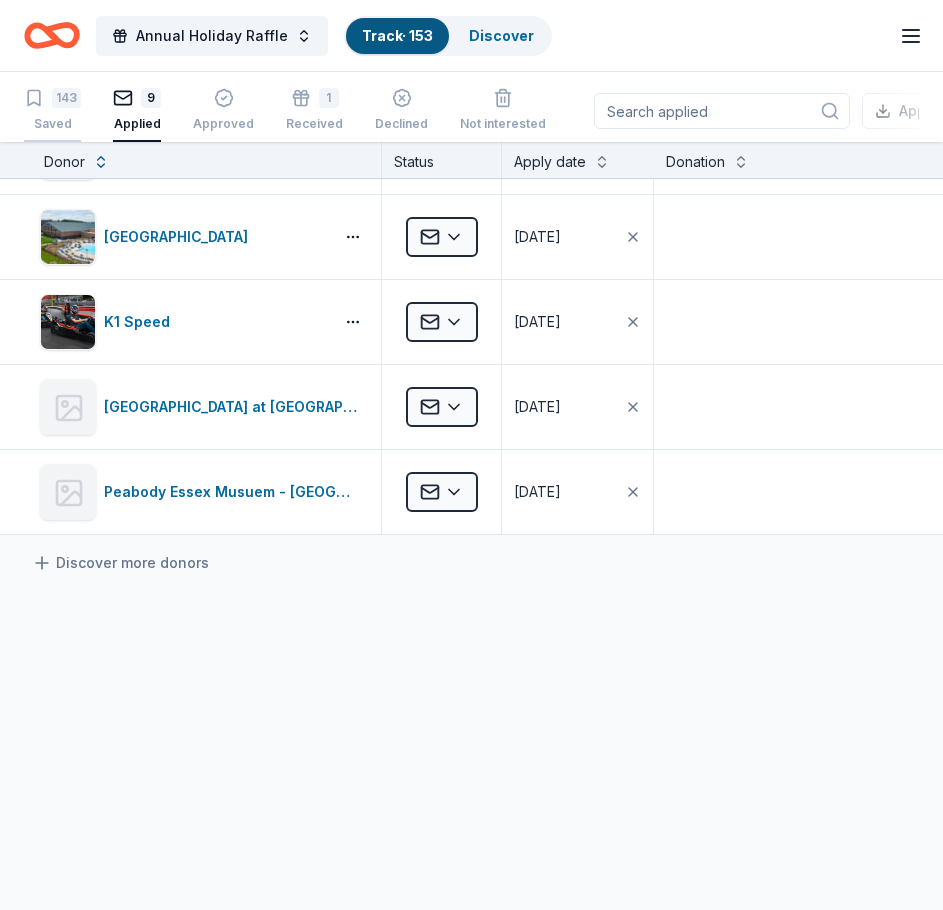 click on "143" at bounding box center (66, 98) 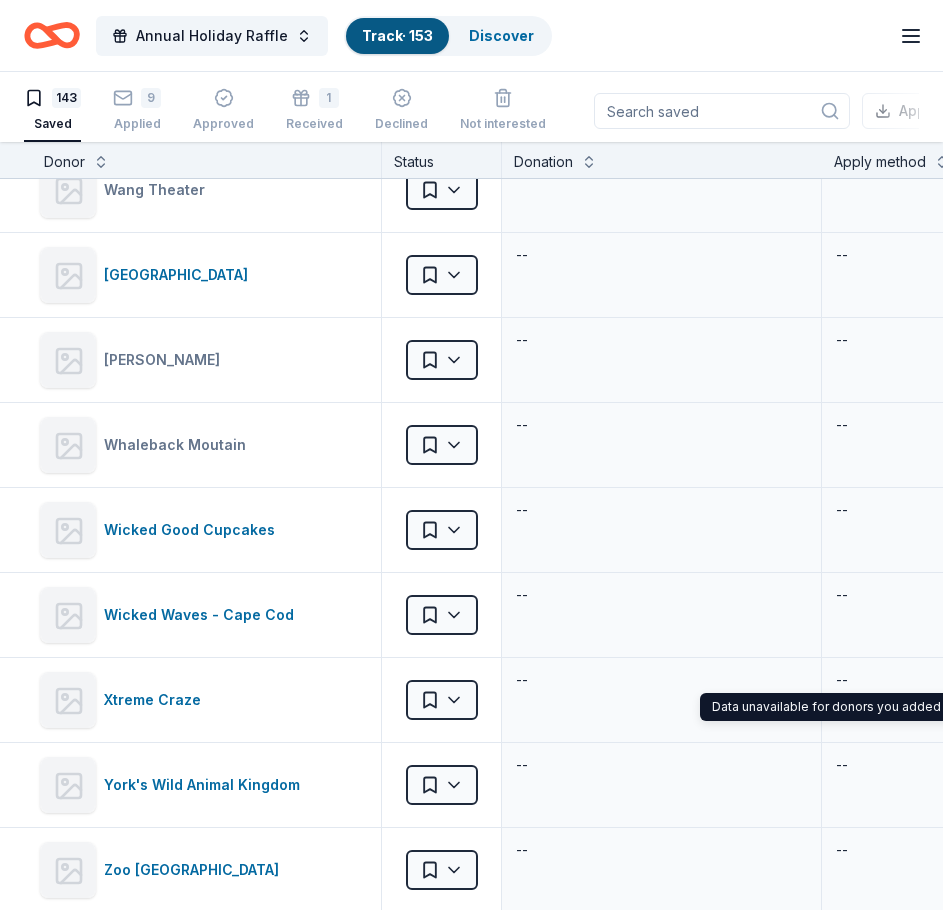 scroll, scrollTop: 11451, scrollLeft: 0, axis: vertical 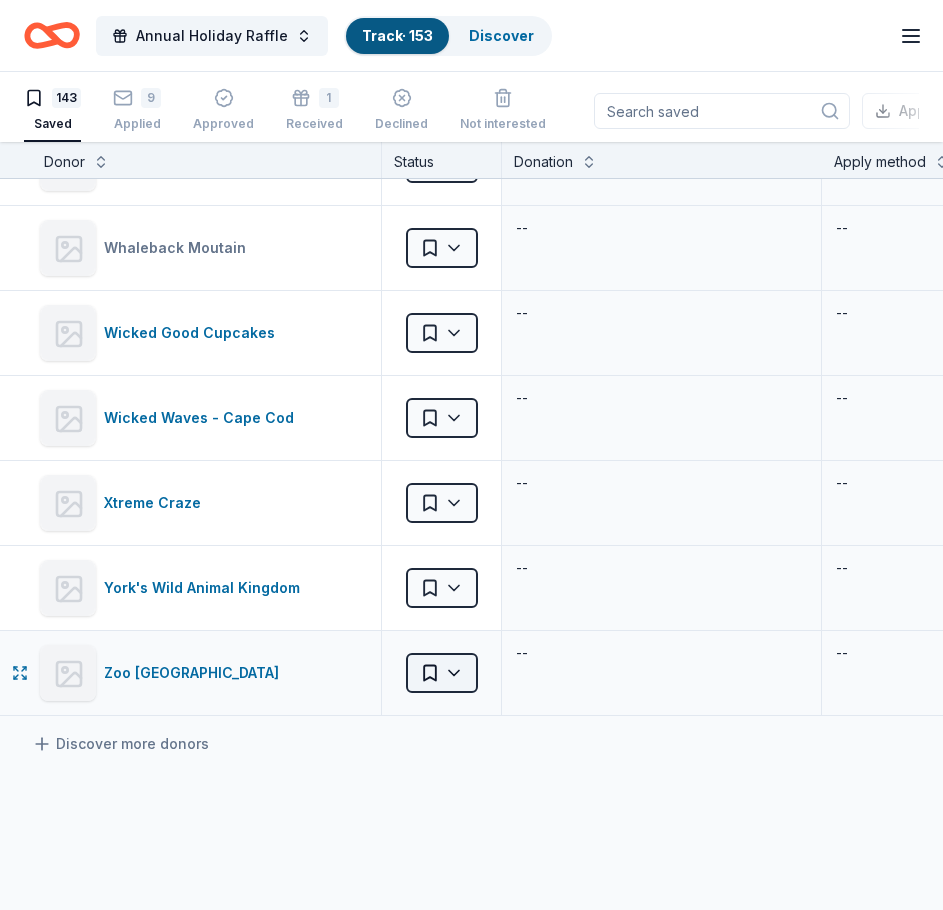 click on "Annual Holiday Raffle Track  · 153 Discover Upgrade your plan Earn Rewards 143 Saved 9 Applied Approved 1 Received Declined Not interested  Approved assets Add donor Export CSV Donor Status Donation Apply method Assignee Notes 21 Brix Winery Saved -- -- 4moms Saved -- -- 7 Seas Whale Watch Saved -- -- 75 Chestnut Boston Saved -- -- [PERSON_NAME] Cidery Saved -- -- [GEOGRAPHIC_DATA] Saved -- -- [PERSON_NAME]'s Restaurant Saved -- -- ALDI  Due [DATE] Apply Saved Gift cards Website [PERSON_NAME] and Ani Jewelry Saved -- -- [PERSON_NAME][GEOGRAPHIC_DATA] Saved -- -- Altamount Winery Saved -- -- [PERSON_NAME] Due [DATE] Apply Saved Food, gift card(s) Website Anyela's Vineyards Saved -- -- Art Bar [GEOGRAPHIC_DATA] Saved -- -- Arts [PERSON_NAME] Saved -- -- [PERSON_NAME] Chocolate Company Saved -- -- Atlantic Country Club Saved -- -- Aveeno Saved -- -- Baby Banz Saved -- -- Baby Jogger Saved -- -- Baby Time by Episencial Saved -- -- Bacco Ristorante & Bar Saved -- -- Bantam Cider Saved -- -- [PERSON_NAME] -- -- [PERSON_NAME] Collective Saved -- -- BarkBox" at bounding box center [471, 455] 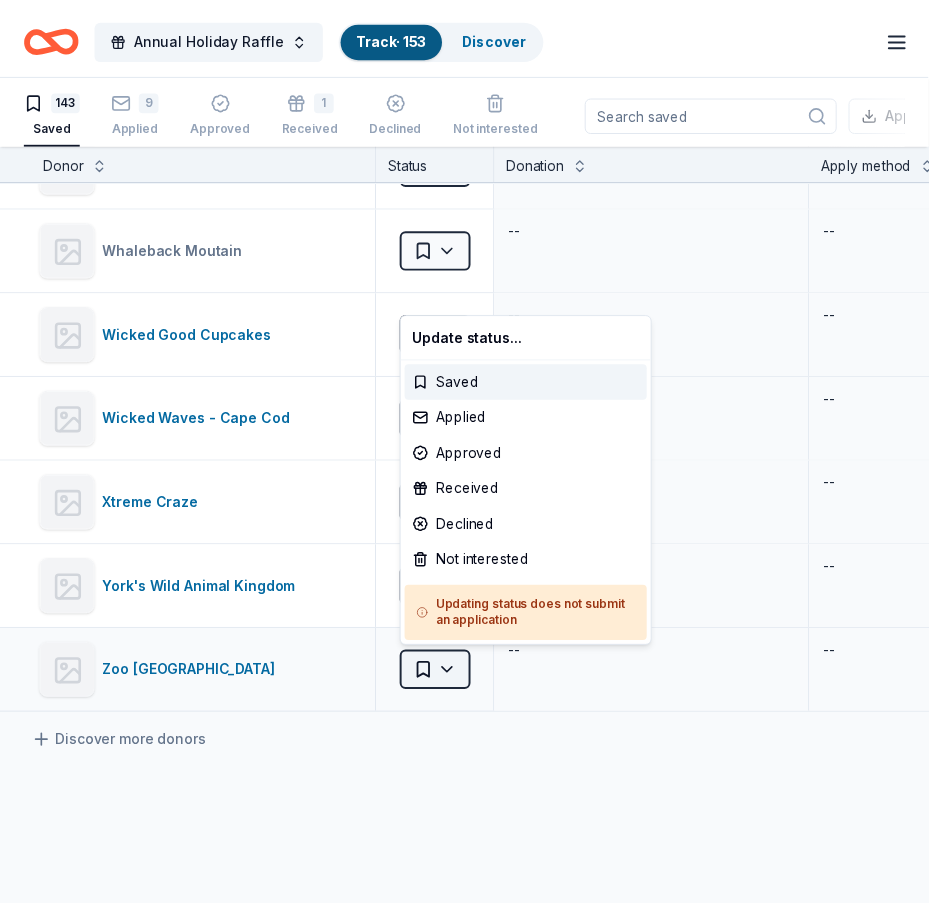 scroll, scrollTop: 11651, scrollLeft: 0, axis: vertical 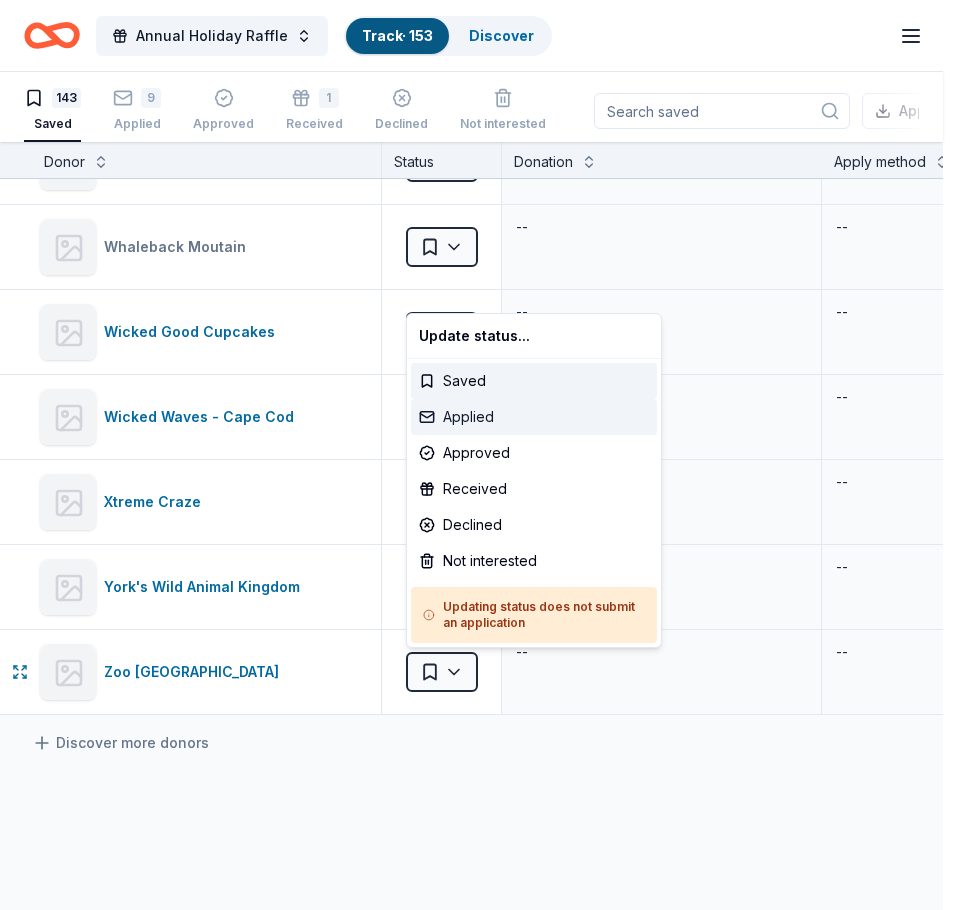 click on "Applied" at bounding box center [534, 417] 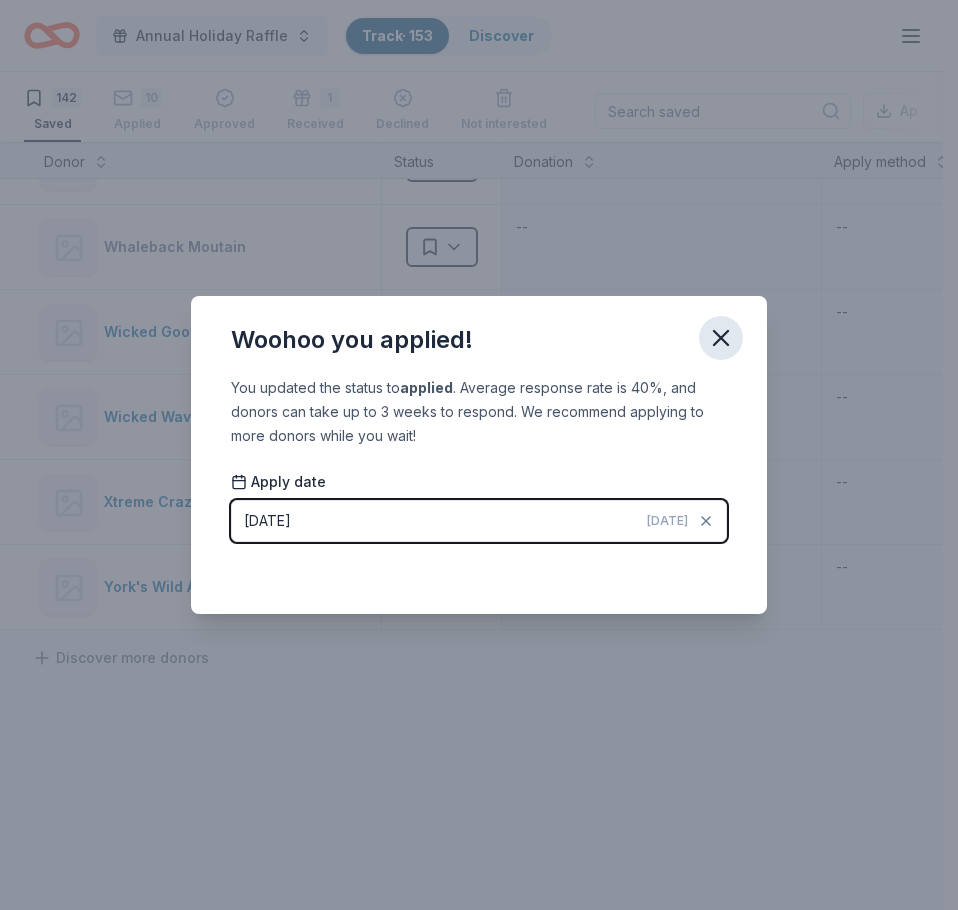 click 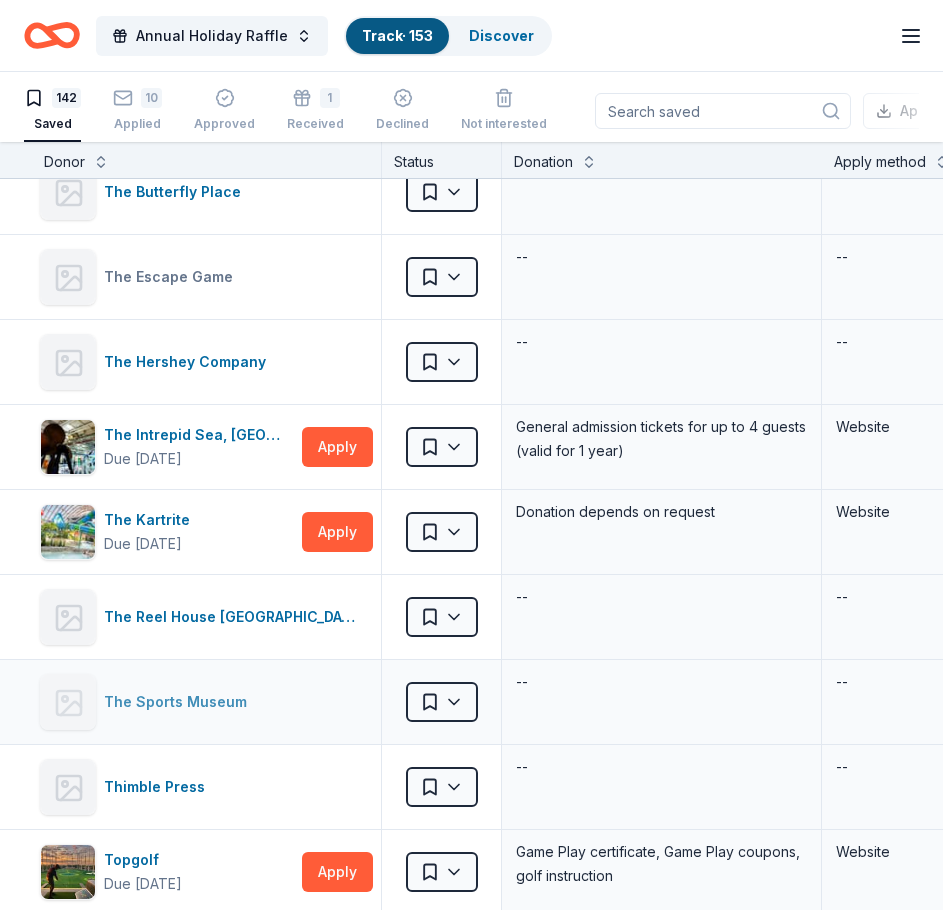 scroll, scrollTop: 10252, scrollLeft: 0, axis: vertical 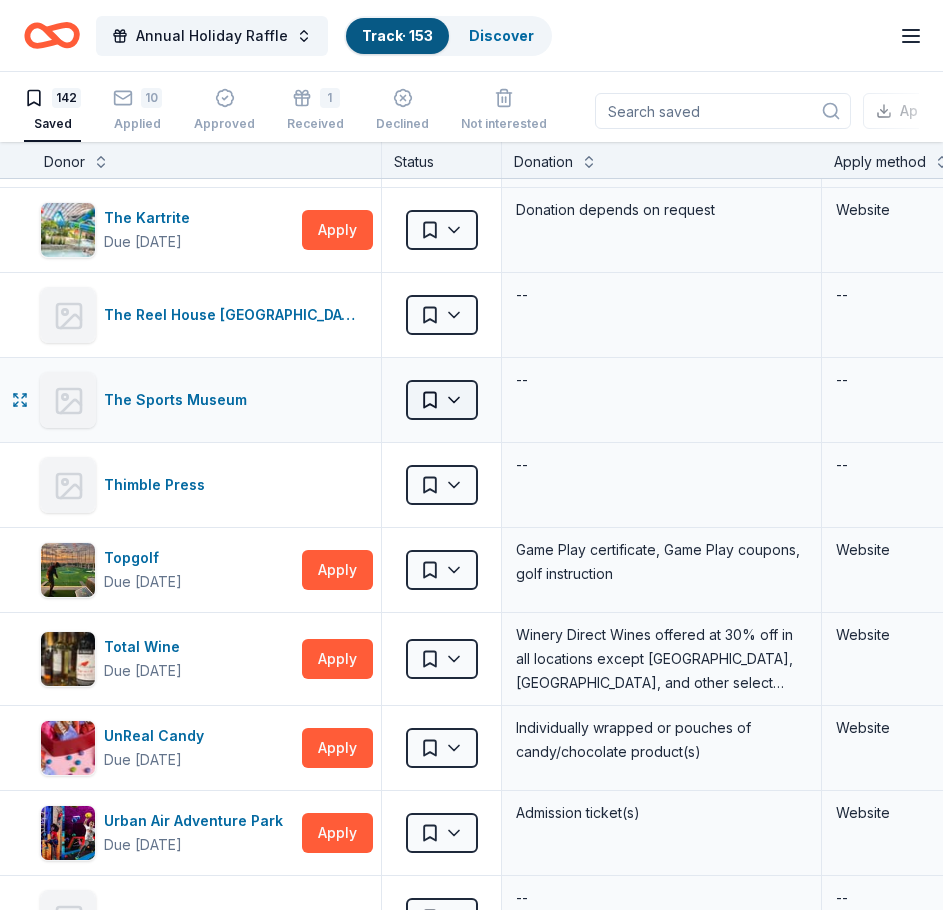 click on "Annual Holiday Raffle Track  · 153 Discover Upgrade your plan Earn Rewards 142 Saved 10 Applied Approved 1 Received Declined Not interested  Approved assets Add donor Export CSV Donor Status Donation Apply method Assignee Notes 21 Brix Winery Saved -- -- 4moms Saved -- -- 7 Seas Whale Watch Saved -- -- 75 Chestnut Boston Saved -- -- [PERSON_NAME] Cidery Saved -- -- [GEOGRAPHIC_DATA] Saved -- -- [PERSON_NAME]'s Restaurant Saved -- -- ALDI  Due [DATE] Apply Saved Gift cards Website [PERSON_NAME] and Ani Jewelry Saved -- -- [PERSON_NAME][GEOGRAPHIC_DATA] Saved -- -- Altamount Winery Saved -- -- [PERSON_NAME] Due [DATE] Apply Saved Food, gift card(s) Website Anyela's Vineyards Saved -- -- Art Bar [GEOGRAPHIC_DATA] Saved -- -- Arts [PERSON_NAME] Saved -- -- [PERSON_NAME] Chocolate Company Saved -- -- Atlantic Country Club Saved -- -- Aveeno Saved -- -- Baby Banz Saved -- -- Baby Jogger Saved -- -- Baby Time by Episencial Saved -- -- Bacco Ristorante & Bar Saved -- -- Bantam Cider Saved -- -- [PERSON_NAME] -- -- [PERSON_NAME] Collective Saved -- -- Apply" at bounding box center (471, 455) 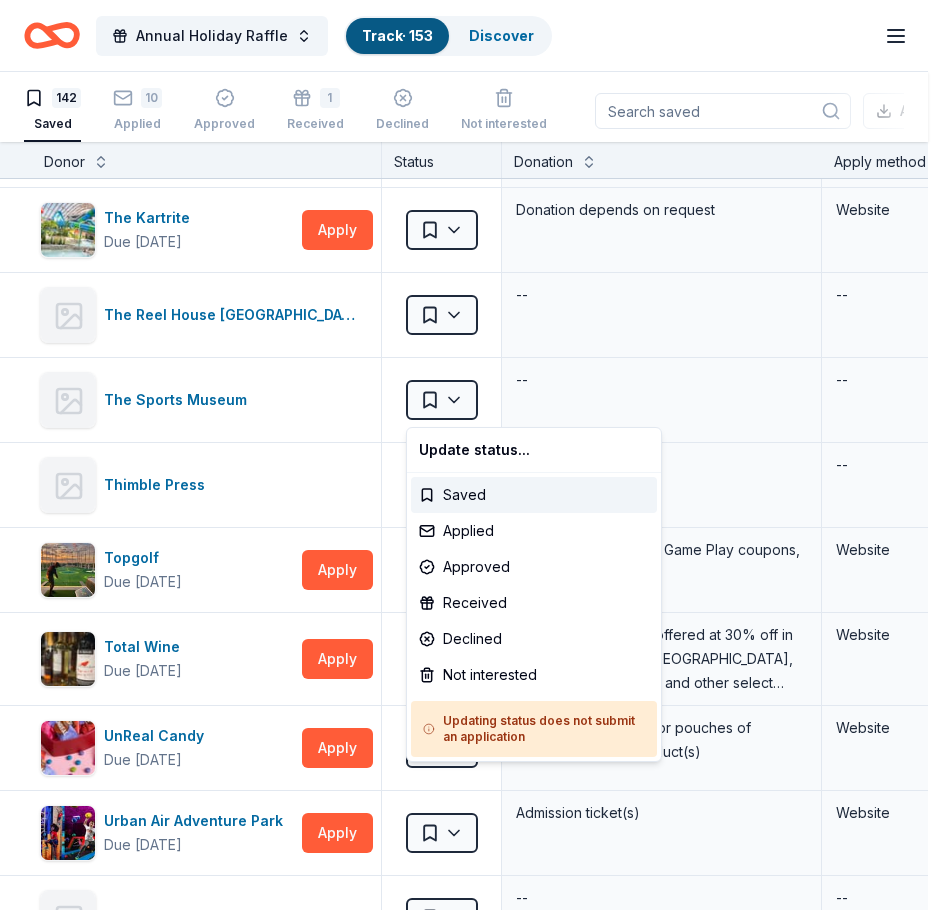 scroll, scrollTop: 10552, scrollLeft: 0, axis: vertical 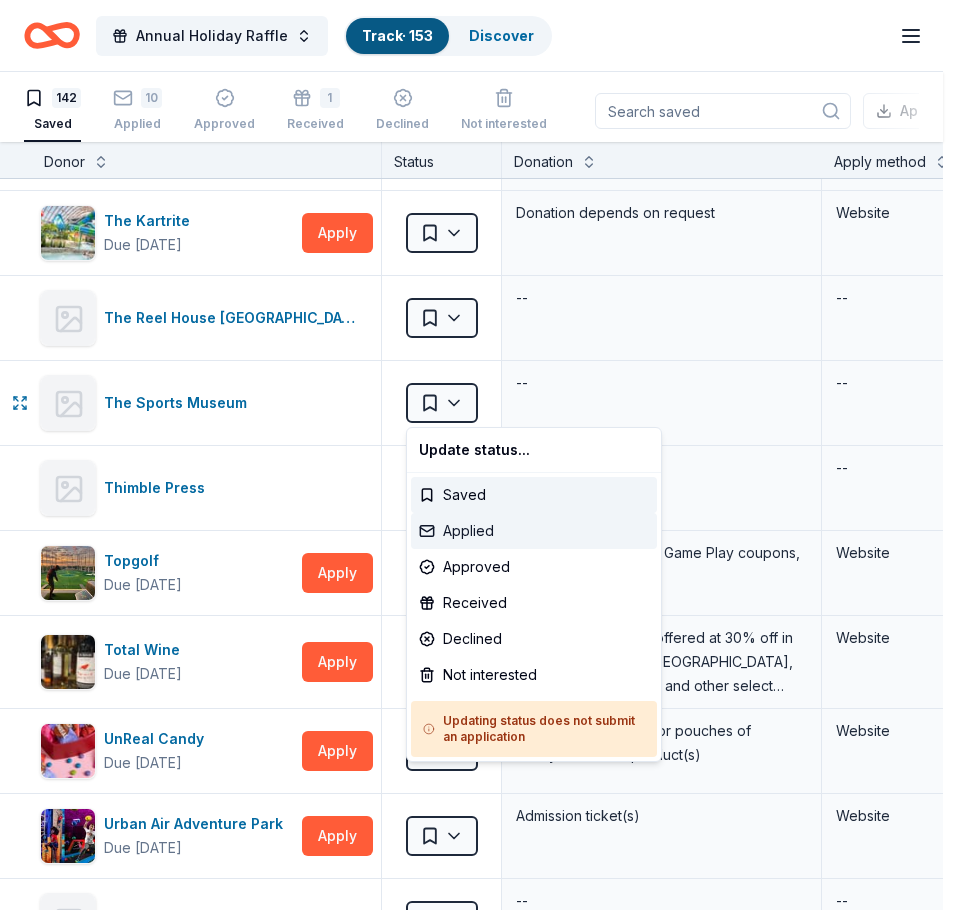 click on "Applied" at bounding box center [534, 531] 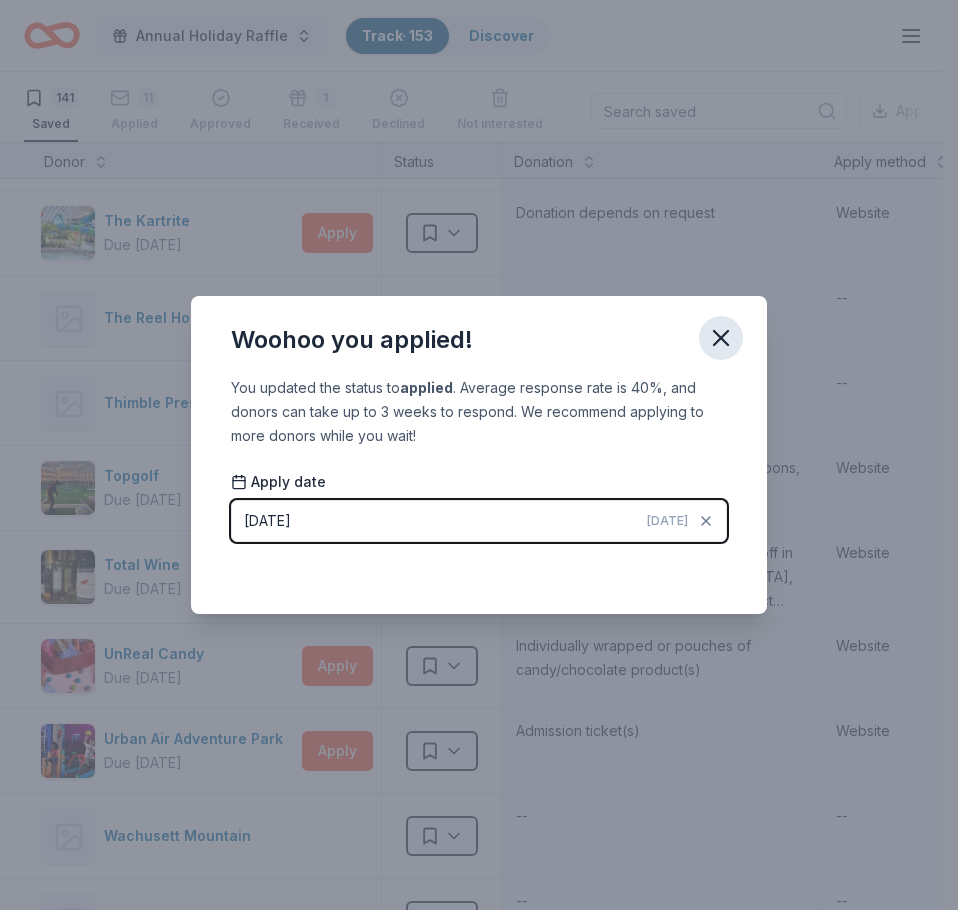 click 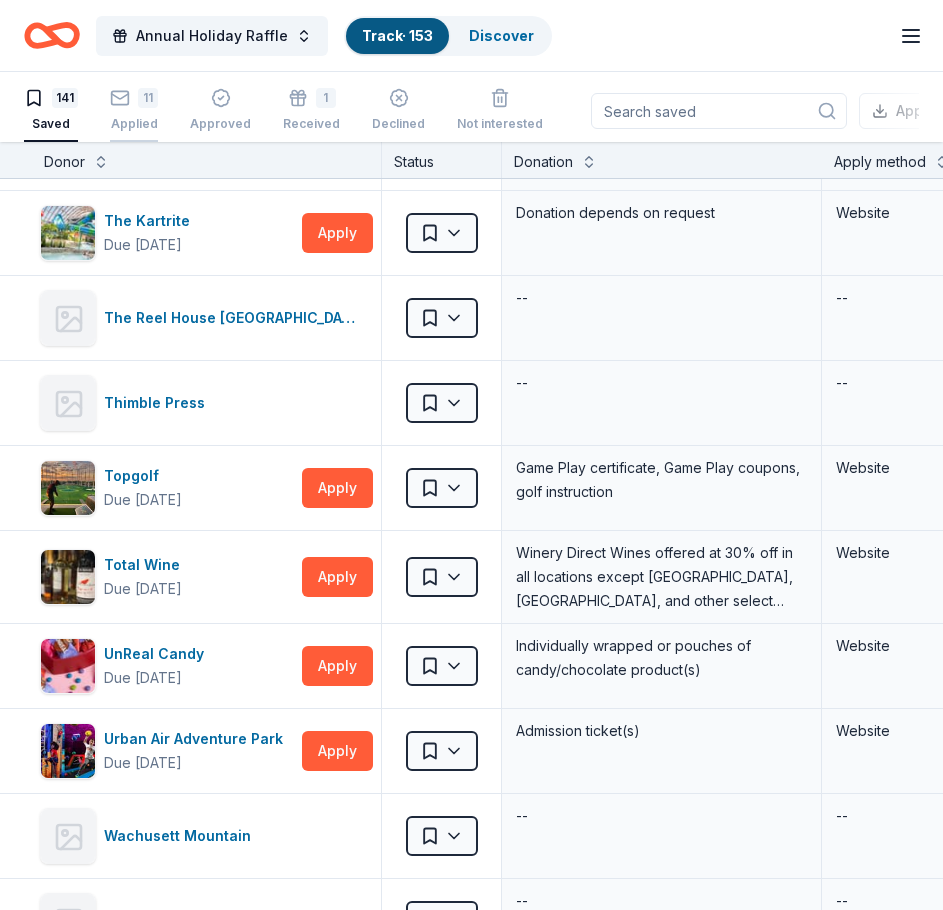click on "11 Applied" at bounding box center [134, 99] 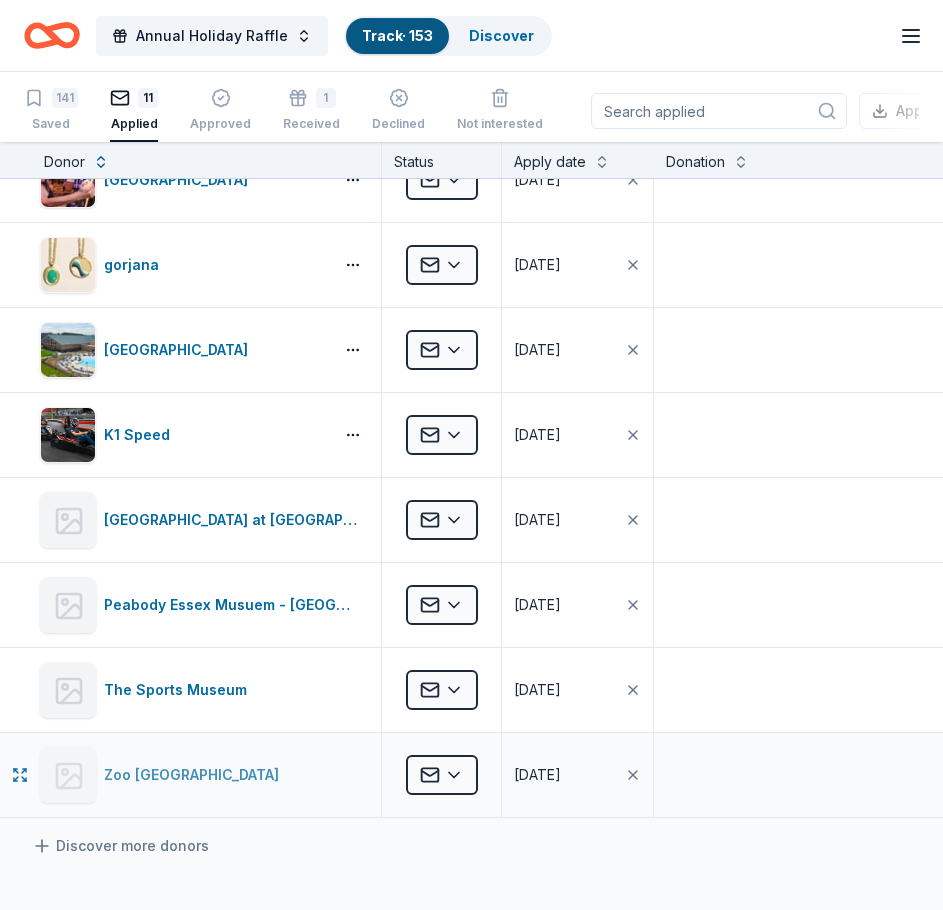 scroll, scrollTop: 0, scrollLeft: 0, axis: both 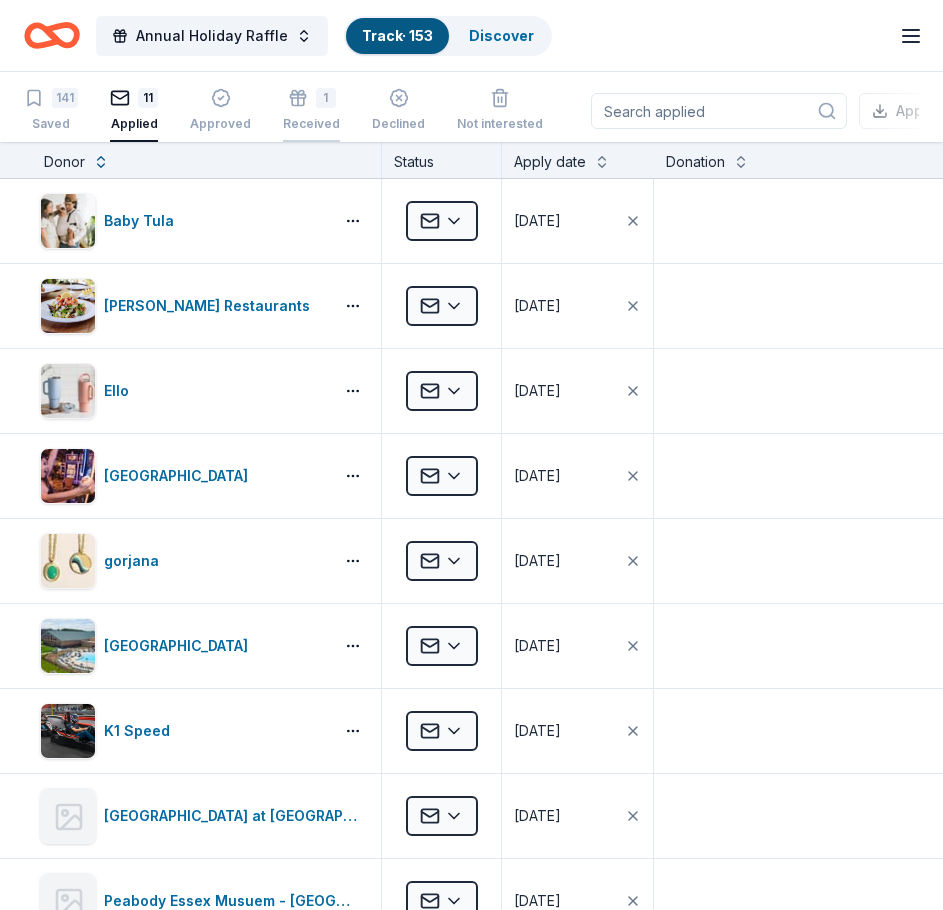 click 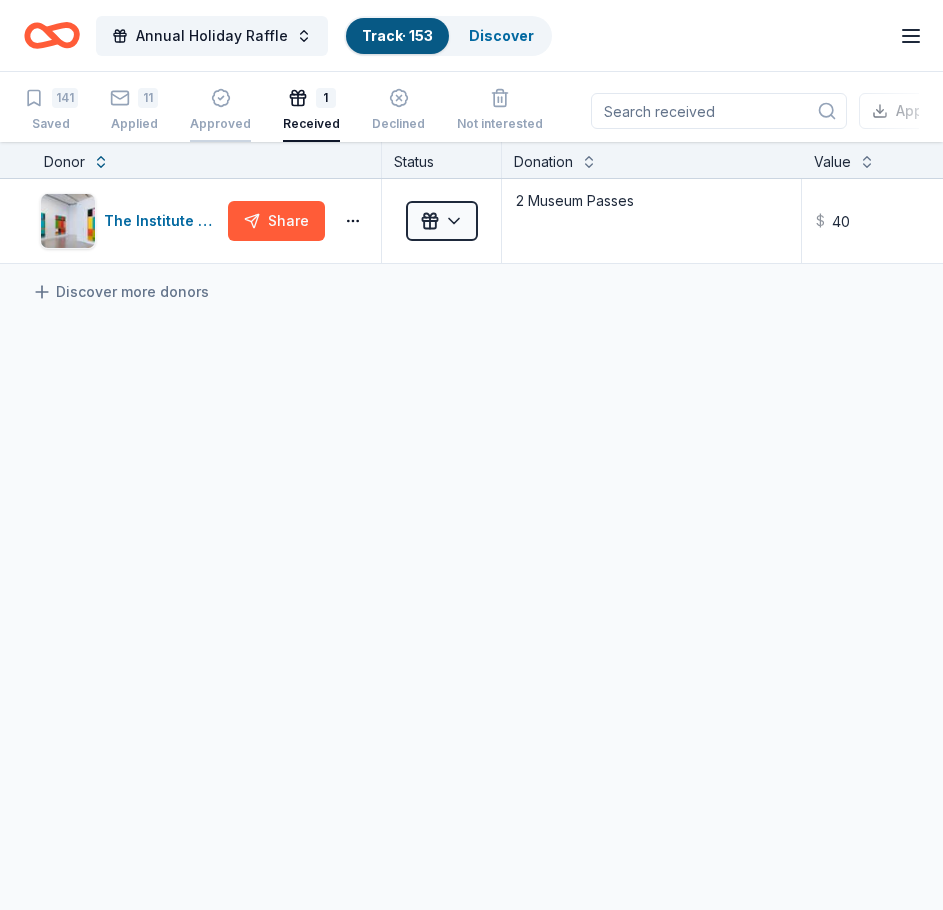 click at bounding box center [220, 98] 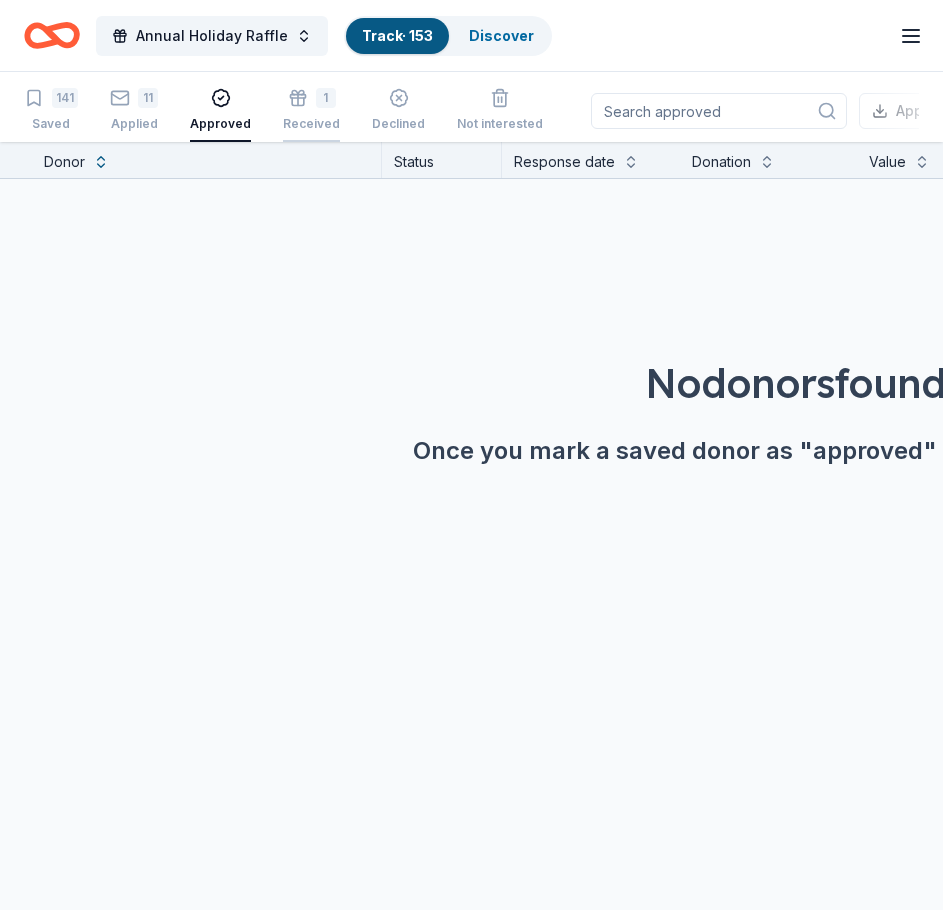 click on "1" at bounding box center (311, 98) 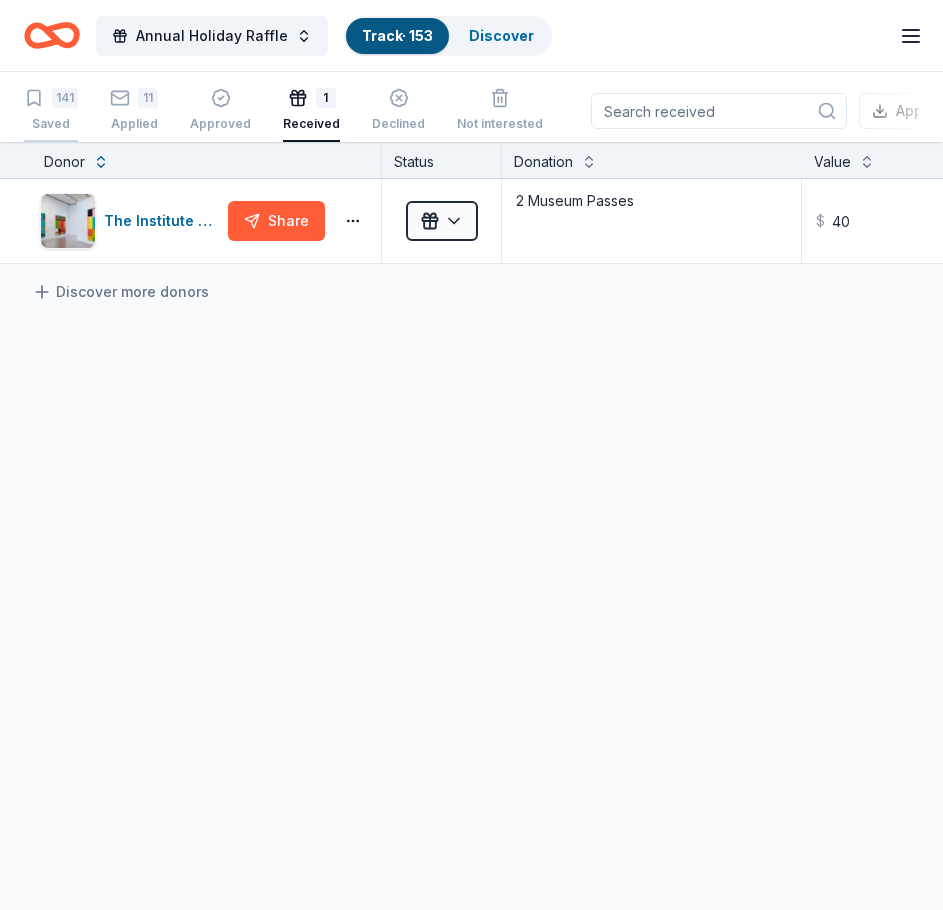 click 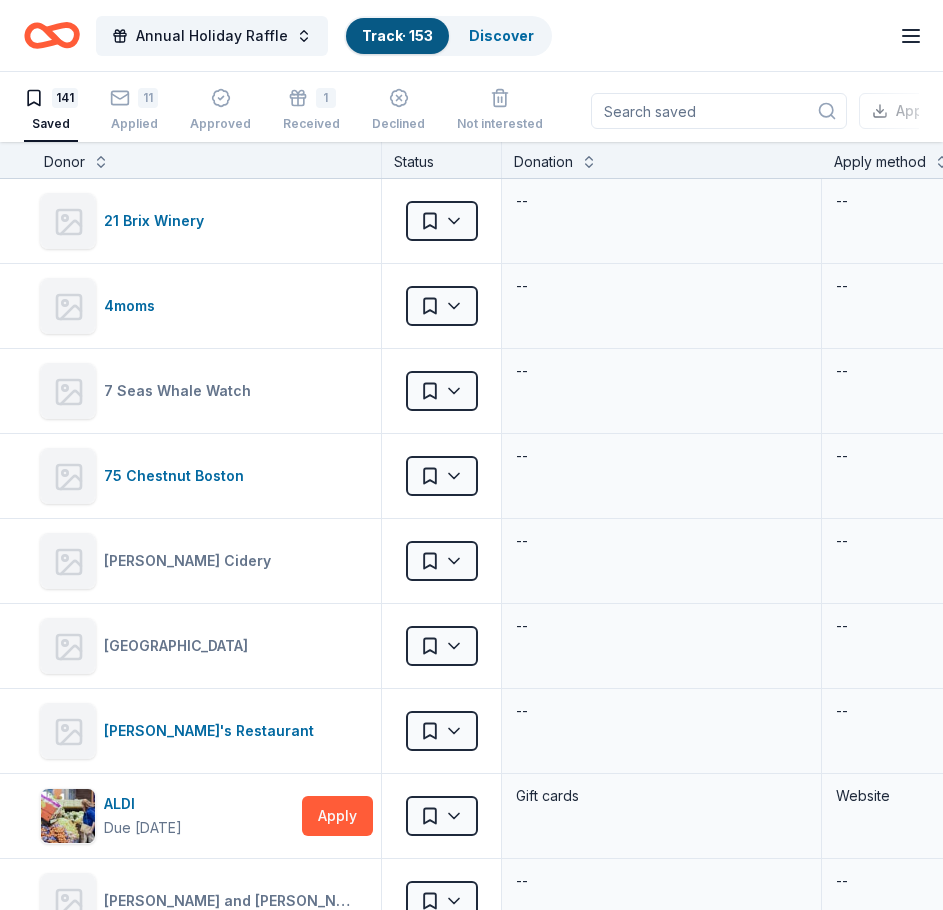 click on "141" at bounding box center (65, 98) 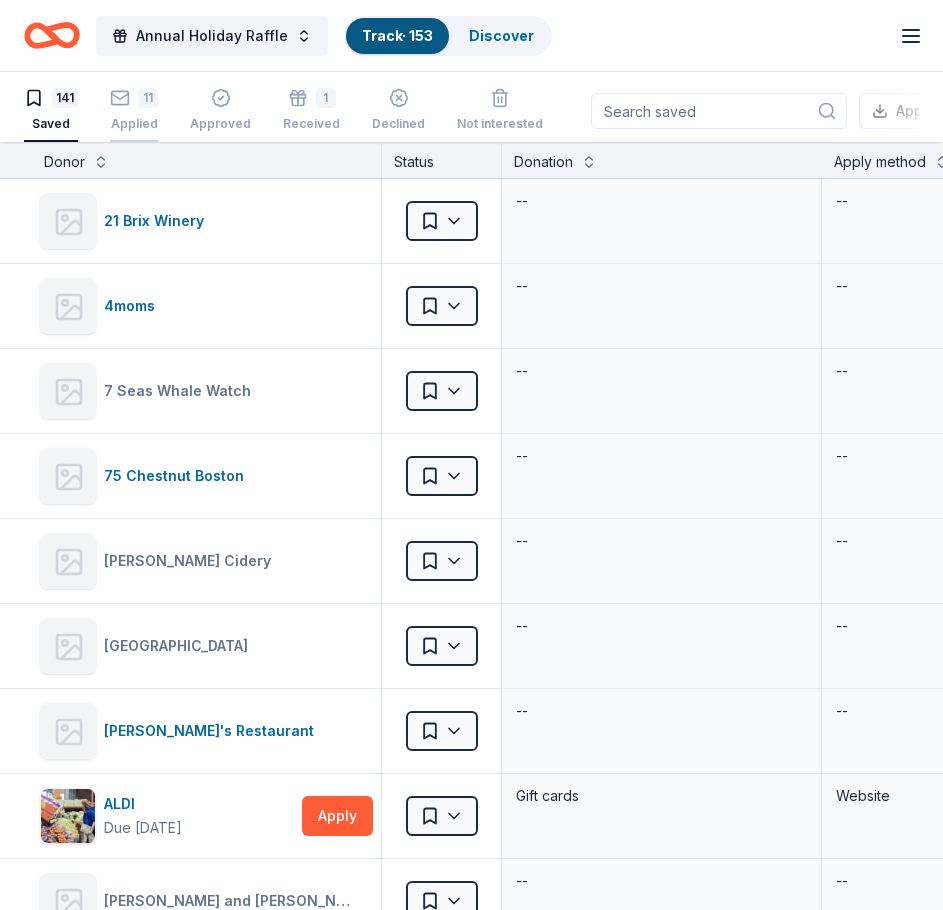 click on "11 Applied" at bounding box center [134, 99] 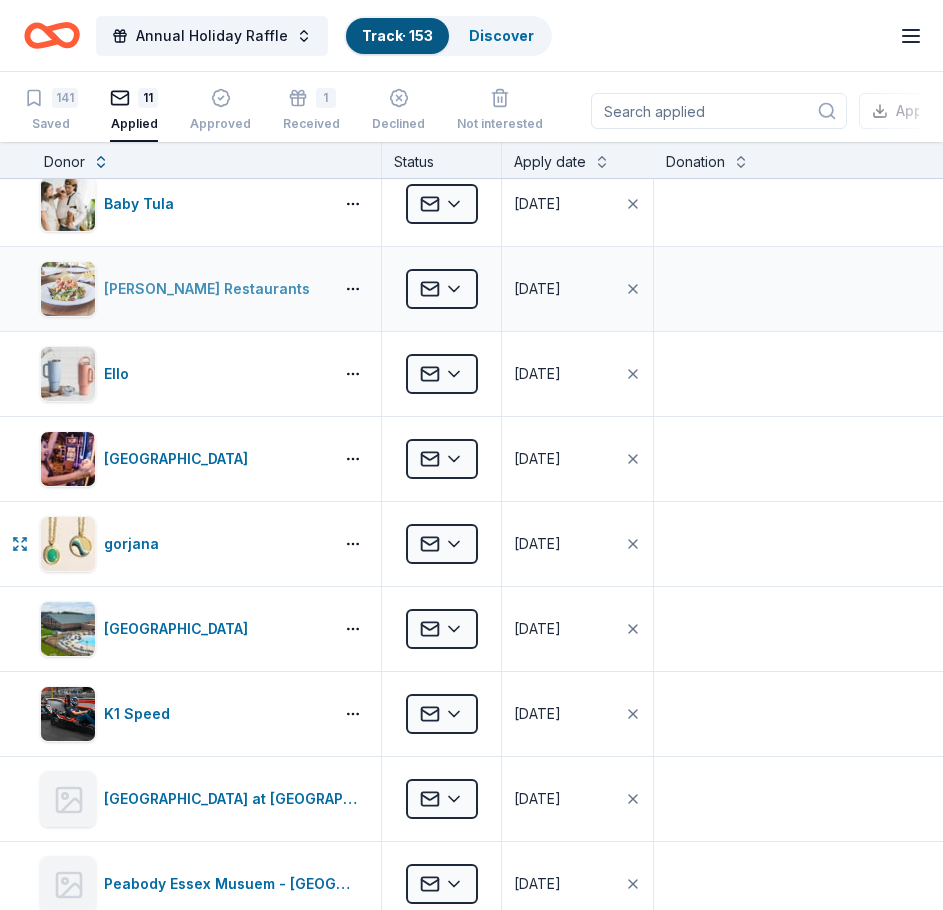 scroll, scrollTop: 0, scrollLeft: 0, axis: both 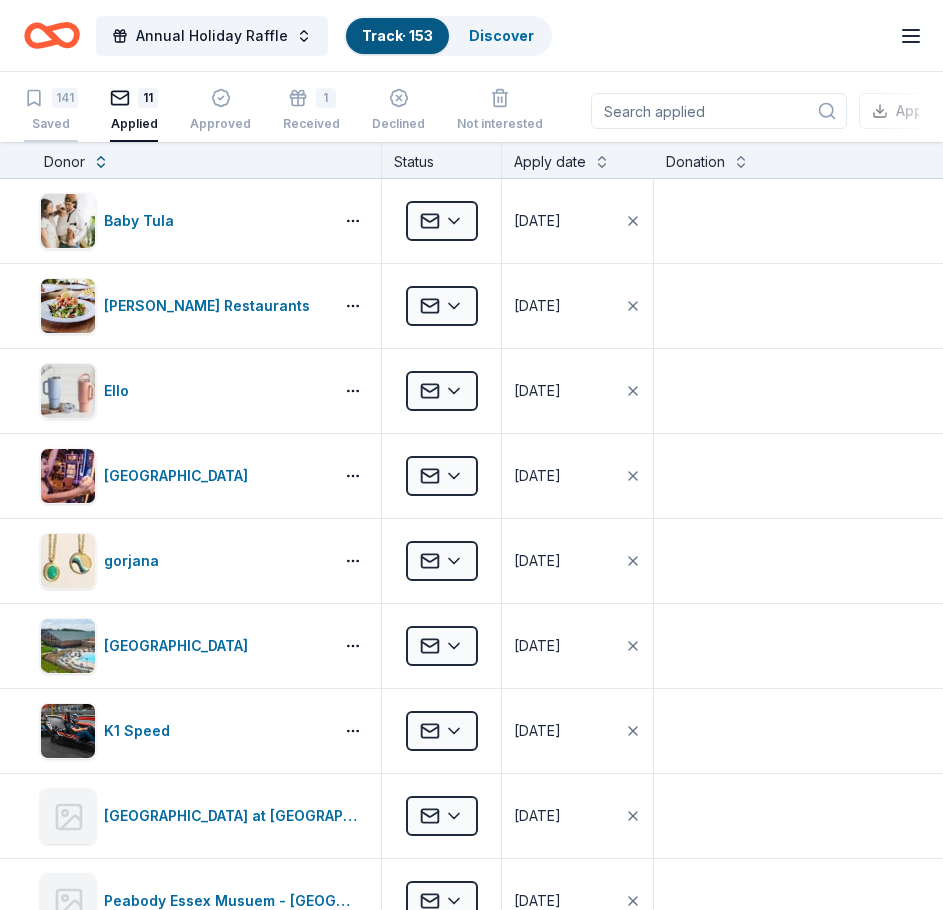 click on "141 Saved" at bounding box center [51, 110] 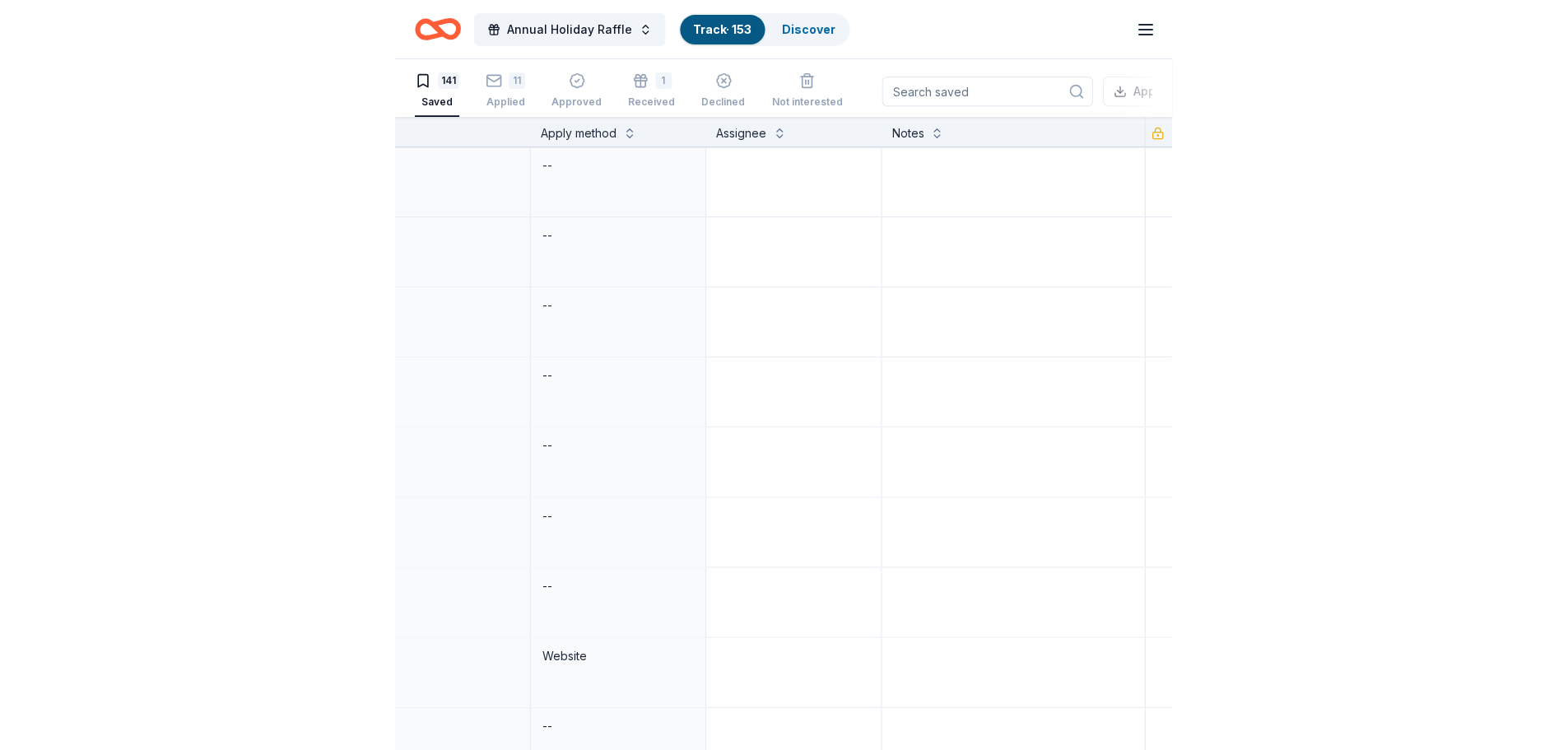 scroll, scrollTop: 0, scrollLeft: 0, axis: both 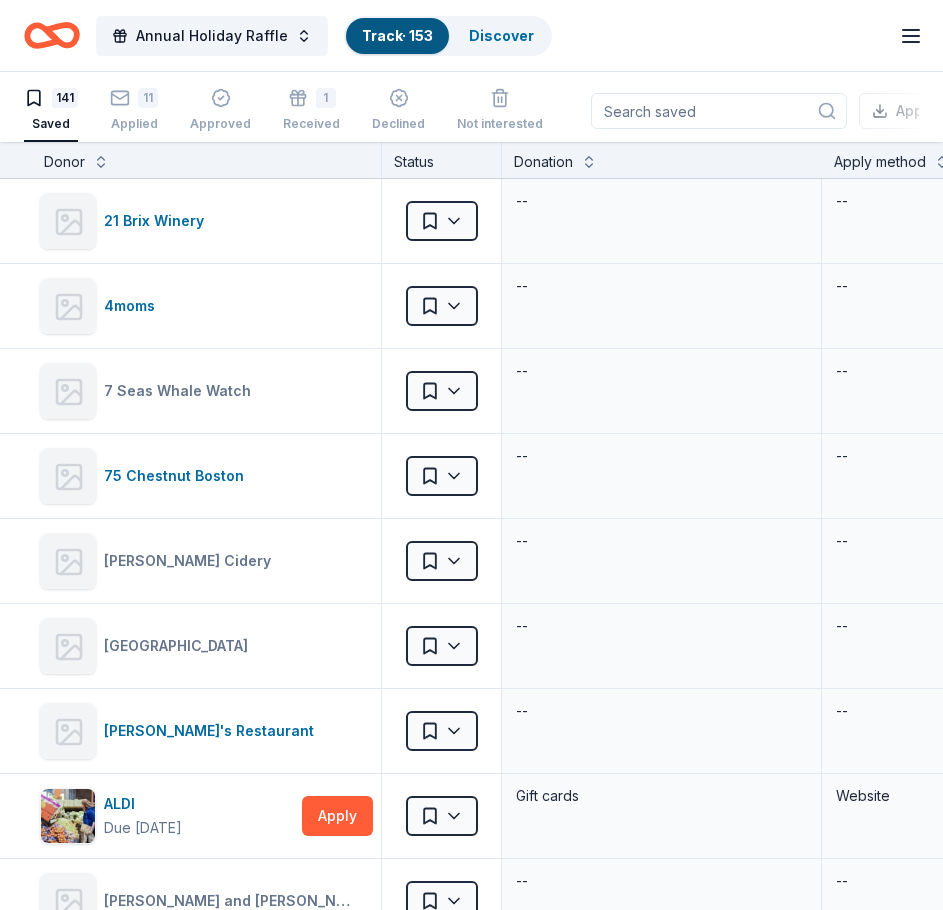 click 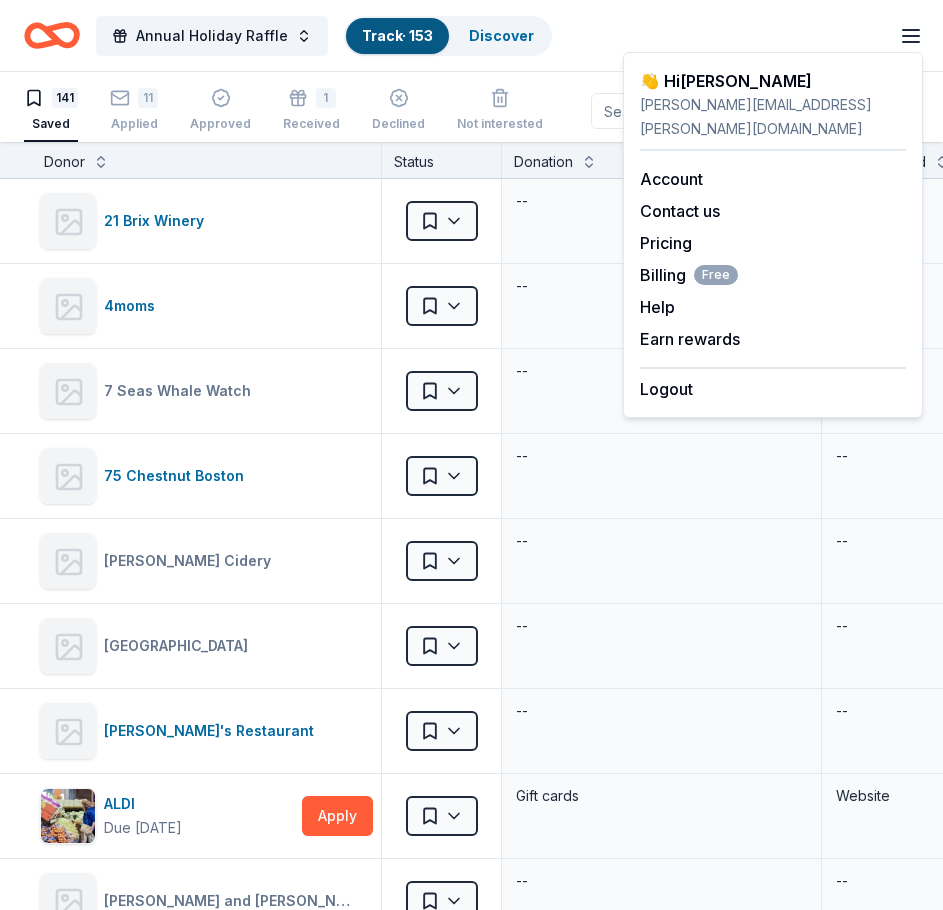 click 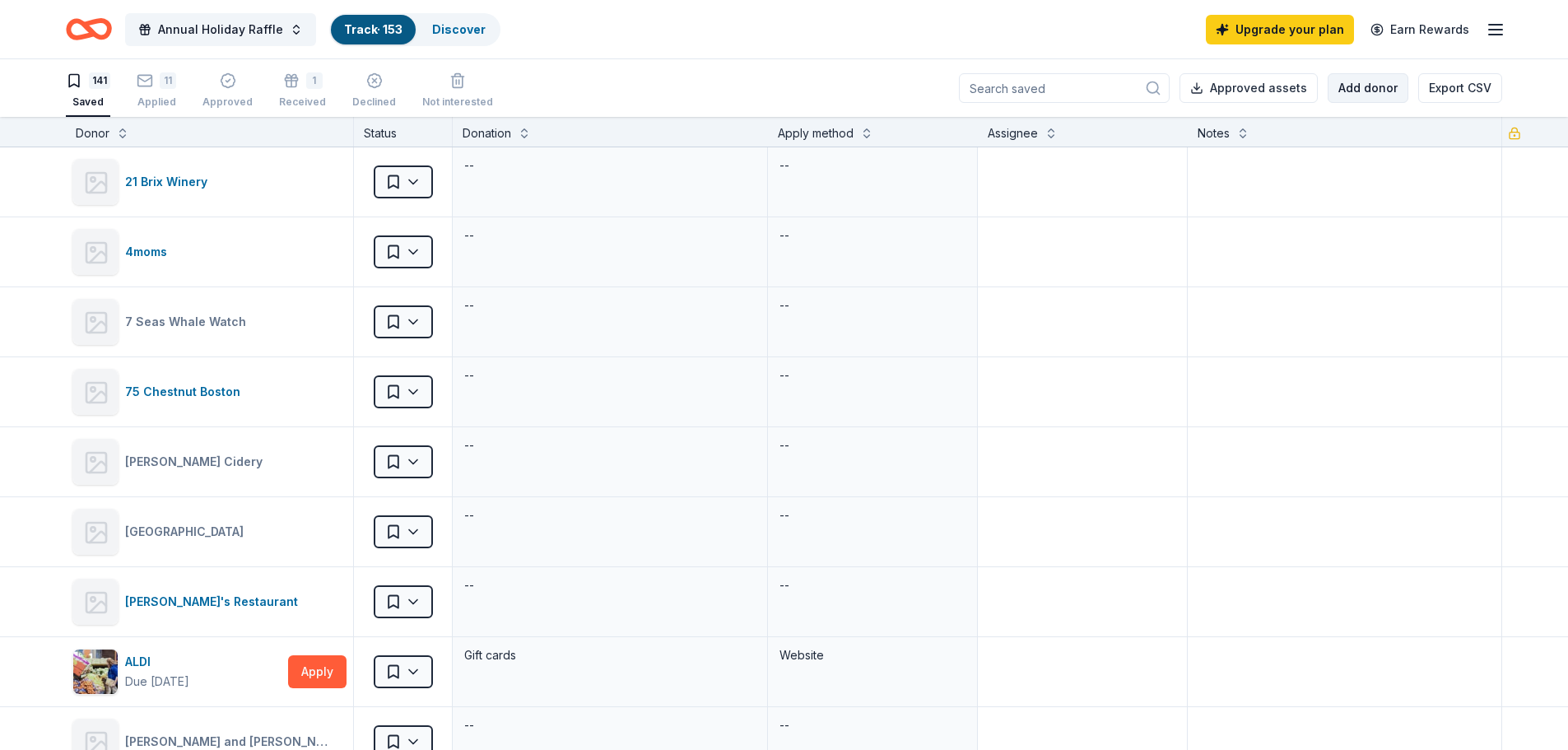 click on "Add donor" at bounding box center (1368, 88) 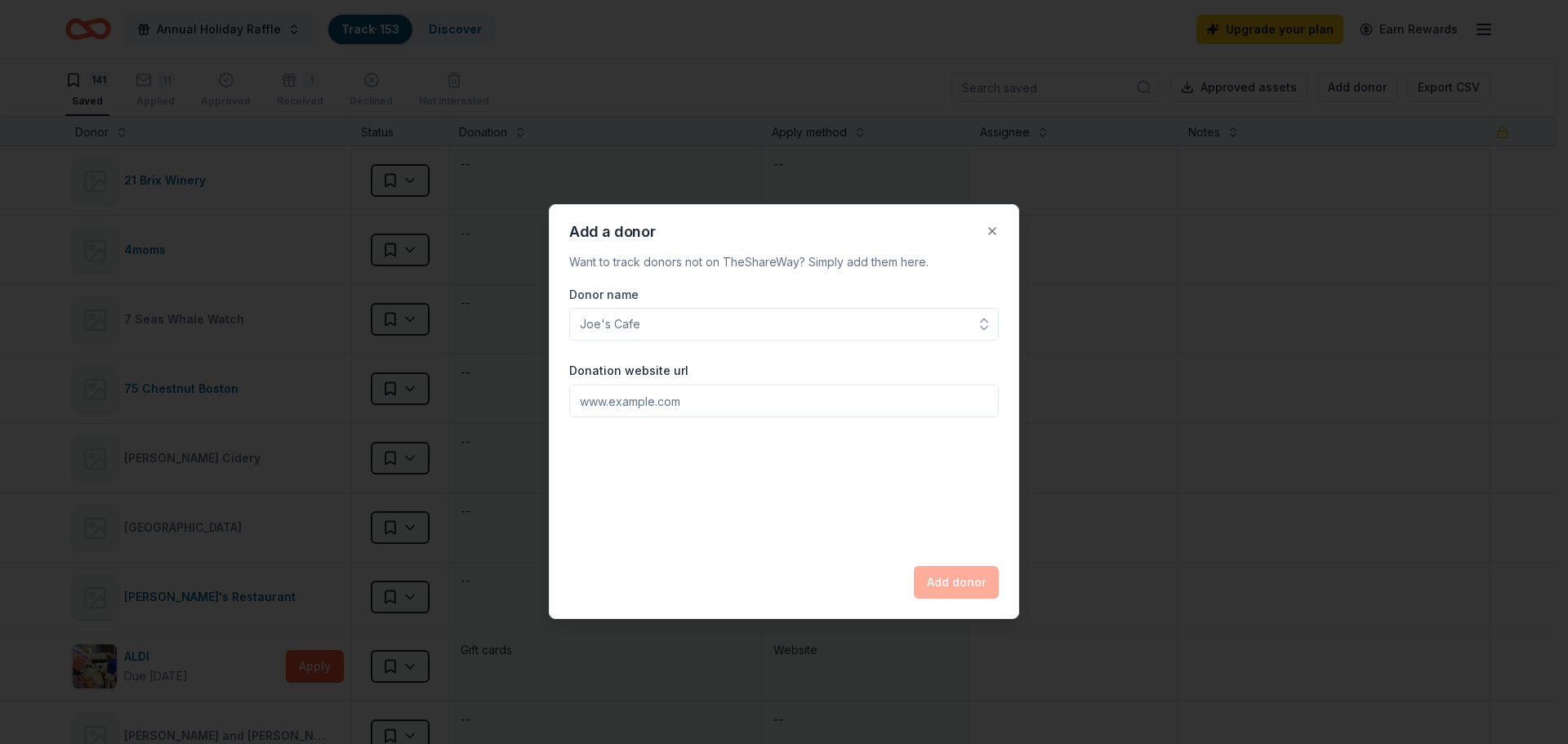 click on "Donor name" at bounding box center (784, 324) 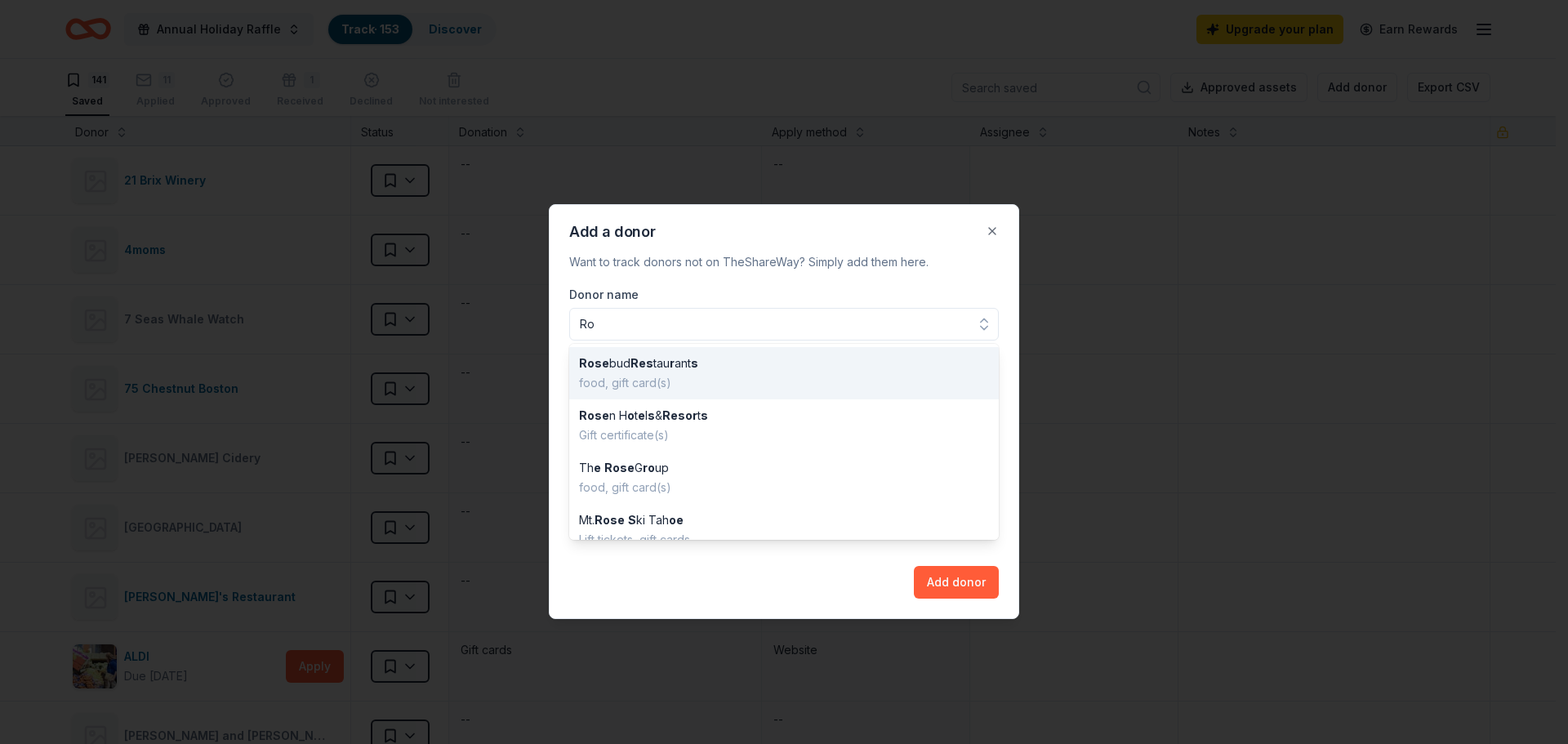 type on "R" 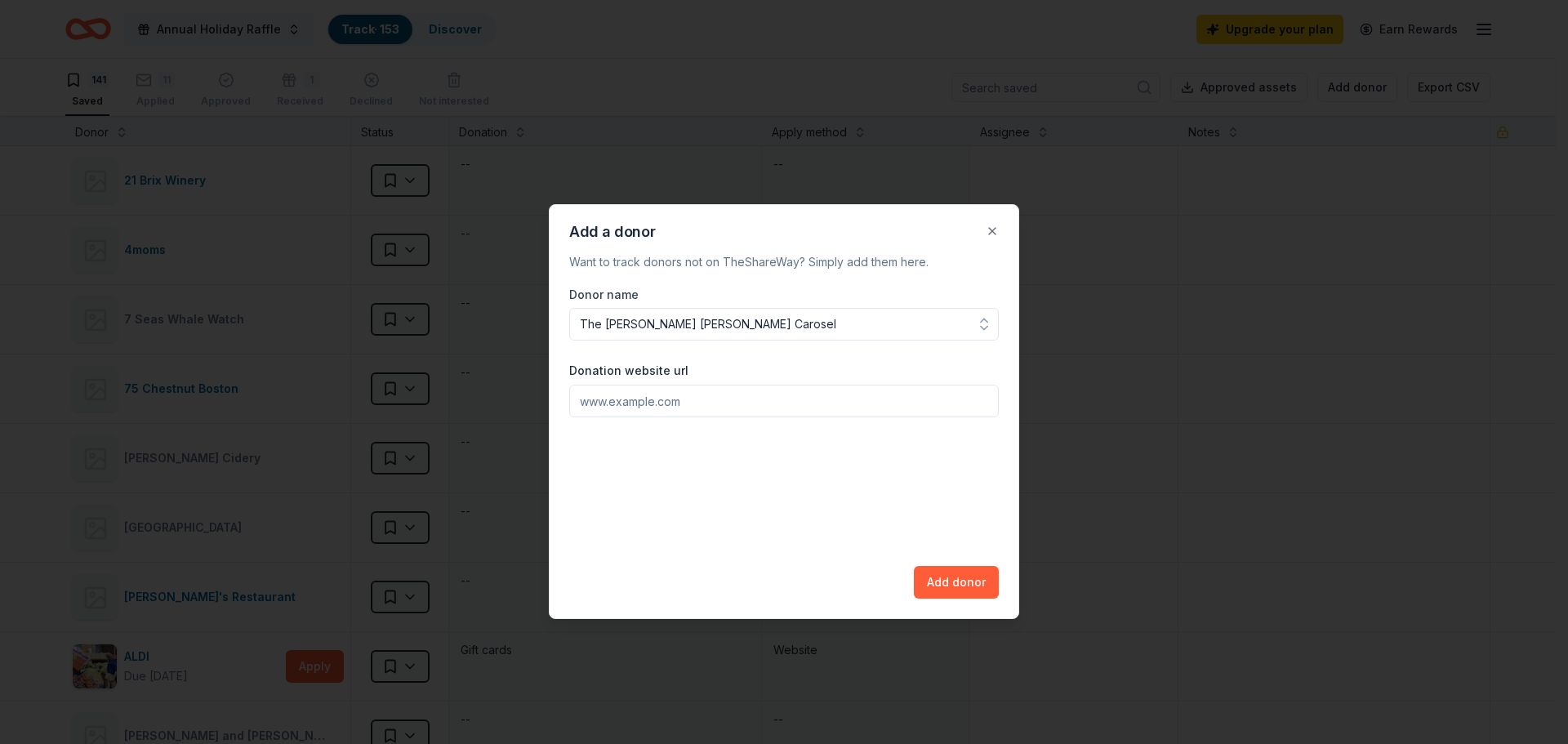 type on "The [PERSON_NAME] [PERSON_NAME] Carosel" 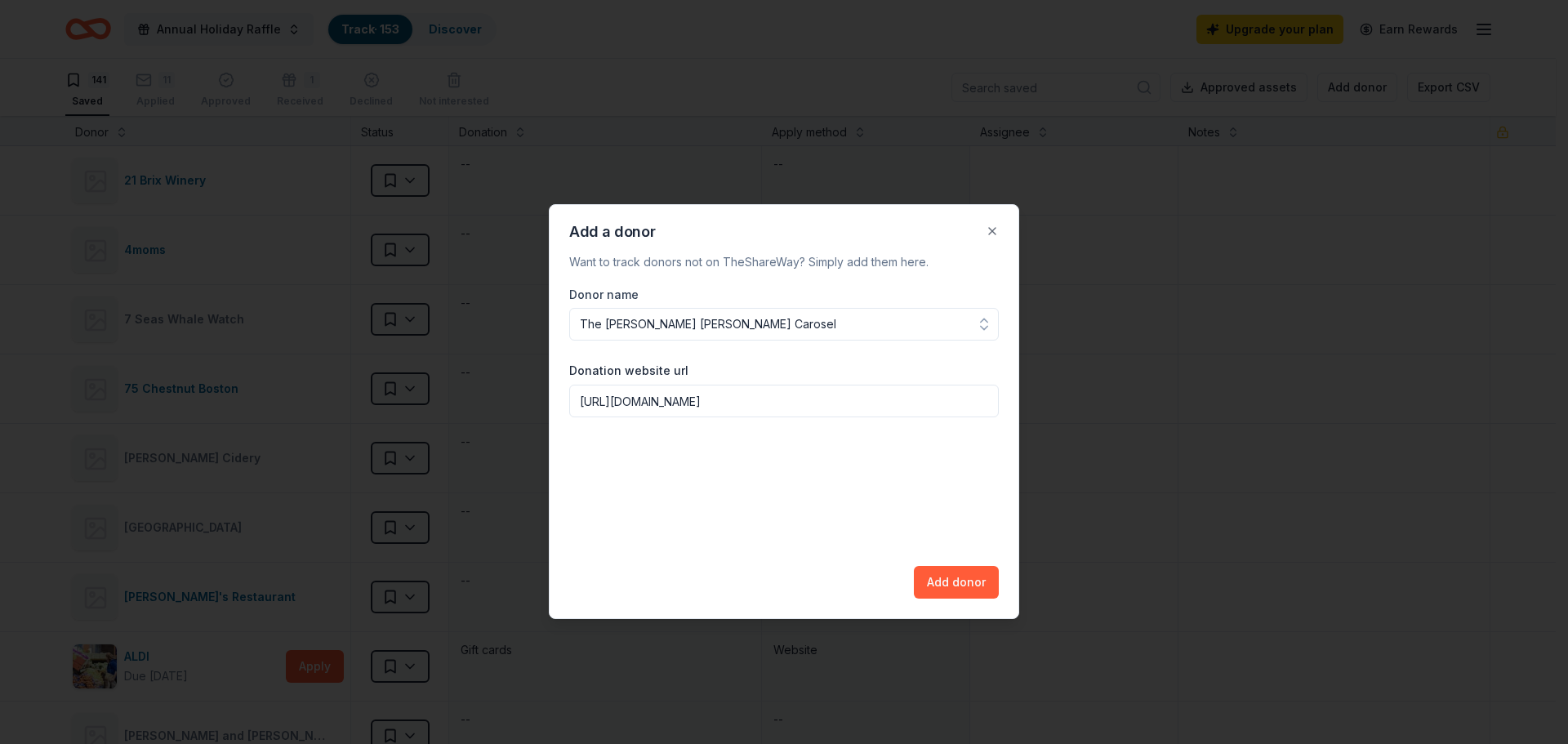 type on "[URL][DOMAIN_NAME]" 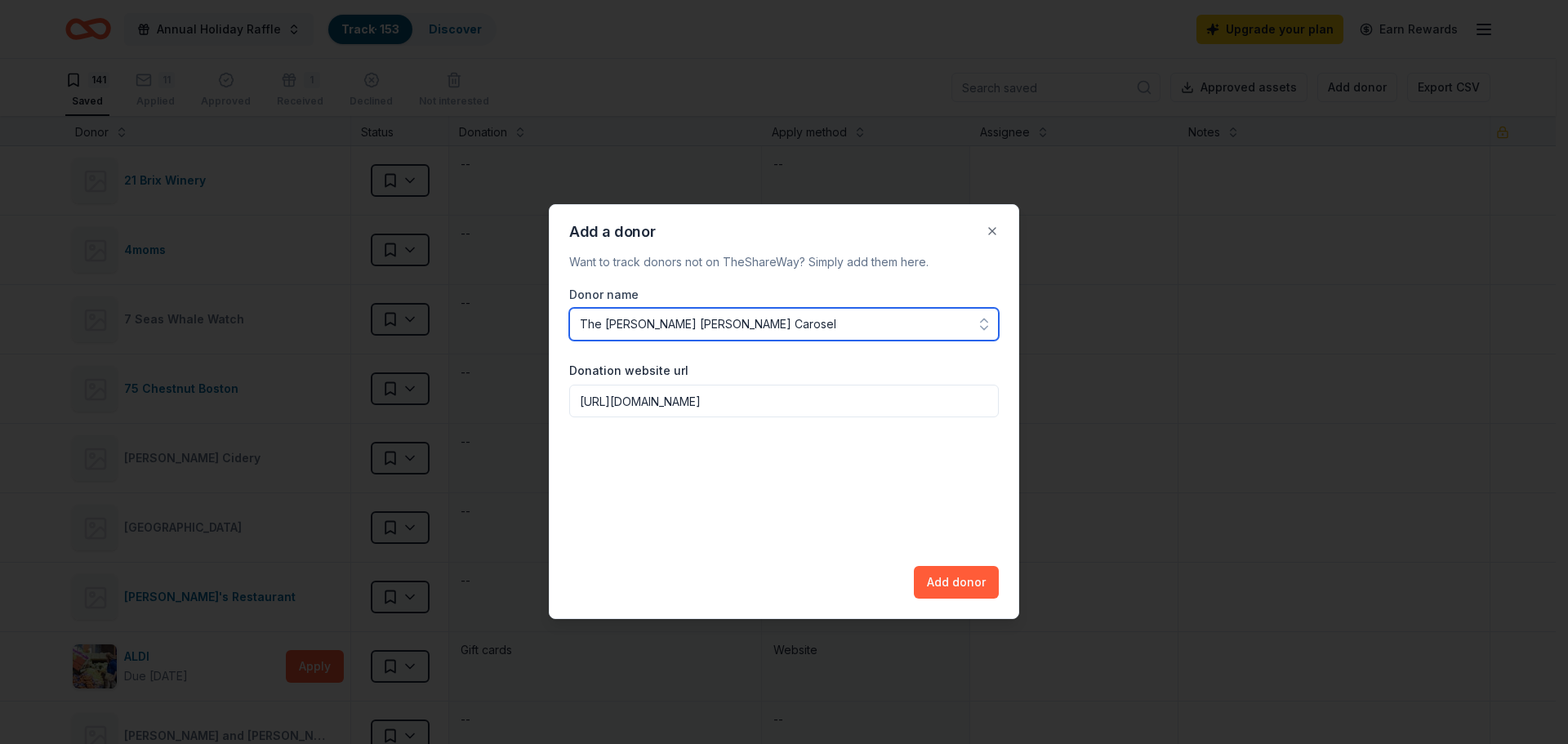 click on "The [PERSON_NAME] [PERSON_NAME] Carosel" at bounding box center [784, 324] 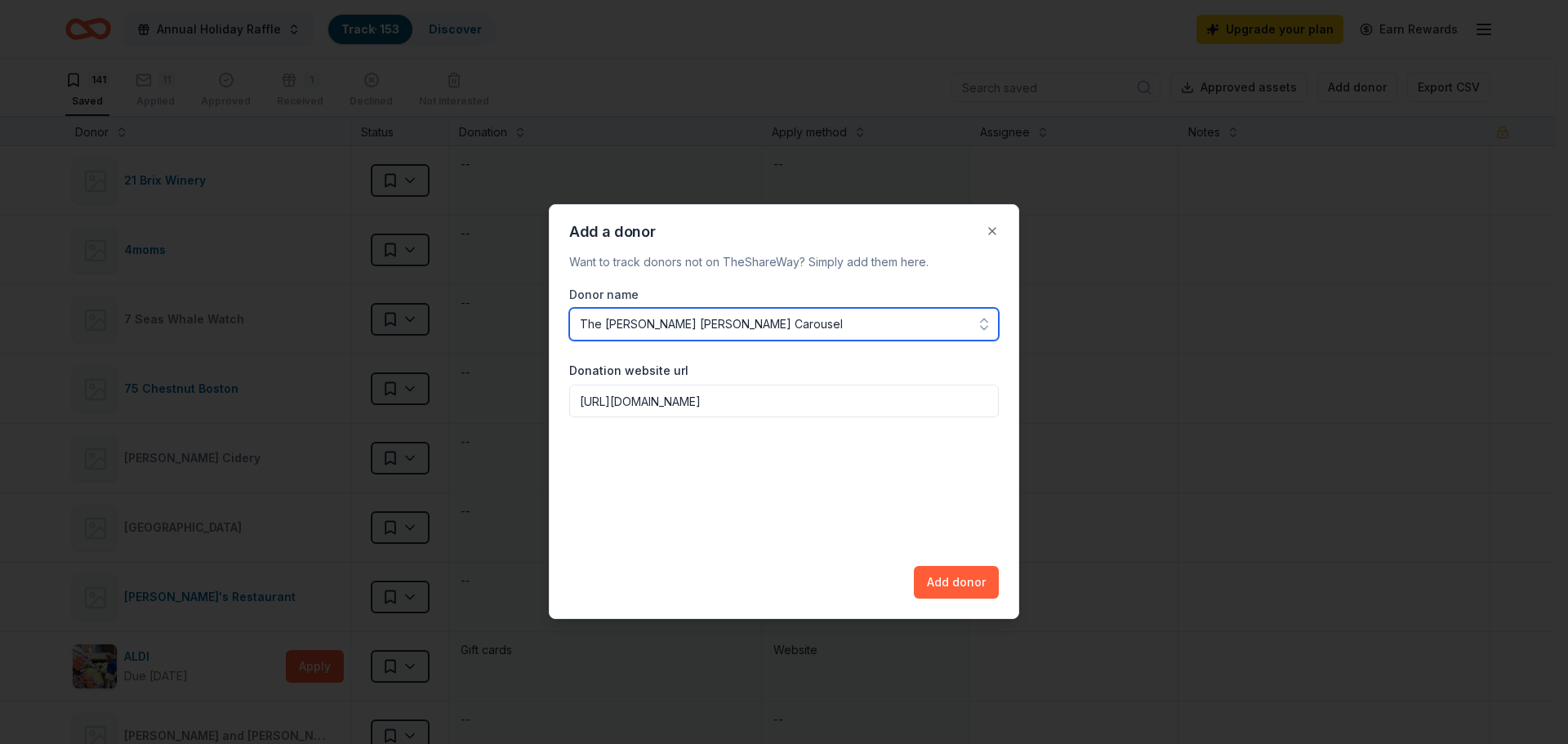 type on "The [PERSON_NAME] [PERSON_NAME] Carousel" 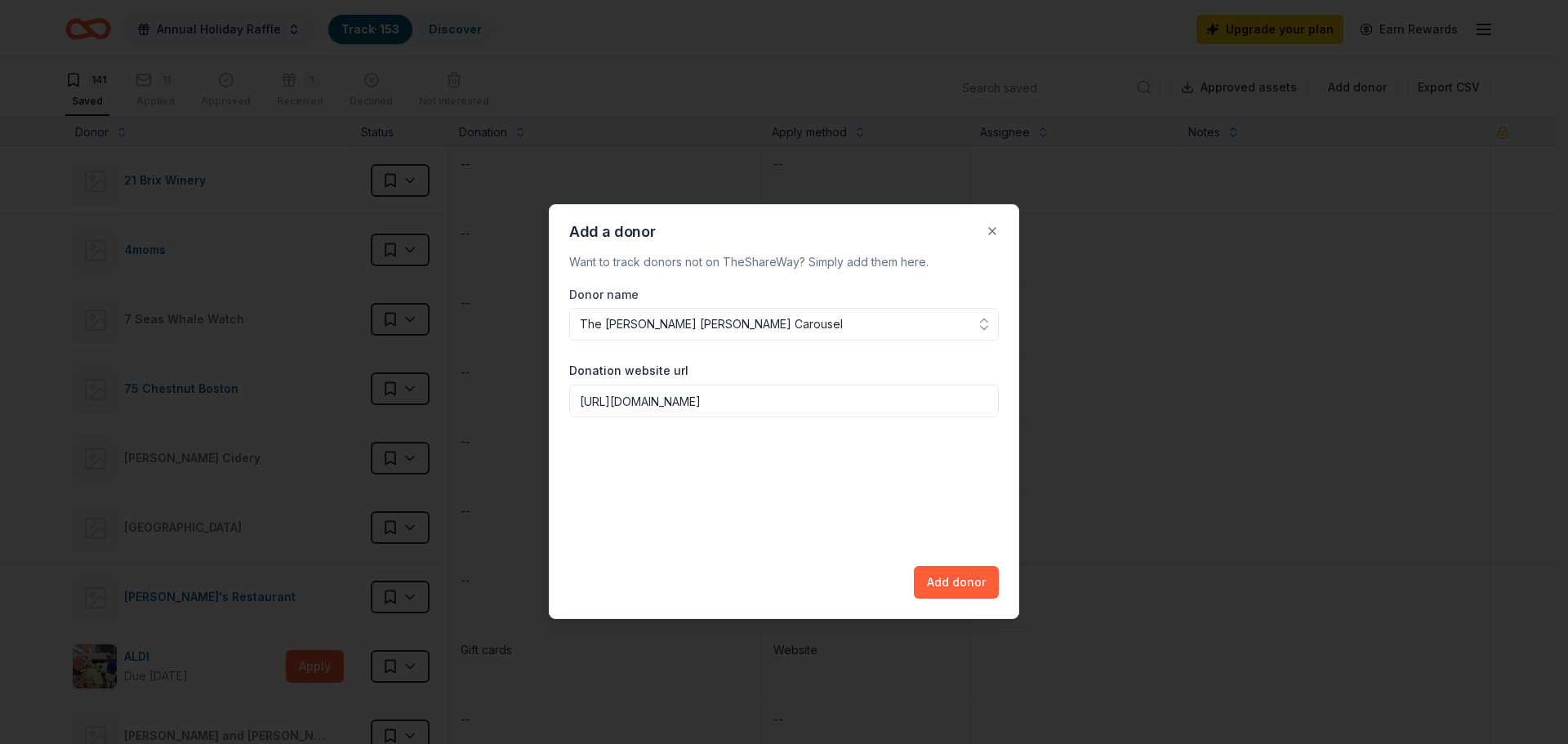 click on "Donor name The [PERSON_NAME] [PERSON_NAME] Carousel Donation website url [URL][DOMAIN_NAME] Add donor" at bounding box center [784, 442] 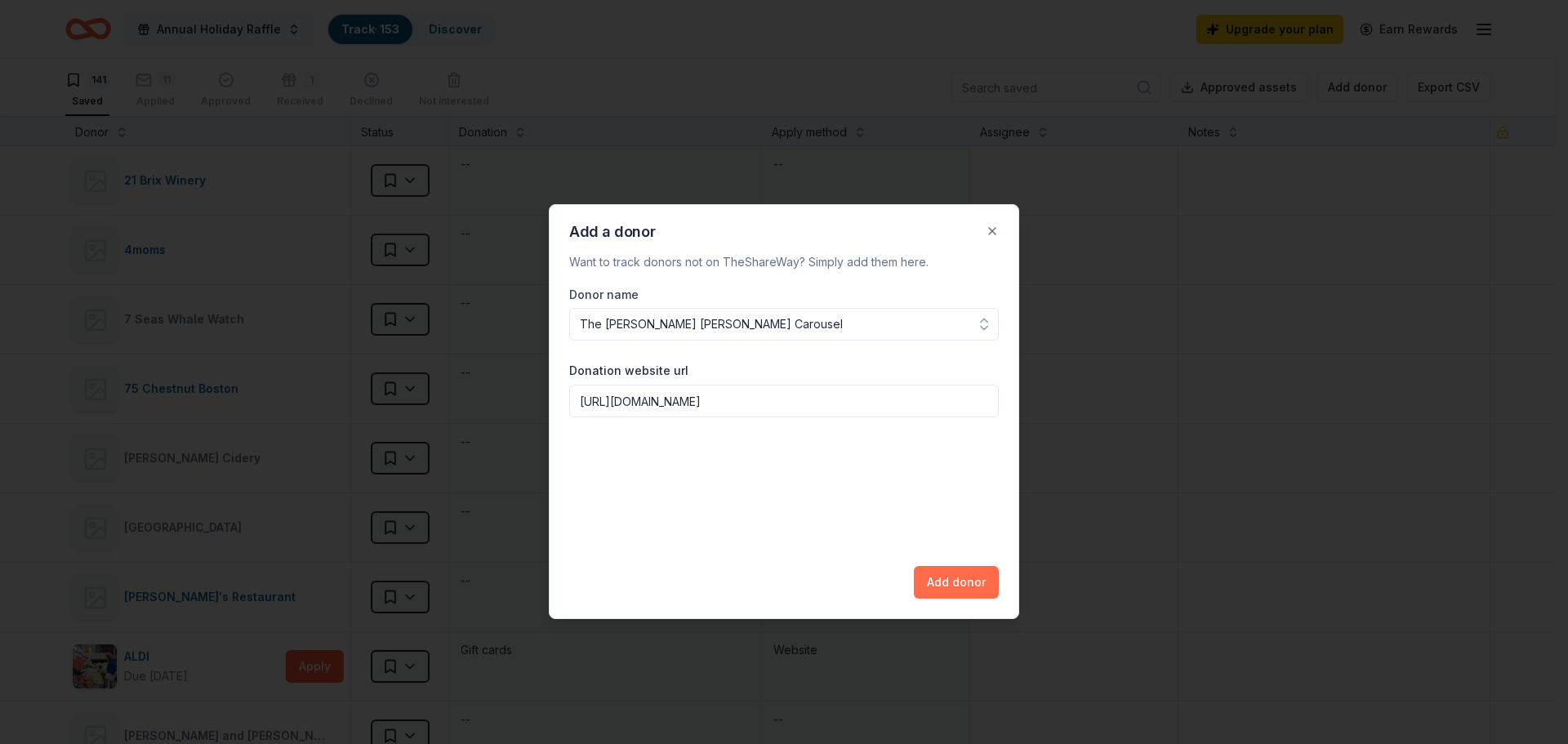 click on "Add donor" at bounding box center (956, 582) 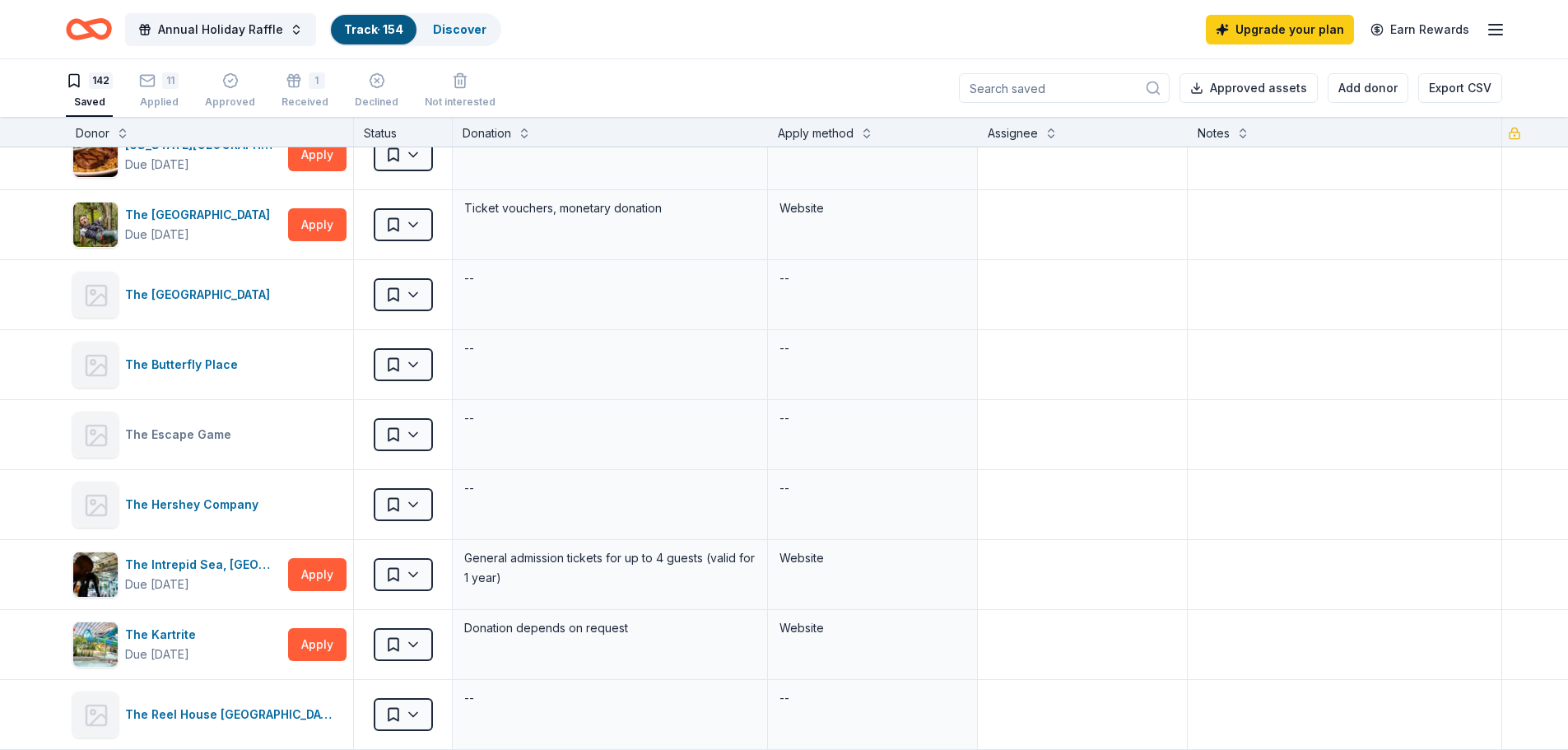 scroll, scrollTop: 8230, scrollLeft: 0, axis: vertical 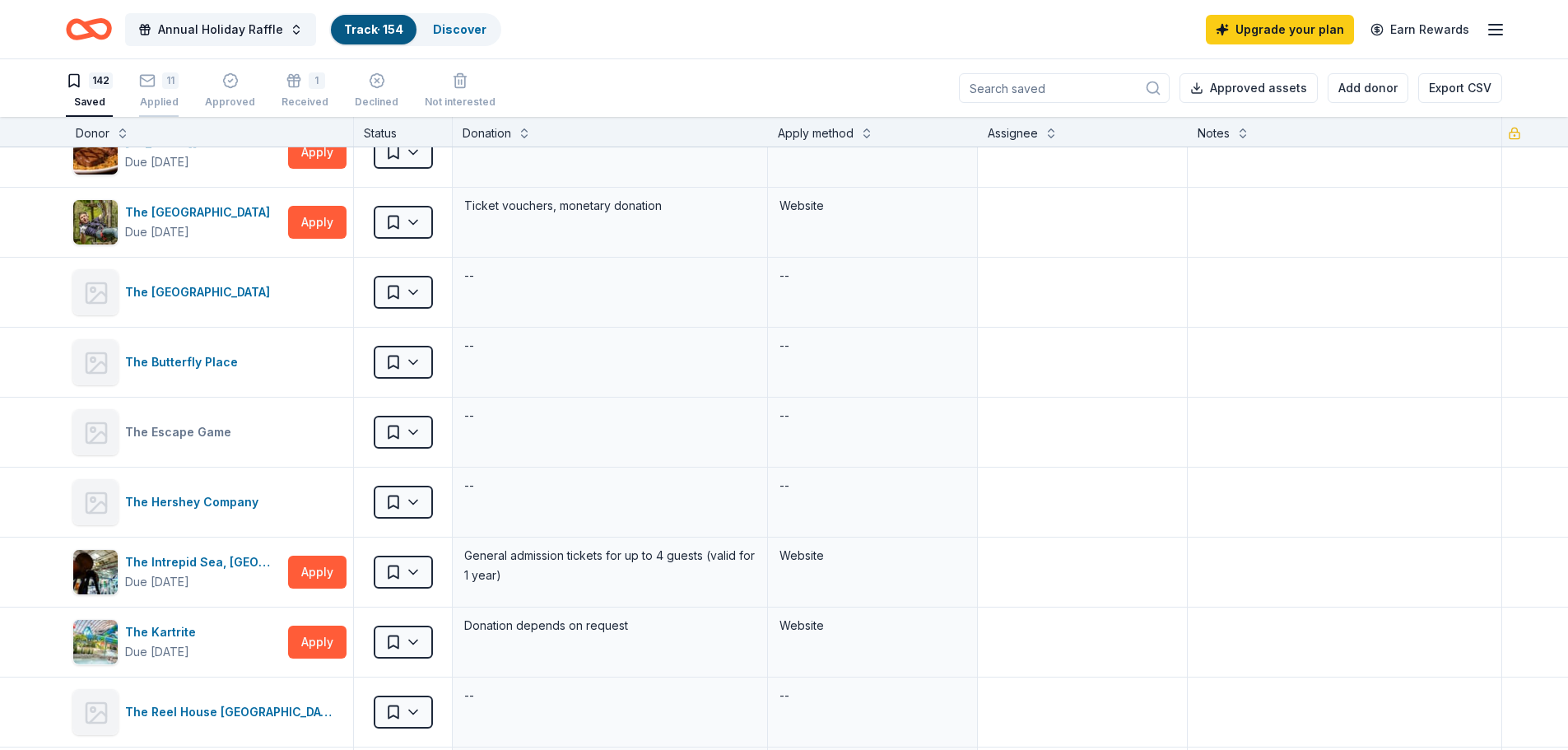 click on "11" at bounding box center [170, 72] 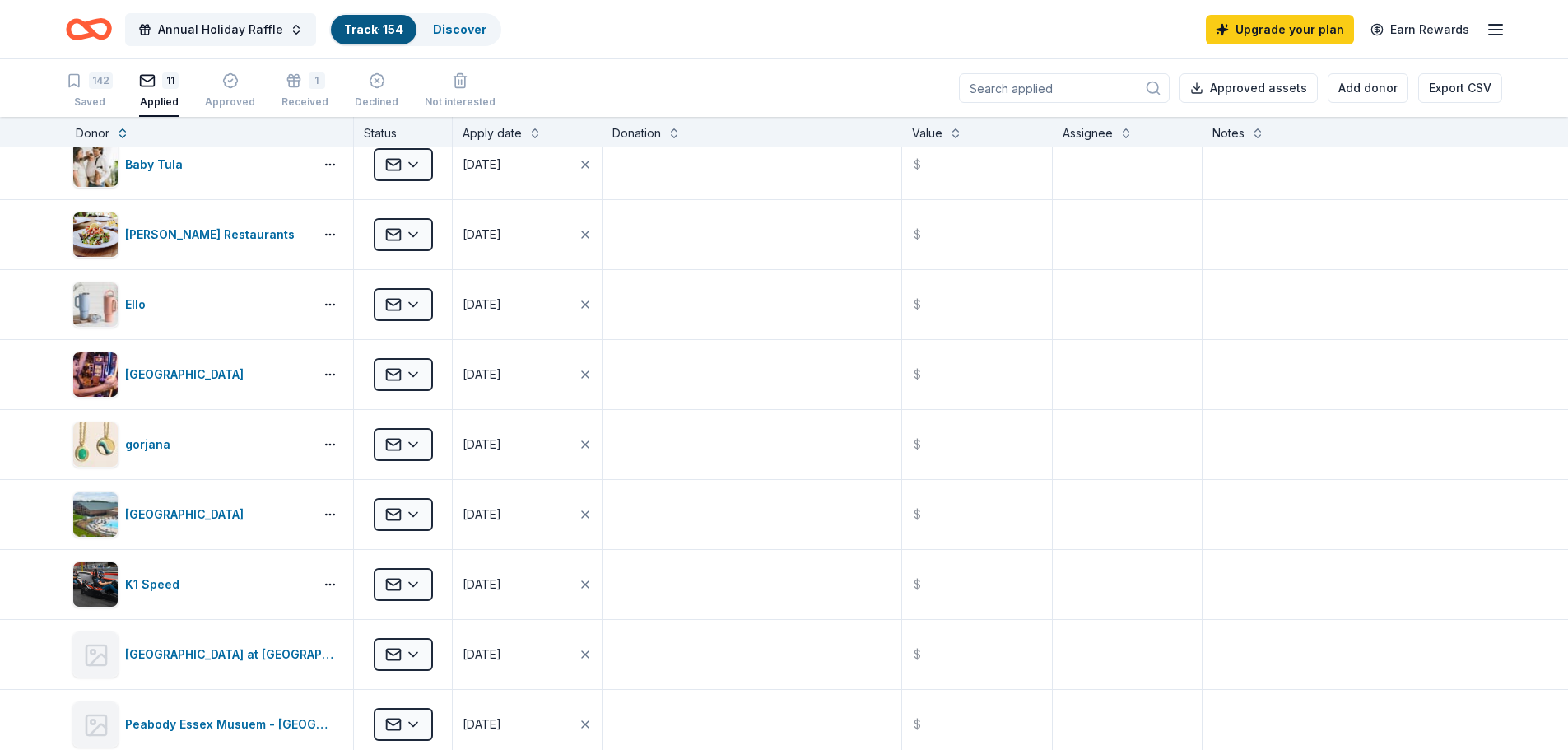 scroll, scrollTop: 0, scrollLeft: 0, axis: both 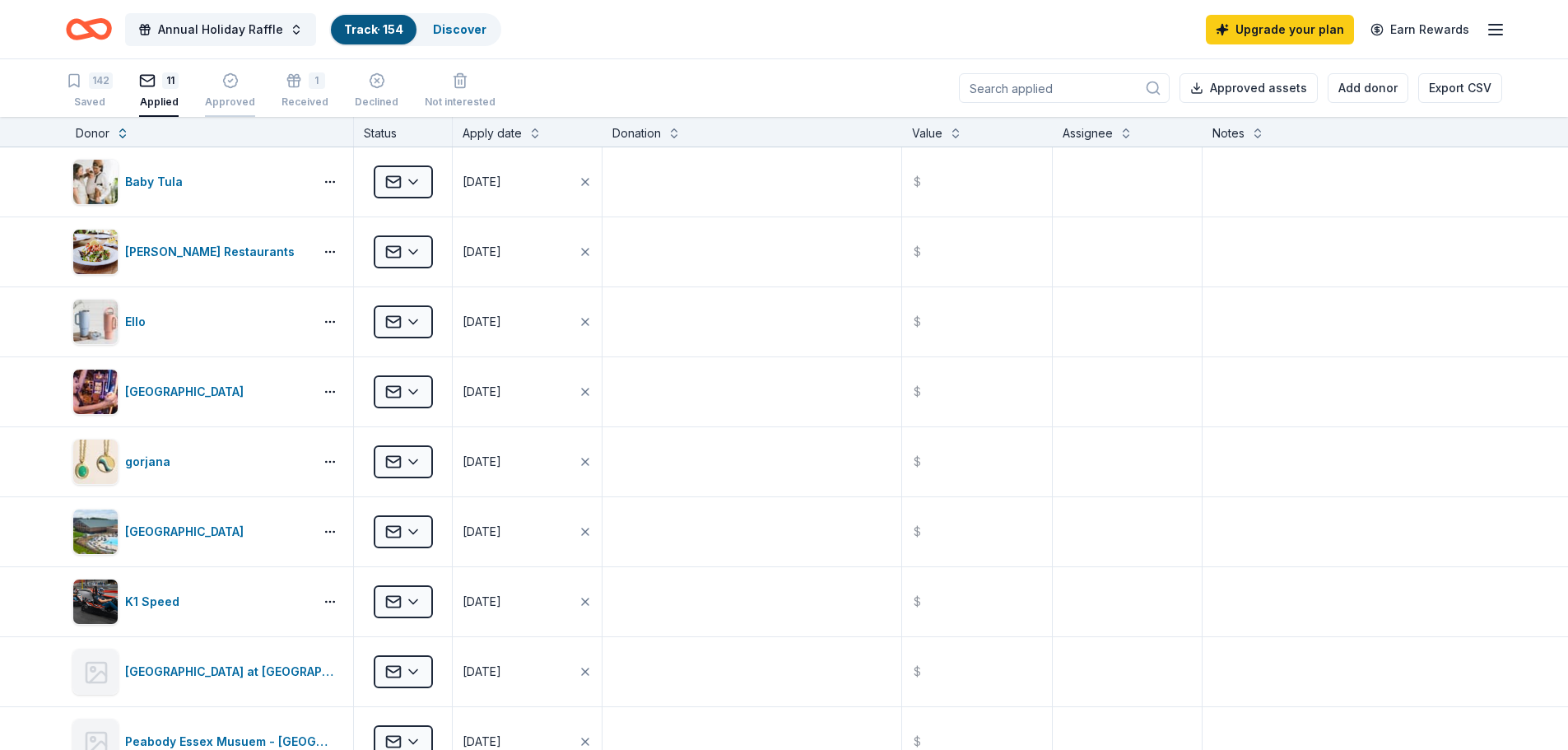 click on "Approved" at bounding box center (230, 91) 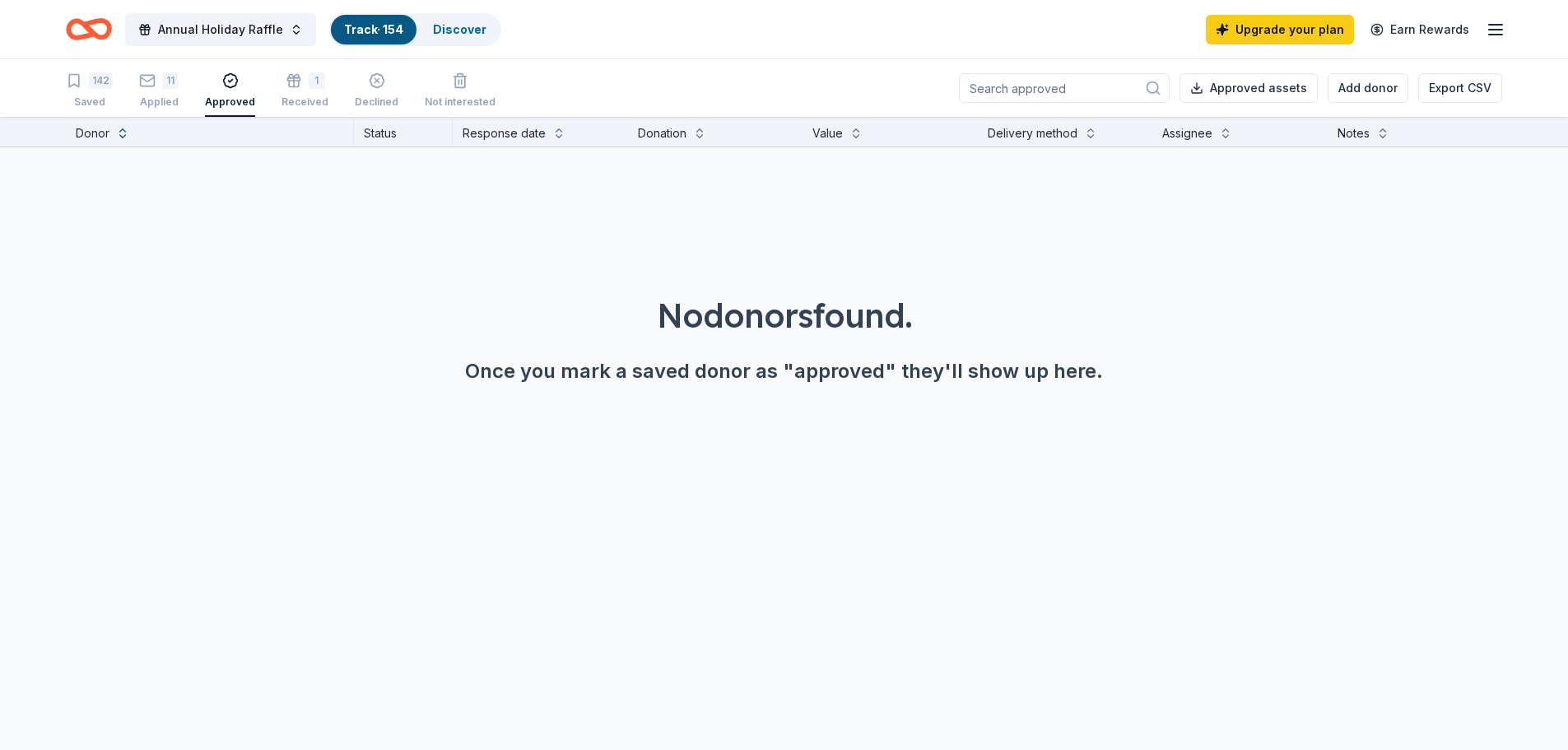 click on "142 Saved 11 Applied Approved 1 Received Declined Not interested" at bounding box center [281, 91] 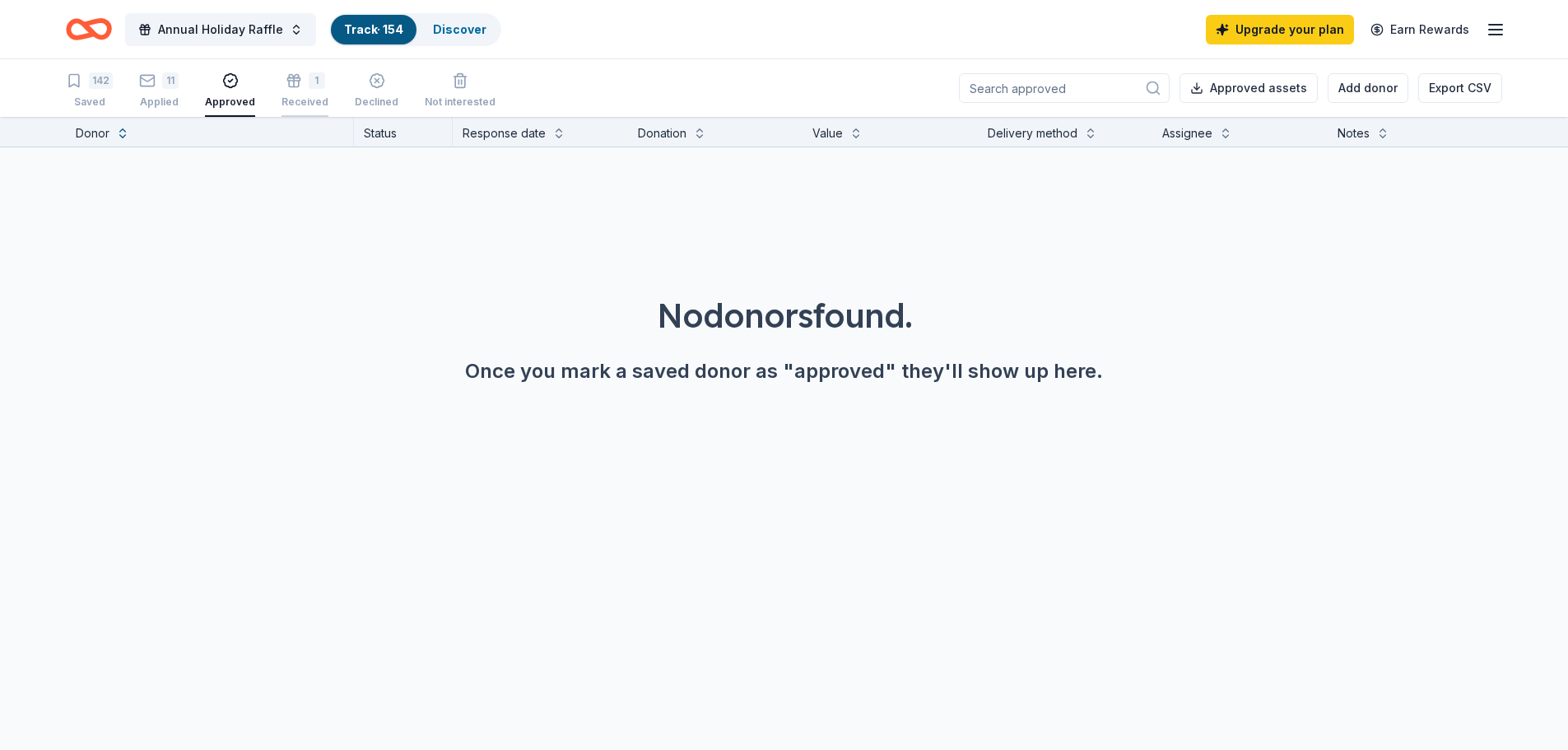 click 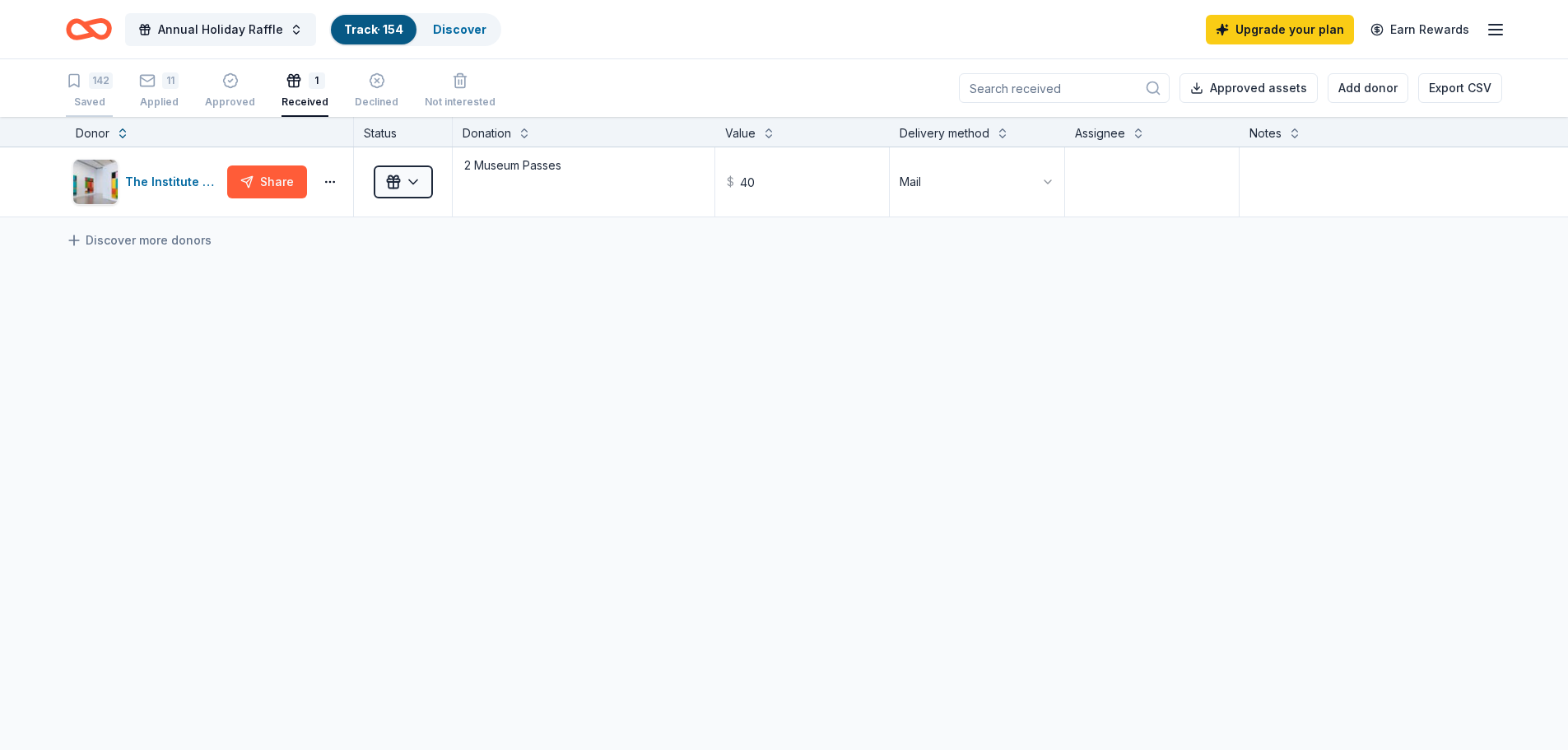 click on "142" at bounding box center (100, 81) 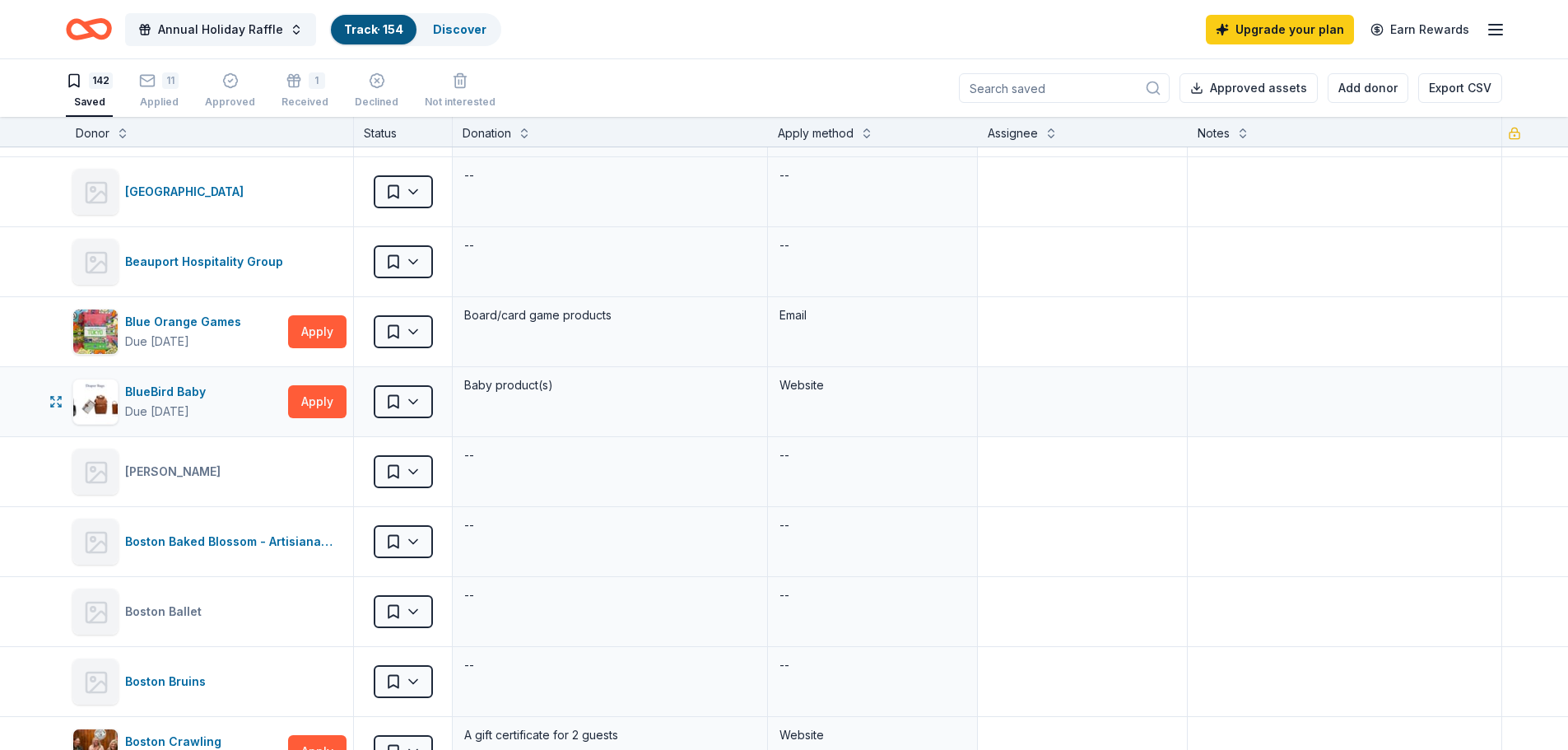 scroll, scrollTop: 1810, scrollLeft: 0, axis: vertical 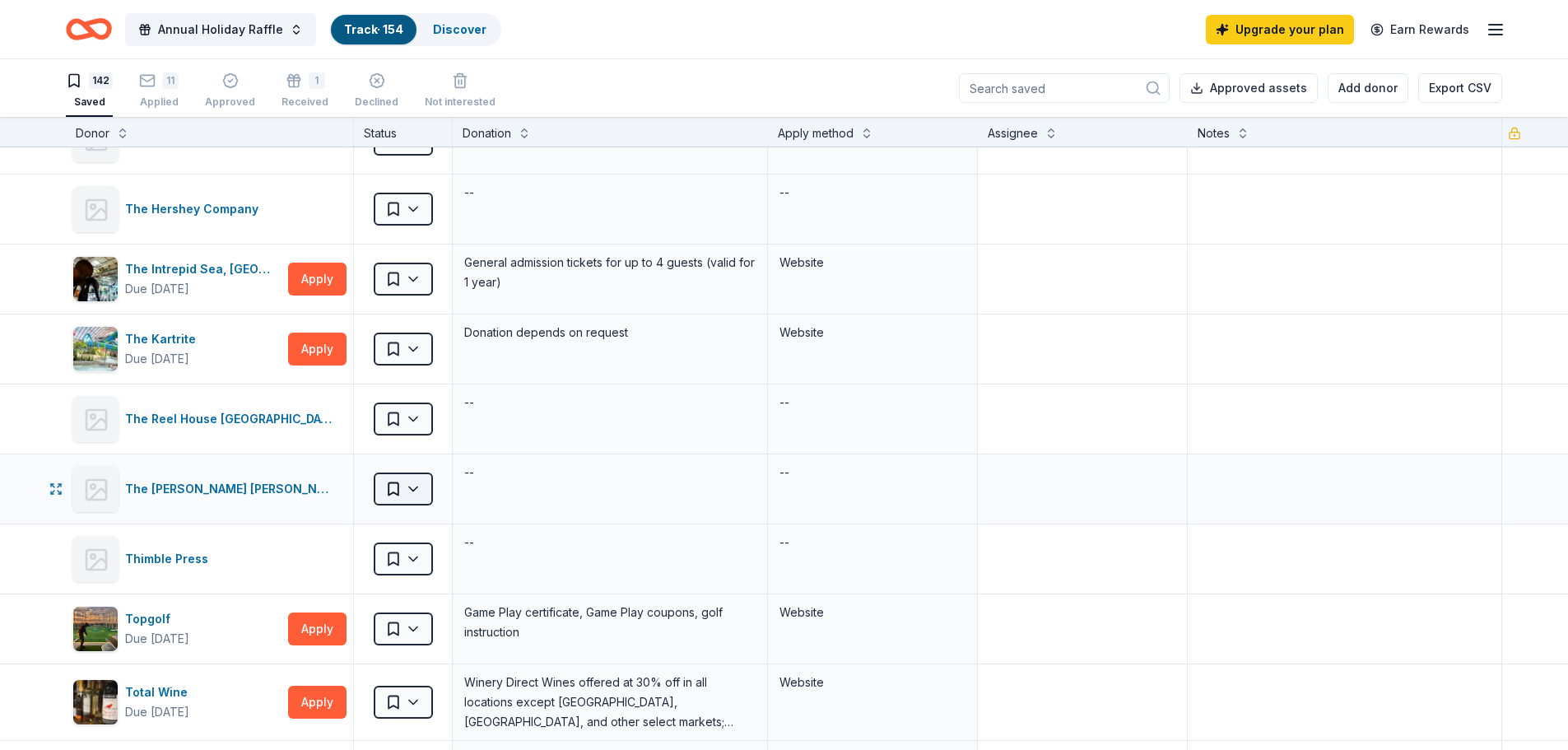 click on "Annual Holiday Raffle Track  · 154 Discover Upgrade your plan Earn Rewards 142 Saved 11 Applied Approved 1 Received Declined Not interested  Approved assets Add donor Export CSV Donor Status Donation Apply method Assignee Notes 21 Brix Winery Saved -- -- 4moms Saved -- -- 7 Seas Whale Watch Saved -- -- 75 Chestnut Boston Saved -- -- [PERSON_NAME] Cidery Saved -- -- [GEOGRAPHIC_DATA] Saved -- -- [PERSON_NAME]'s Restaurant Saved -- -- ALDI  Due [DATE] Apply Saved Gift cards Website [PERSON_NAME] and Ani Jewelry Saved -- -- [PERSON_NAME][GEOGRAPHIC_DATA] Saved -- -- Altamount Winery Saved -- -- [PERSON_NAME] Due [DATE] Apply Saved Food, gift card(s) Website Anyela's Vineyards Saved -- -- Art Bar [GEOGRAPHIC_DATA] Saved -- -- Arts [PERSON_NAME] Saved -- -- [PERSON_NAME] Chocolate Company Saved -- -- Atlantic Country Club Saved -- -- Aveeno Saved -- -- Baby Banz Saved -- -- Baby Jogger Saved -- -- Baby Time by Episencial Saved -- -- Bacco Ristorante & Bar Saved -- -- Bantam Cider Saved -- -- [PERSON_NAME] -- -- [PERSON_NAME] Collective Saved -- -- Apply" at bounding box center [784, 375] 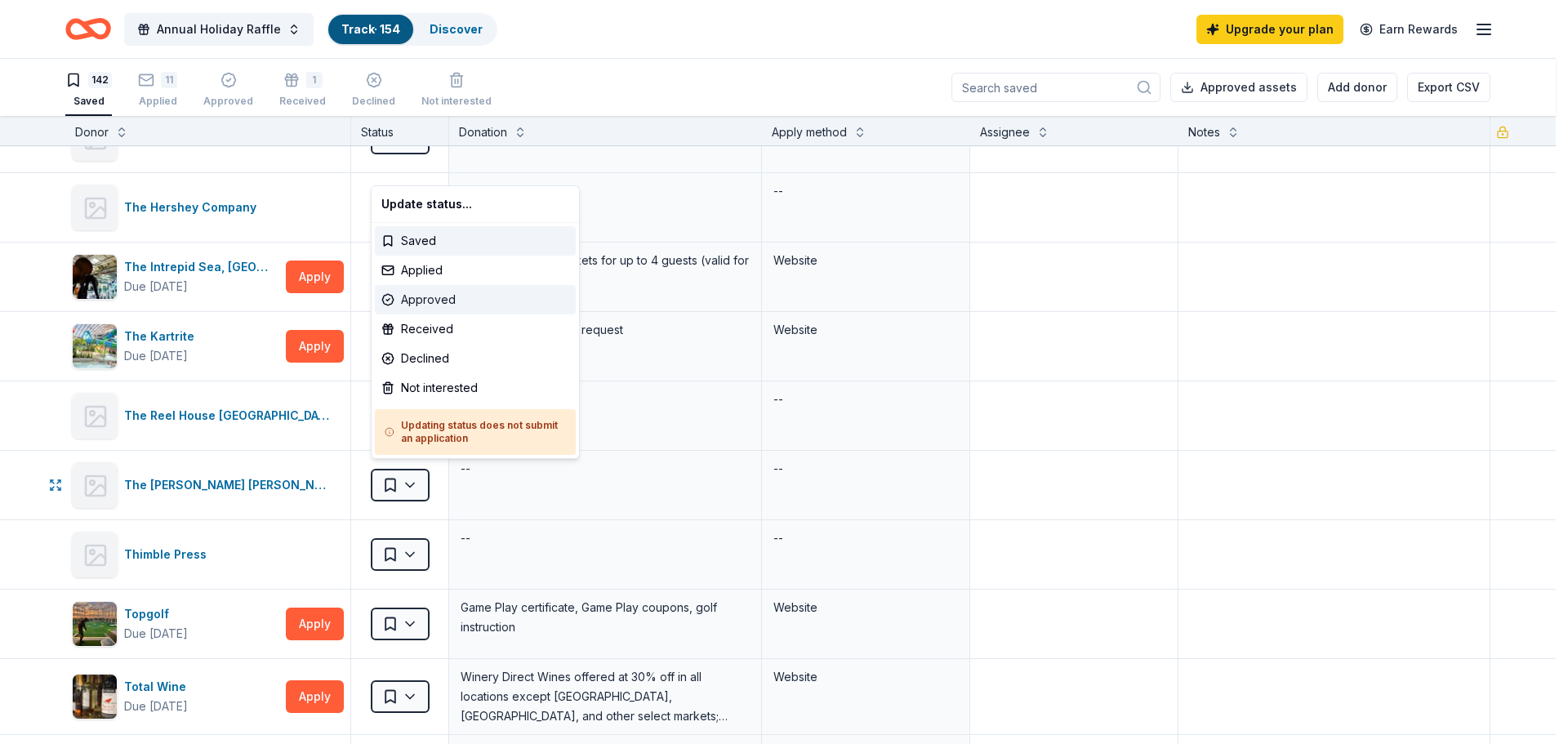 click on "Approved" at bounding box center (475, 300) 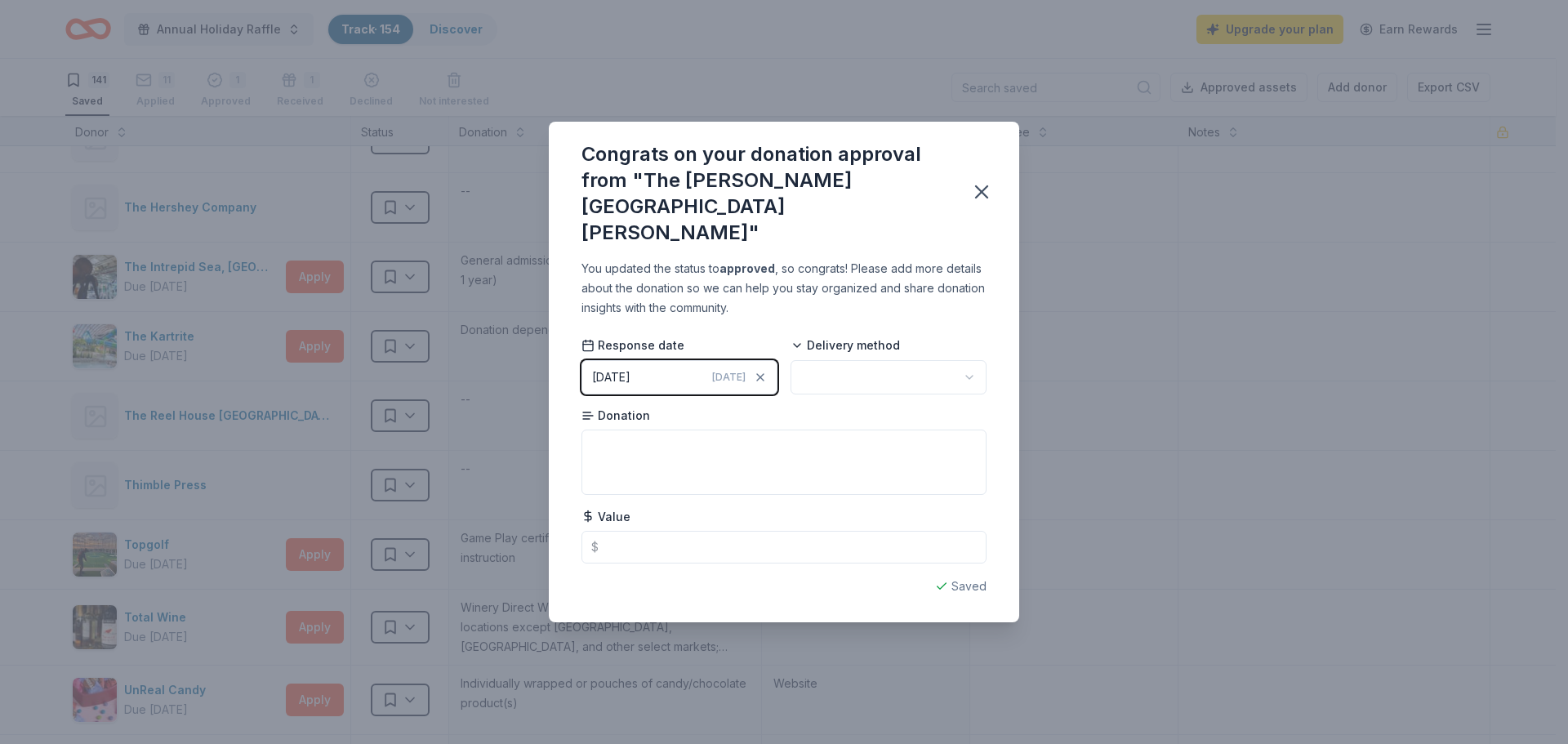 click on "Annual Holiday Raffle Track  · 154 Discover Upgrade your plan Earn Rewards 141 Saved 11 Applied 1 Approved 1 Received Declined Not interested  Approved assets Add donor Export CSV Donor Status Donation Apply method Assignee Notes 21 Brix Winery Saved -- -- 4moms Saved -- -- 7 Seas Whale Watch Saved -- -- 75 Chestnut Boston Saved -- -- [PERSON_NAME] Cidery Saved -- -- [GEOGRAPHIC_DATA] Ale House Saved -- -- [PERSON_NAME]'s Restaurant Saved -- -- ALDI  Due [DATE] Apply Saved Gift cards Website [PERSON_NAME] and [PERSON_NAME] Saved -- -- [PERSON_NAME][GEOGRAPHIC_DATA] Saved -- -- Altamount Winery Saved -- -- [PERSON_NAME] Due [DATE] Apply Saved Food, gift card(s) Website [PERSON_NAME]'s Vineyards Saved -- -- Art Bar [GEOGRAPHIC_DATA] Saved -- -- Arts [PERSON_NAME] Saved -- -- [PERSON_NAME] Chocolate Company Saved -- -- Atlantic Country Club Saved -- -- Aveeno Saved -- -- Baby Banz Saved -- -- Baby Jogger Saved -- -- Baby Time by Episencial Saved -- -- Bacco Ristorante & Bar Saved -- -- Bantam Cider Saved -- -- [PERSON_NAME] -- -- [PERSON_NAME] Collective Saved -- -- --" at bounding box center (784, 372) 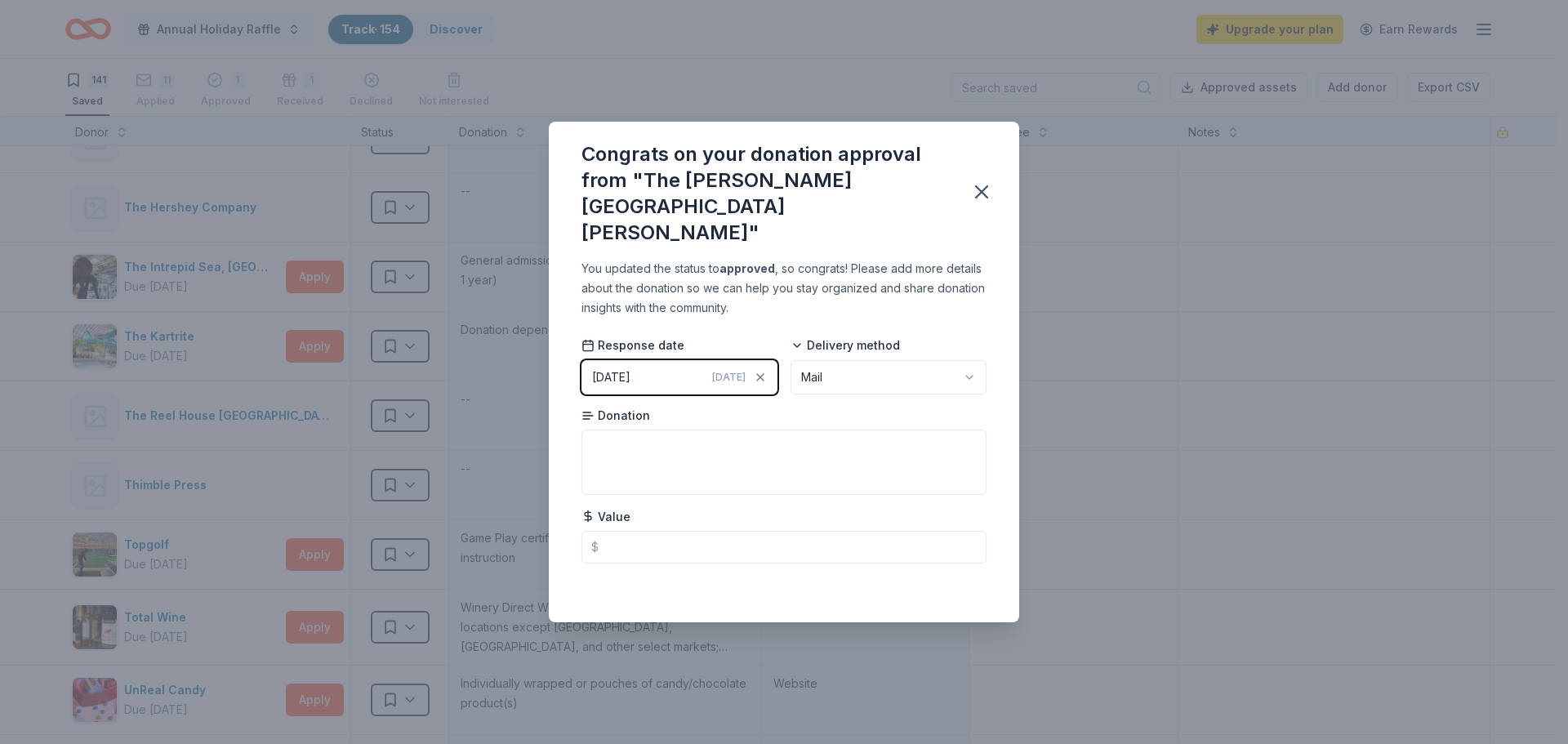 click on "[DATE]" at bounding box center [728, 377] 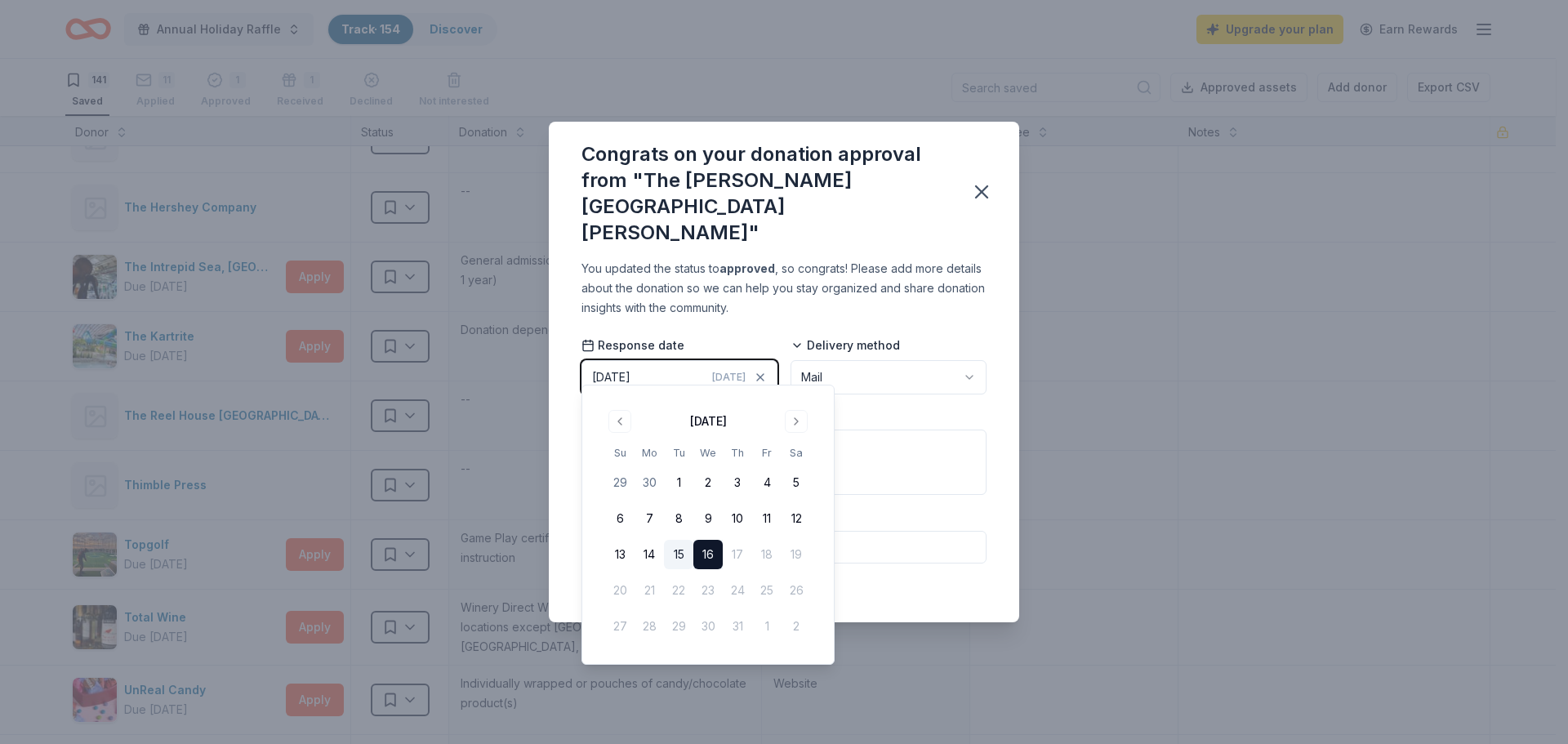 click on "15" at bounding box center (679, 555) 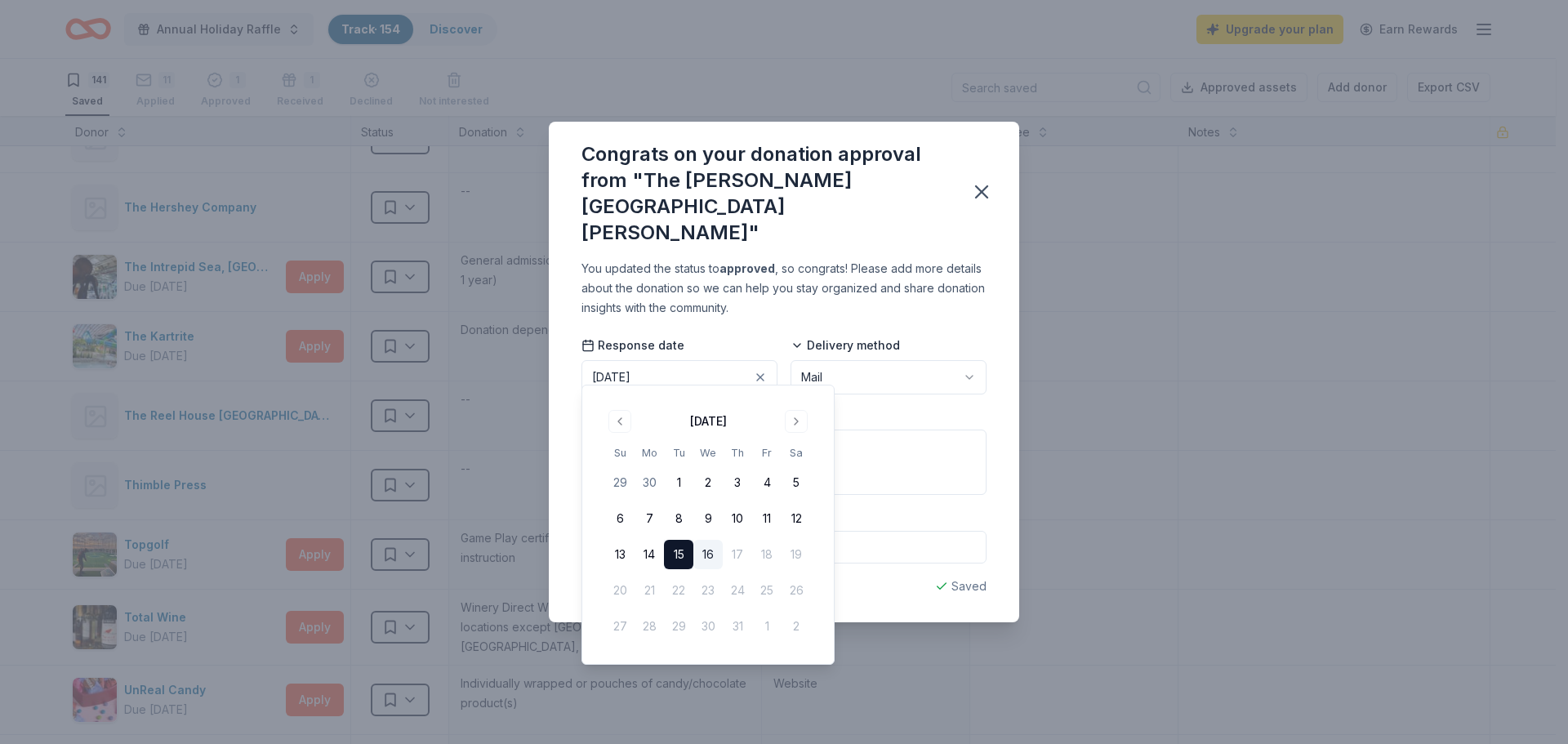 click on "You updated the status to  approved , so congrats! Please add more details about the donation so we can help you stay organized and share donation insights with the community. Response date [DATE] Delivery method Mail Donation Value $ Saved" at bounding box center (784, 440) 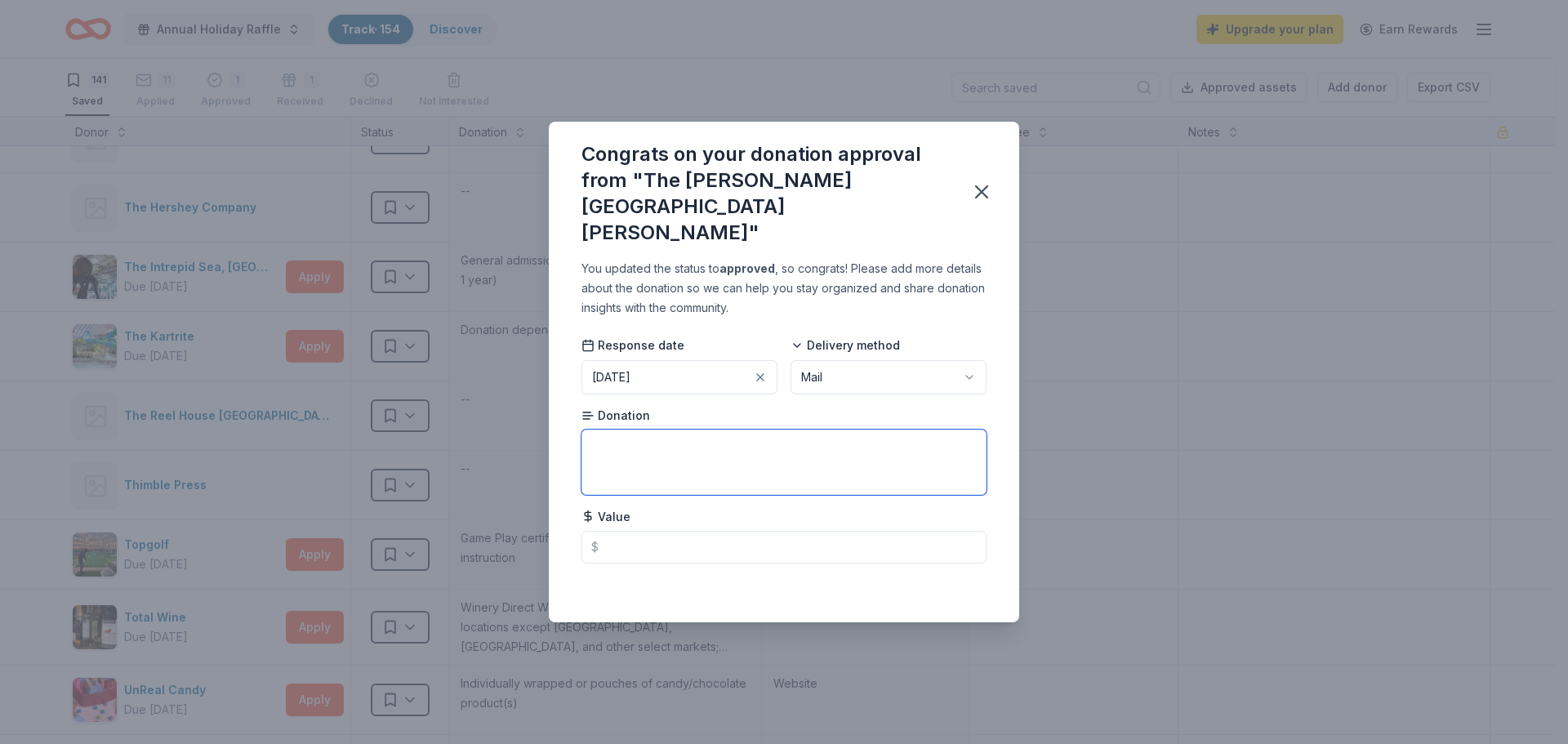 click at bounding box center [784, 462] 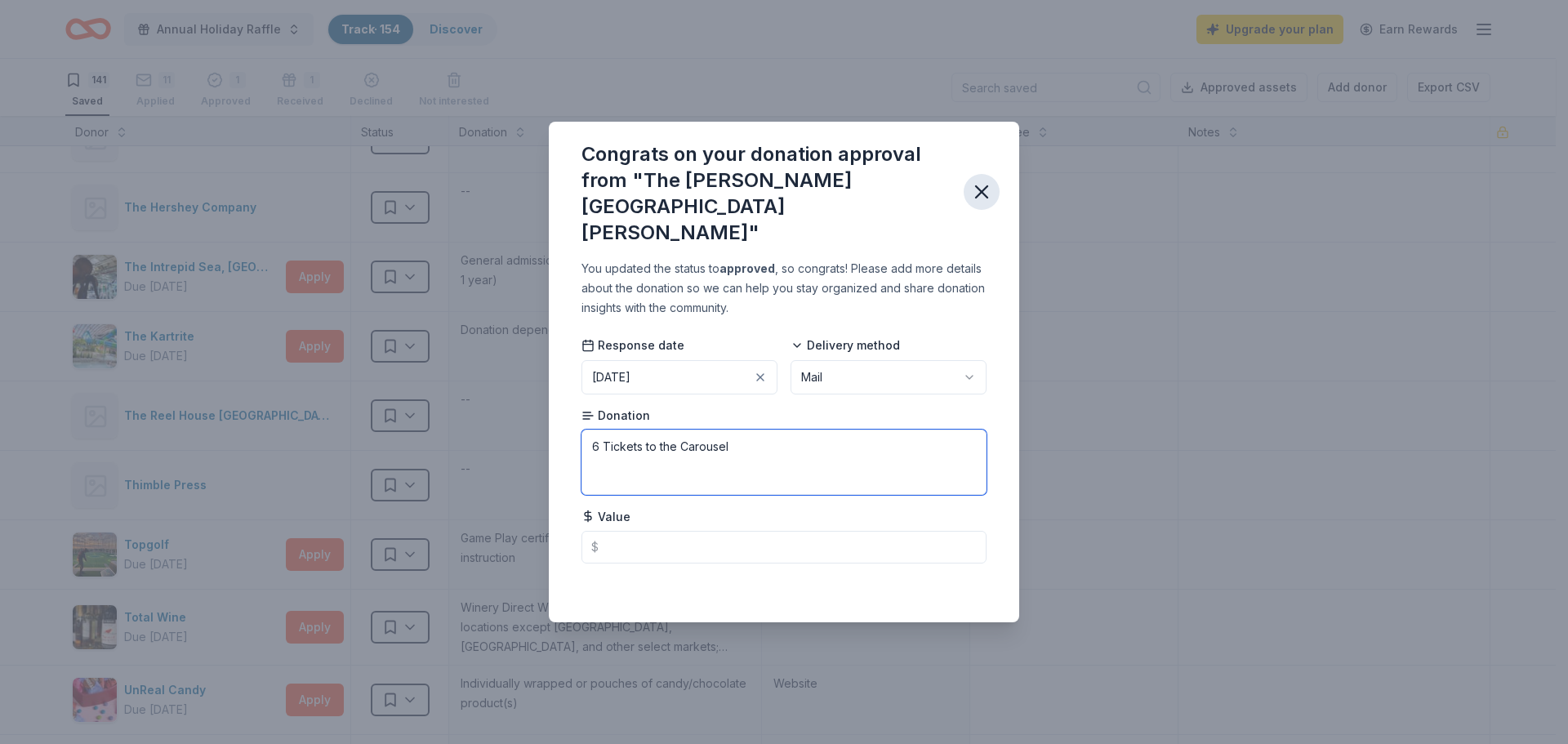 type on "6 Tickets to the Carousel" 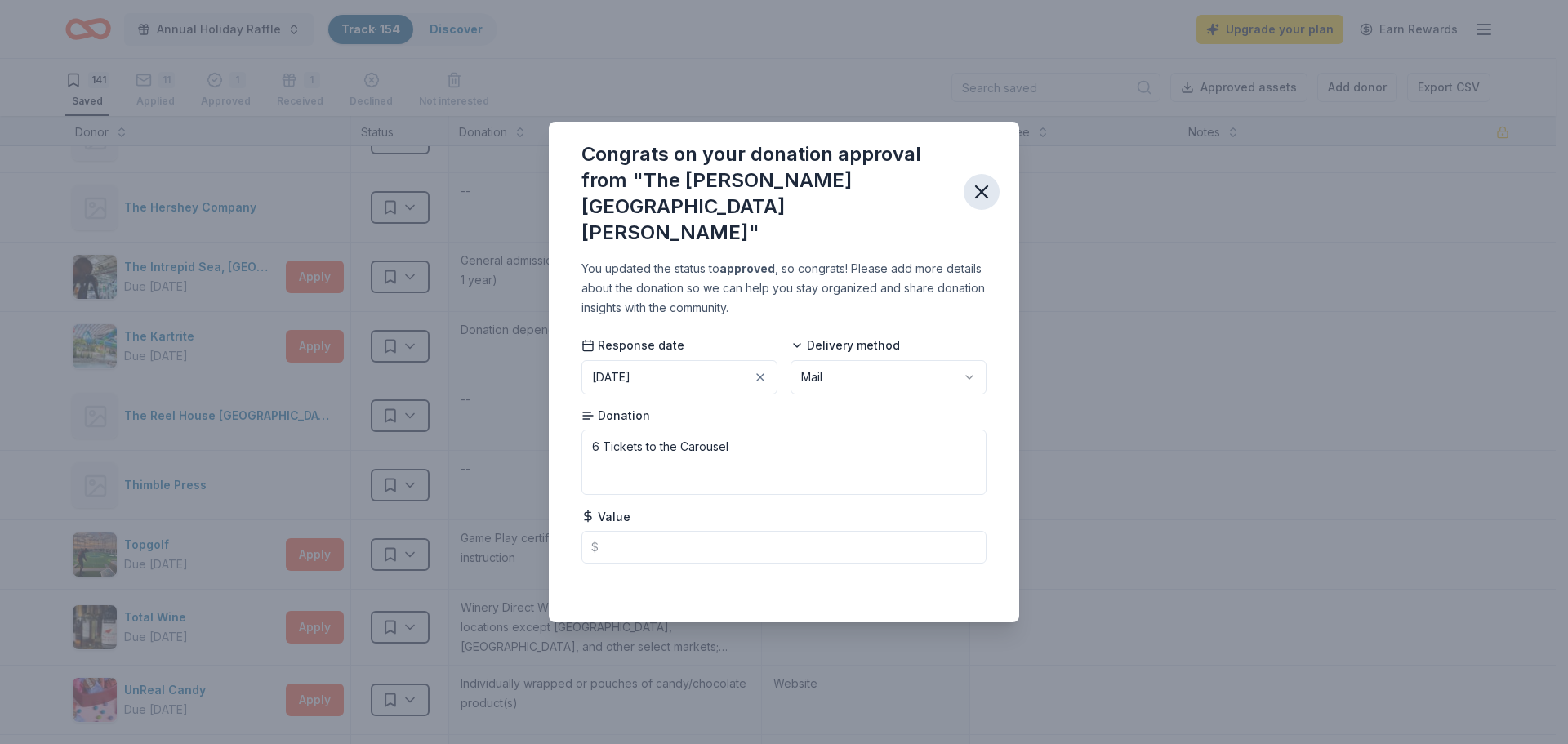 click 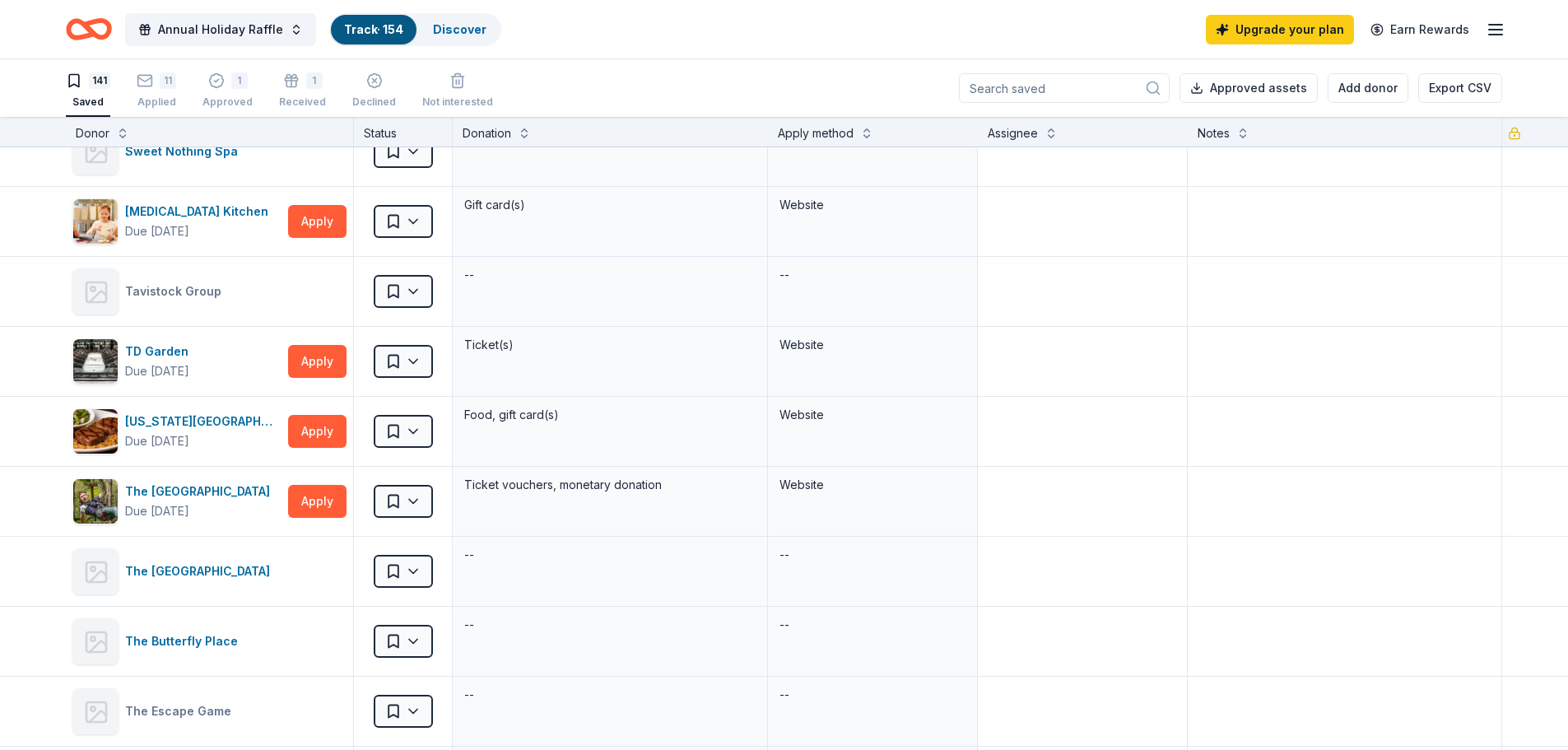 scroll, scrollTop: 7947, scrollLeft: 0, axis: vertical 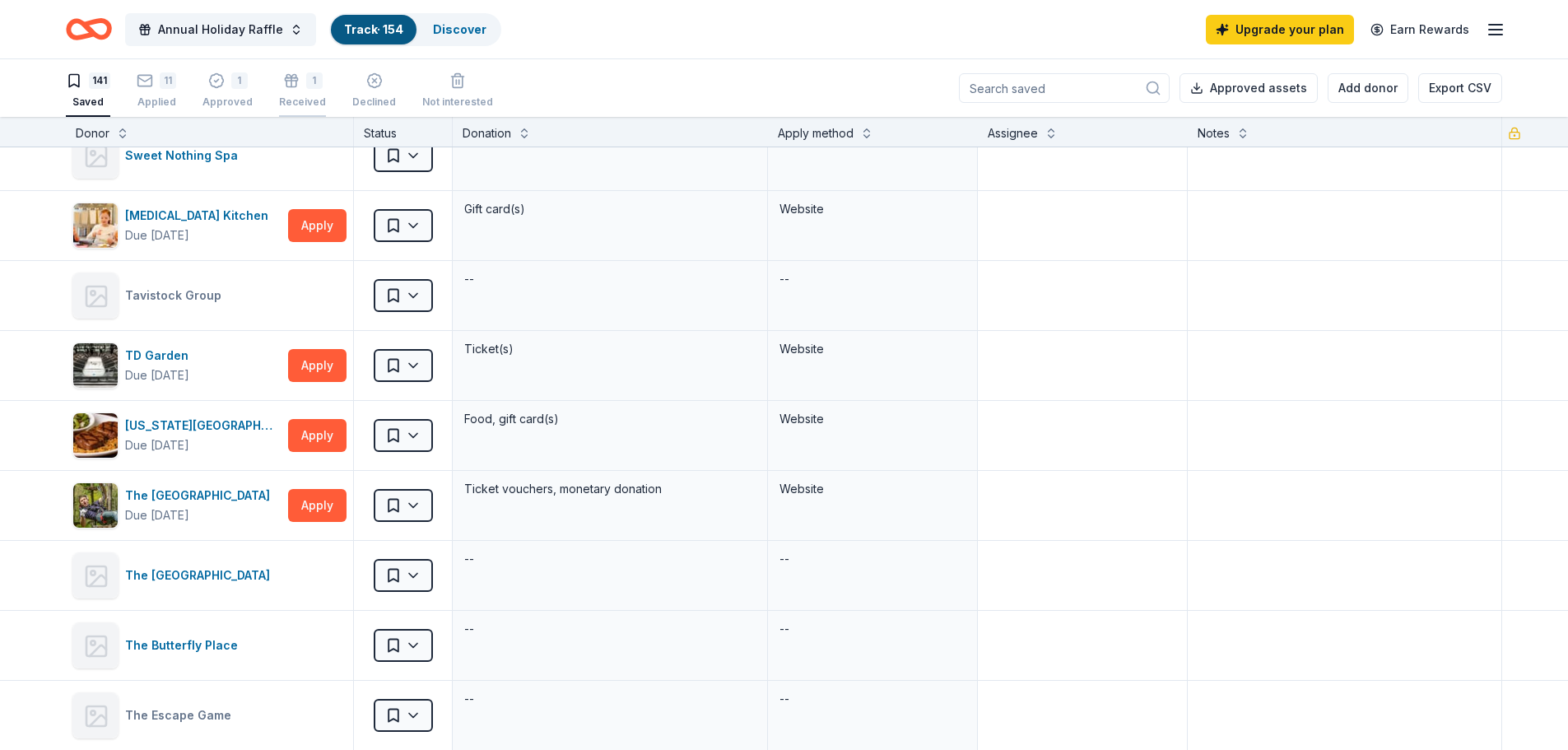click 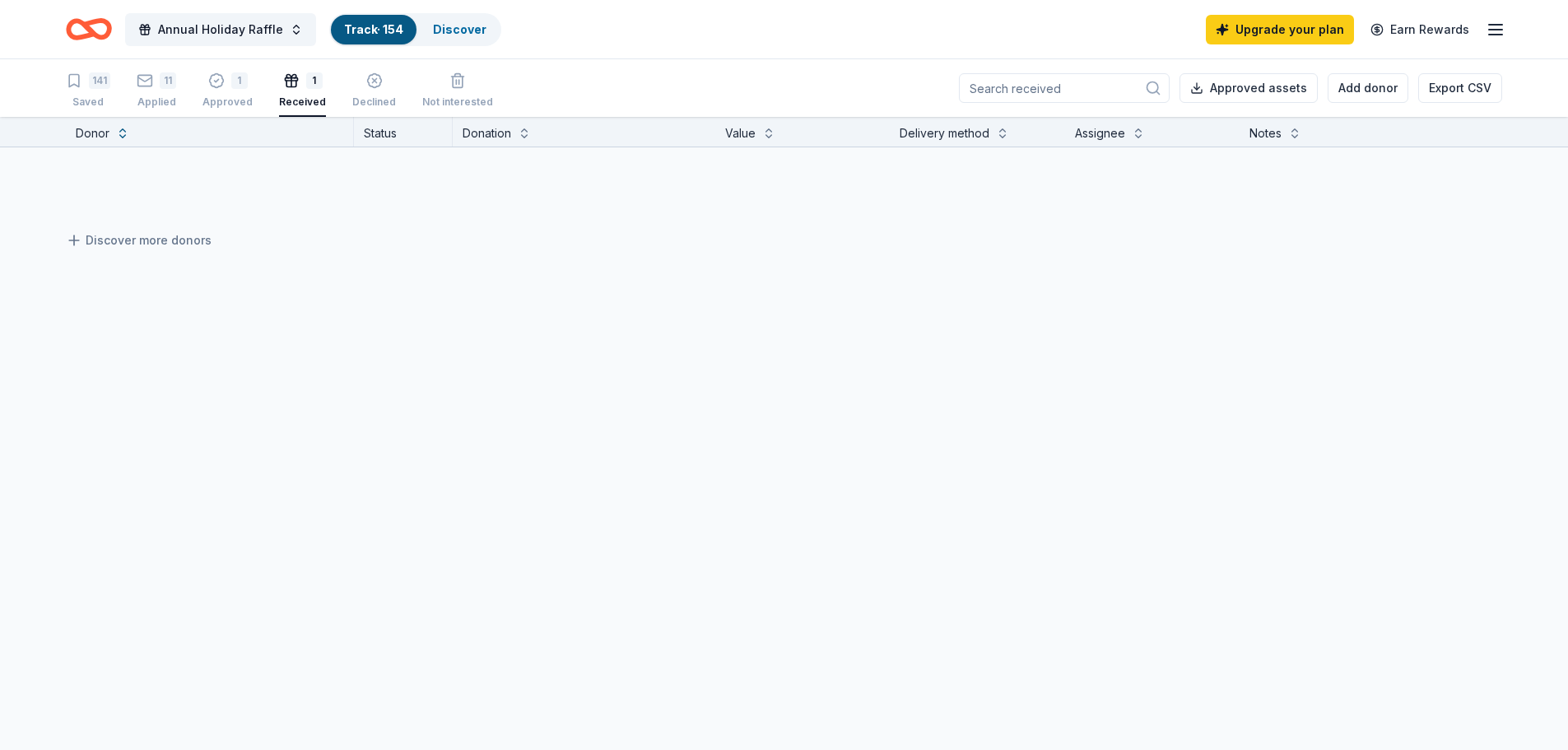 scroll, scrollTop: 0, scrollLeft: 0, axis: both 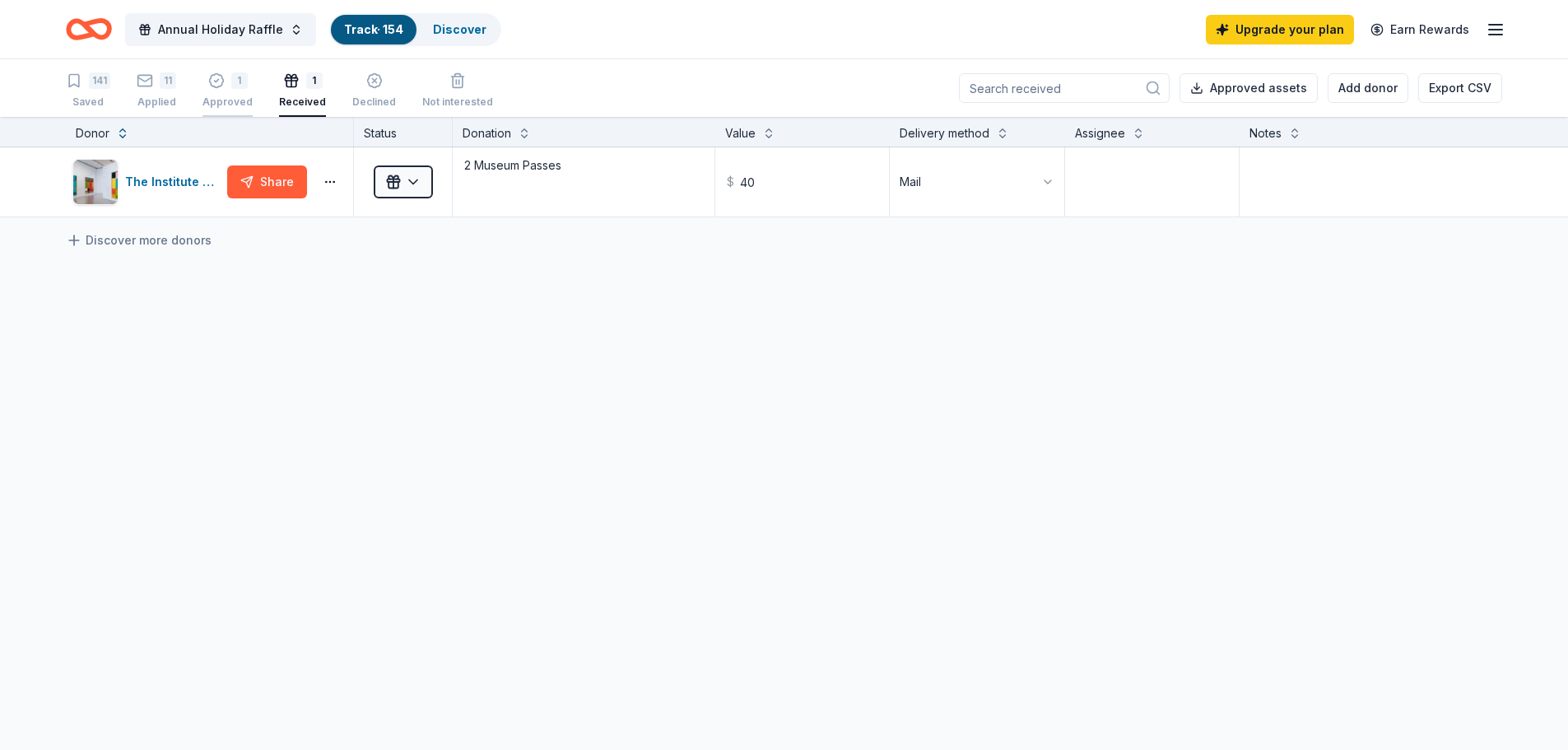 click on "1" at bounding box center (240, 72) 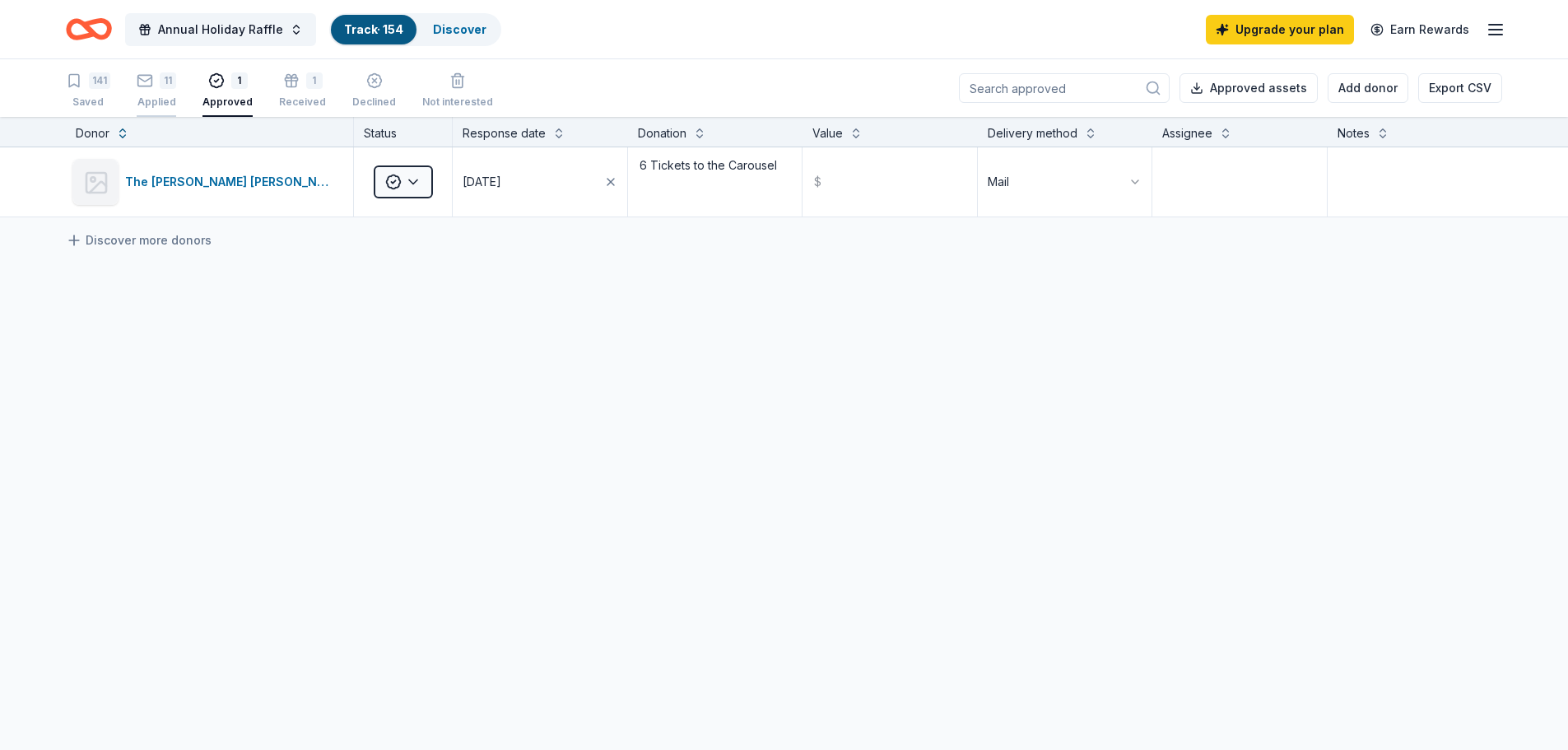 click on "11 Applied" at bounding box center (156, 82) 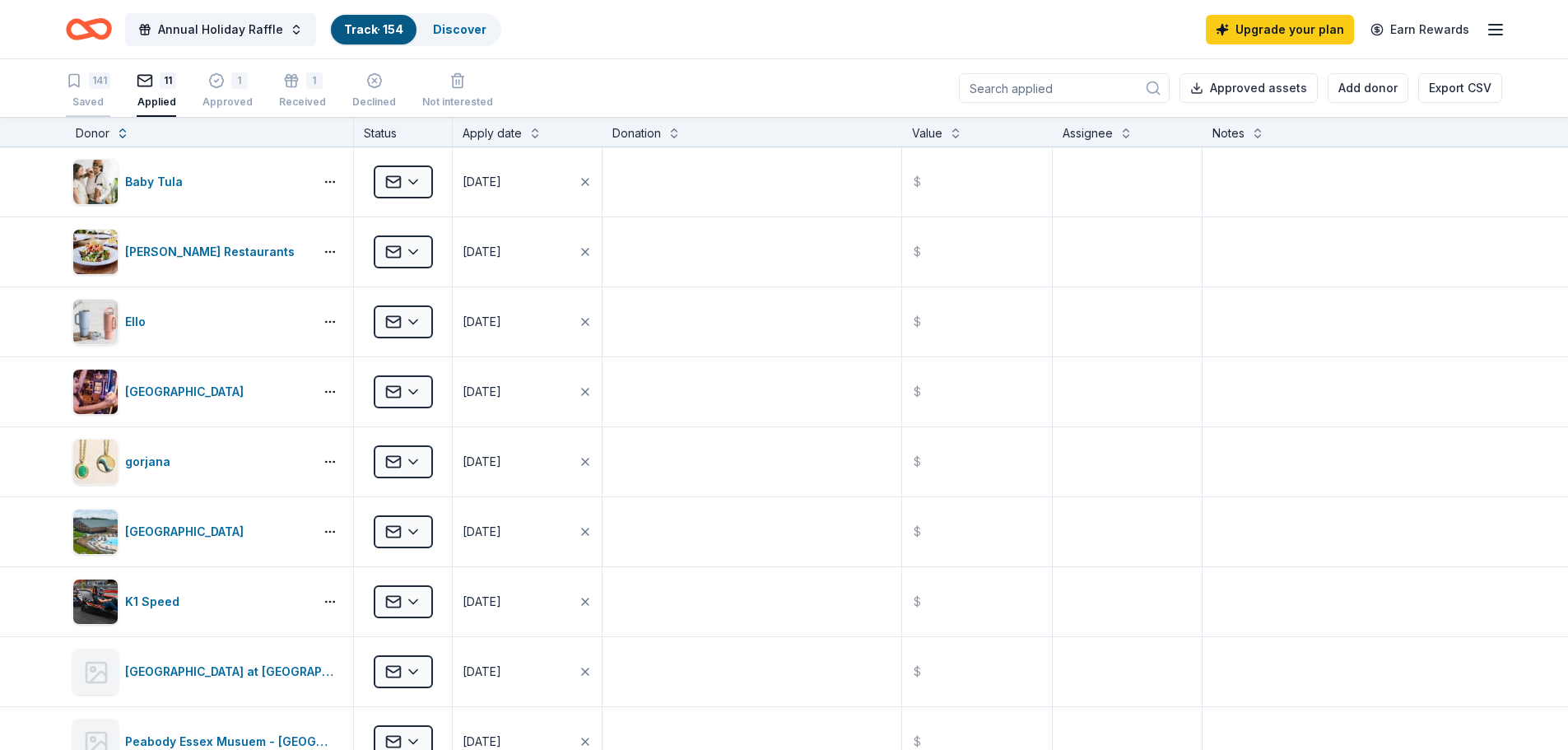 click on "141 Saved" at bounding box center [88, 91] 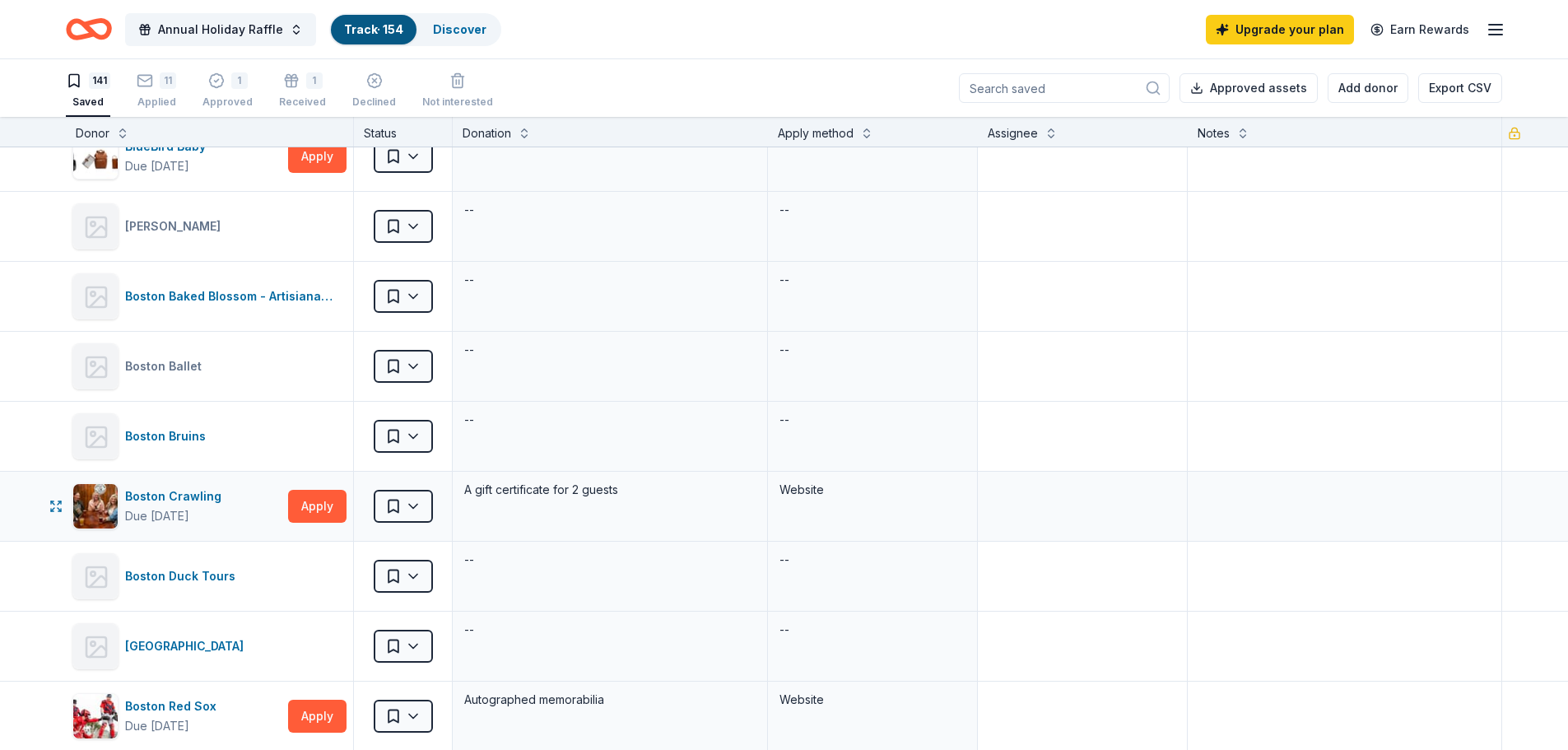 scroll, scrollTop: 2056, scrollLeft: 0, axis: vertical 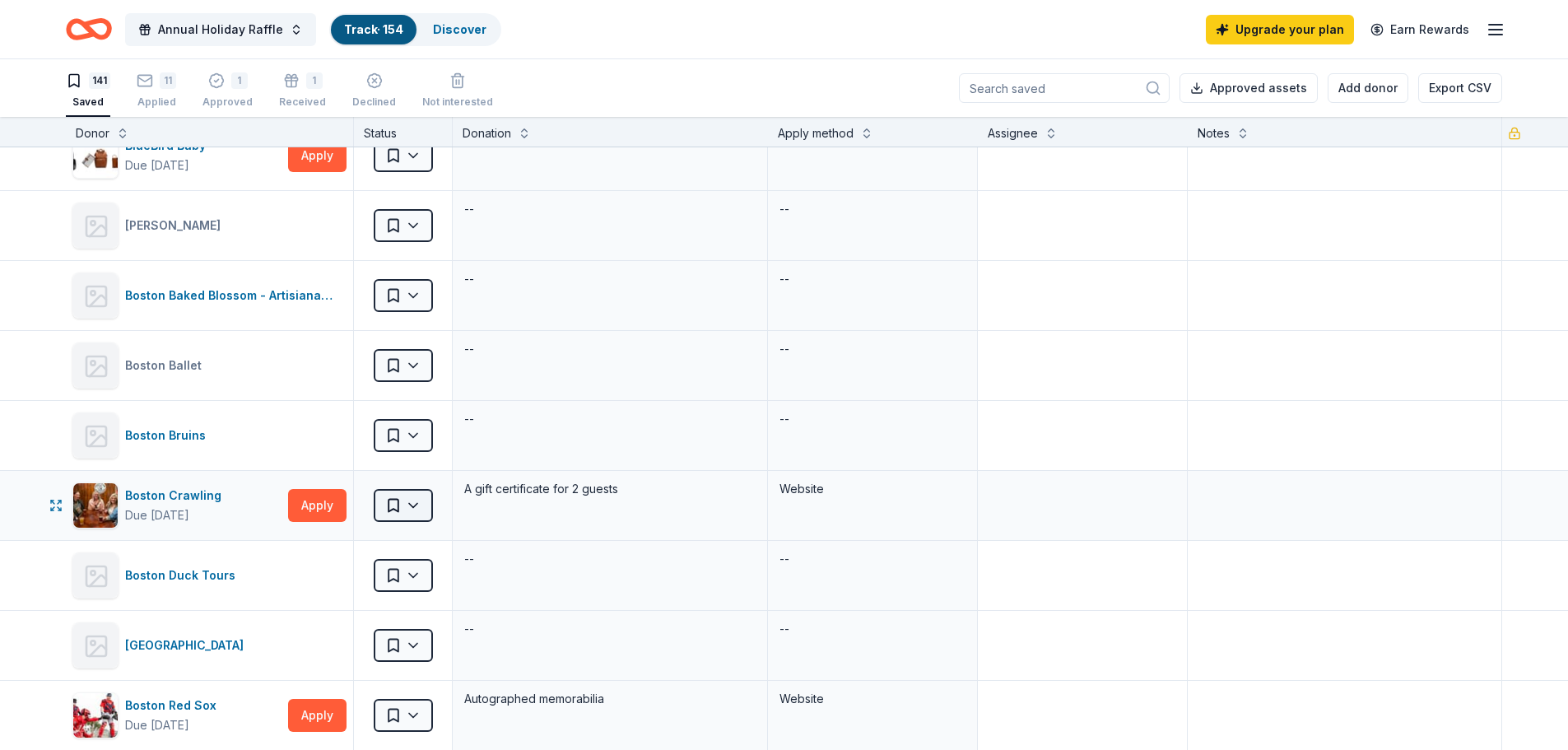 click on "Annual Holiday Raffle Track  · 154 Discover Upgrade your plan Earn Rewards 141 Saved 11 Applied 1 Approved 1 Received Declined Not interested  Approved assets Add donor Export CSV Donor Status Donation Apply method Assignee Notes 21 Brix Winery Saved -- -- 4moms Saved -- -- 7 Seas Whale Watch Saved -- -- 75 Chestnut Boston Saved -- -- [PERSON_NAME] Cidery Saved -- -- [GEOGRAPHIC_DATA] Ale House Saved -- -- [PERSON_NAME]'s Restaurant Saved -- -- ALDI  Due [DATE] Apply Saved Gift cards Website [PERSON_NAME] and [PERSON_NAME] Saved -- -- [PERSON_NAME][GEOGRAPHIC_DATA] Saved -- -- Altamount Winery Saved -- -- [PERSON_NAME] Due [DATE] Apply Saved Food, gift card(s) Website [PERSON_NAME]'s Vineyards Saved -- -- Art Bar [GEOGRAPHIC_DATA] Saved -- -- Arts [PERSON_NAME] Saved -- -- [PERSON_NAME] Chocolate Company Saved -- -- Atlantic Country Club Saved -- -- Aveeno Saved -- -- Baby Banz Saved -- -- Baby Jogger Saved -- -- Baby Time by Episencial Saved -- -- Bacco Ristorante & Bar Saved -- -- Bantam Cider Saved -- -- [PERSON_NAME] -- -- [PERSON_NAME] Collective Saved -- -- --" at bounding box center [784, 375] 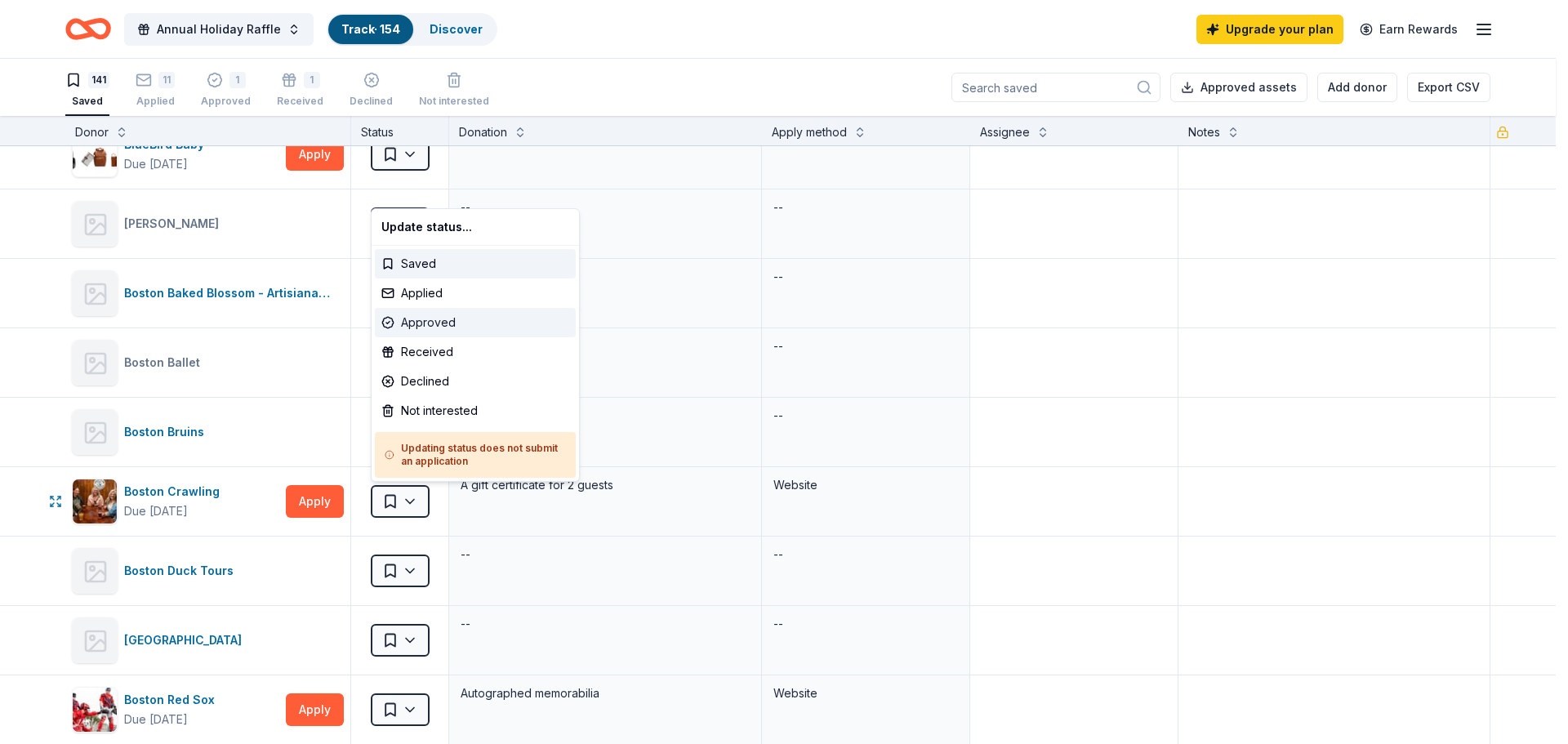 click on "Approved" at bounding box center [475, 323] 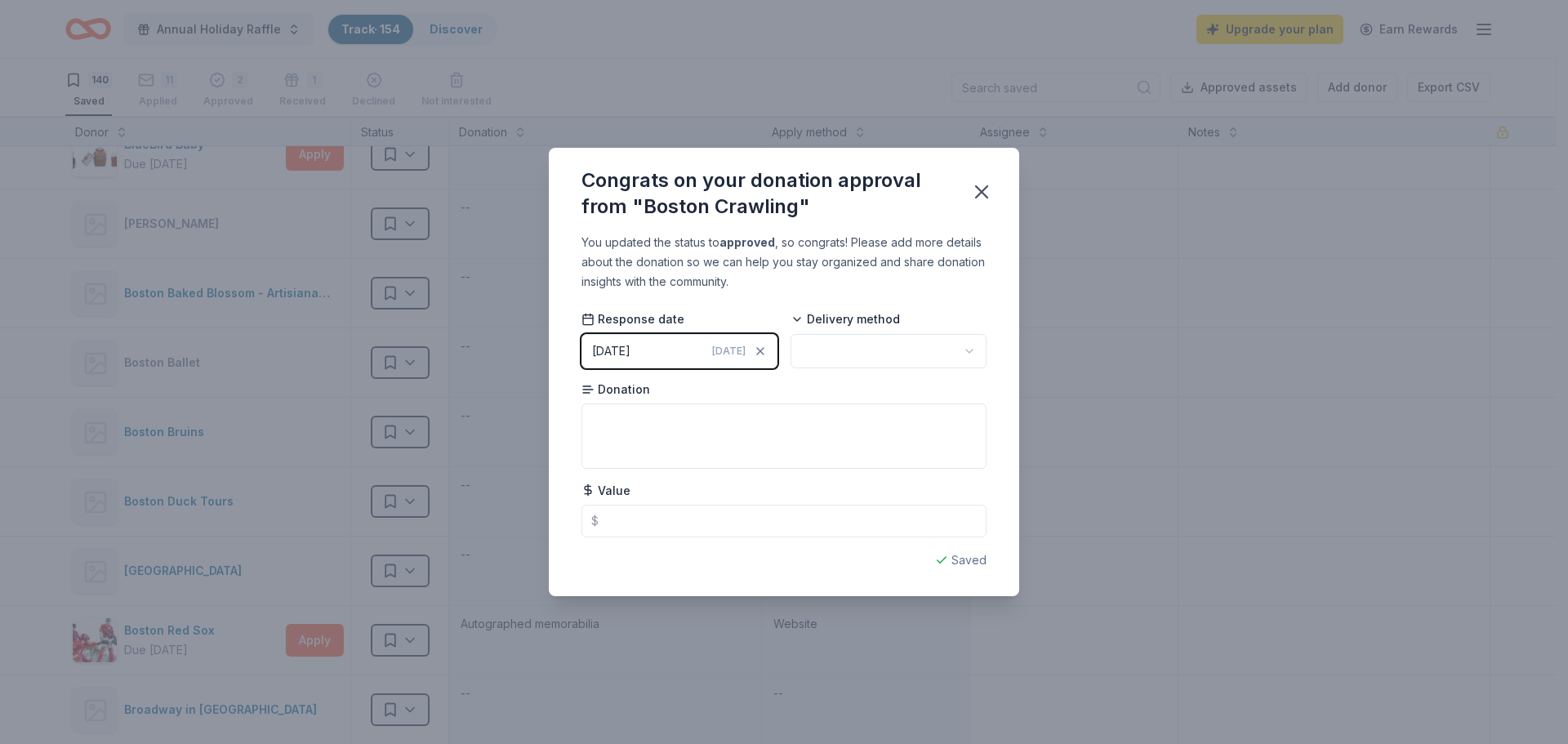 click on "Annual Holiday Raffle Track  · 154 Discover Upgrade your plan Earn Rewards 140 Saved 11 Applied 2 Approved 1 Received Declined Not interested  Approved assets Add donor Export CSV Donor Status Donation Apply method Assignee Notes 21 Brix Winery Saved -- -- 4moms Saved -- -- 7 Seas Whale Watch Saved -- -- 75 Chestnut Boston Saved -- -- [PERSON_NAME] Cidery Saved -- -- [GEOGRAPHIC_DATA] Saved -- -- [PERSON_NAME]'s Restaurant Saved -- -- ALDI  Due [DATE] Apply Saved Gift cards Website [PERSON_NAME] and [PERSON_NAME] Saved -- -- [PERSON_NAME][GEOGRAPHIC_DATA] Saved -- -- Altamount Winery Saved -- -- [PERSON_NAME] Due [DATE] Apply Saved Food, gift card(s) Website [PERSON_NAME]'s Vineyards Saved -- -- Art Bar [GEOGRAPHIC_DATA] Saved -- -- Arts [PERSON_NAME] Saved -- -- [PERSON_NAME] Chocolate Company Saved -- -- Atlantic Country Club Saved -- -- Aveeno Saved -- -- Baby Banz Saved -- -- Baby Jogger Saved -- -- Baby Time by Episencial Saved -- -- Bacco Ristorante & Bar Saved -- -- Bantam Cider Saved -- -- [PERSON_NAME] -- -- [PERSON_NAME] Collective Saved -- -- --" at bounding box center (784, 372) 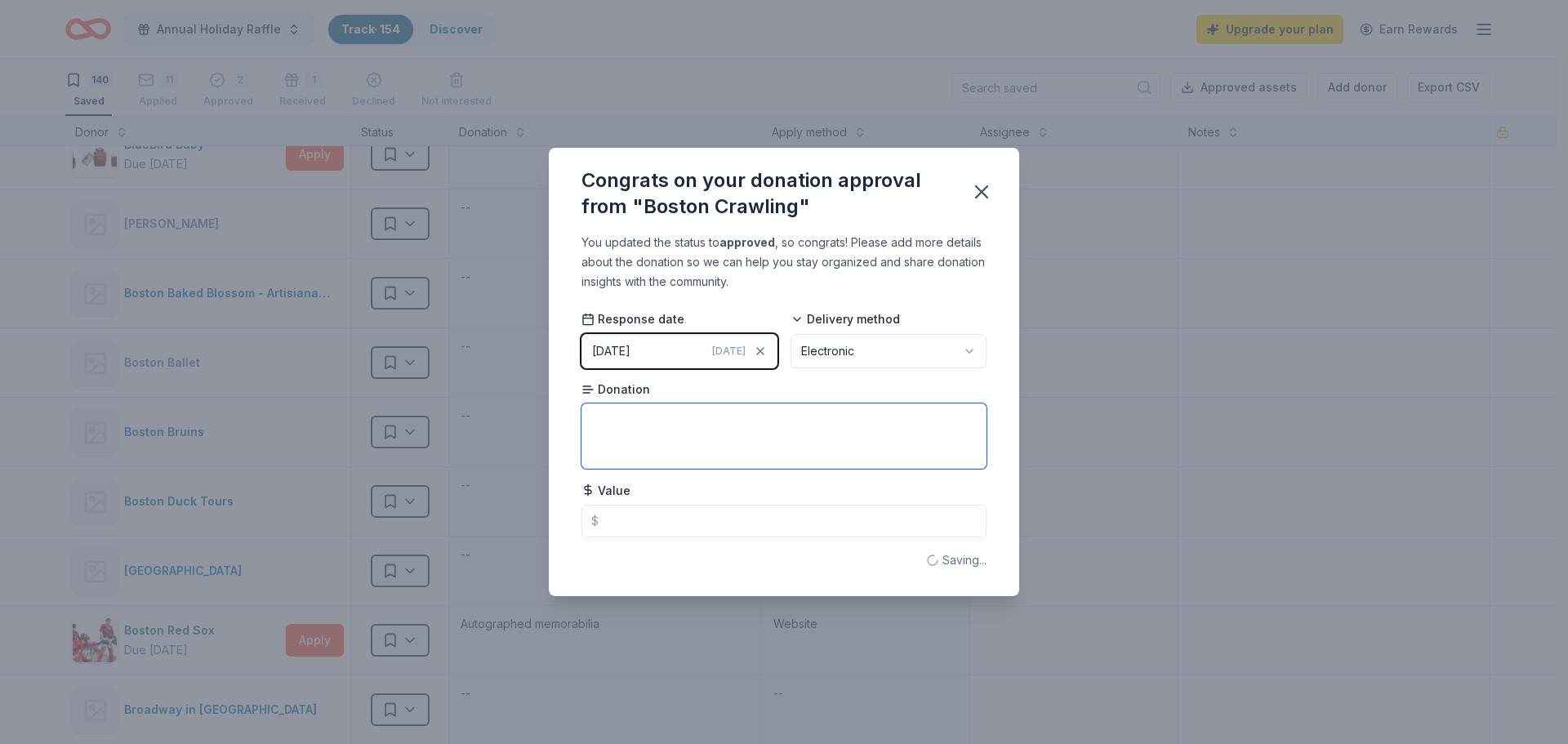 click at bounding box center (784, 436) 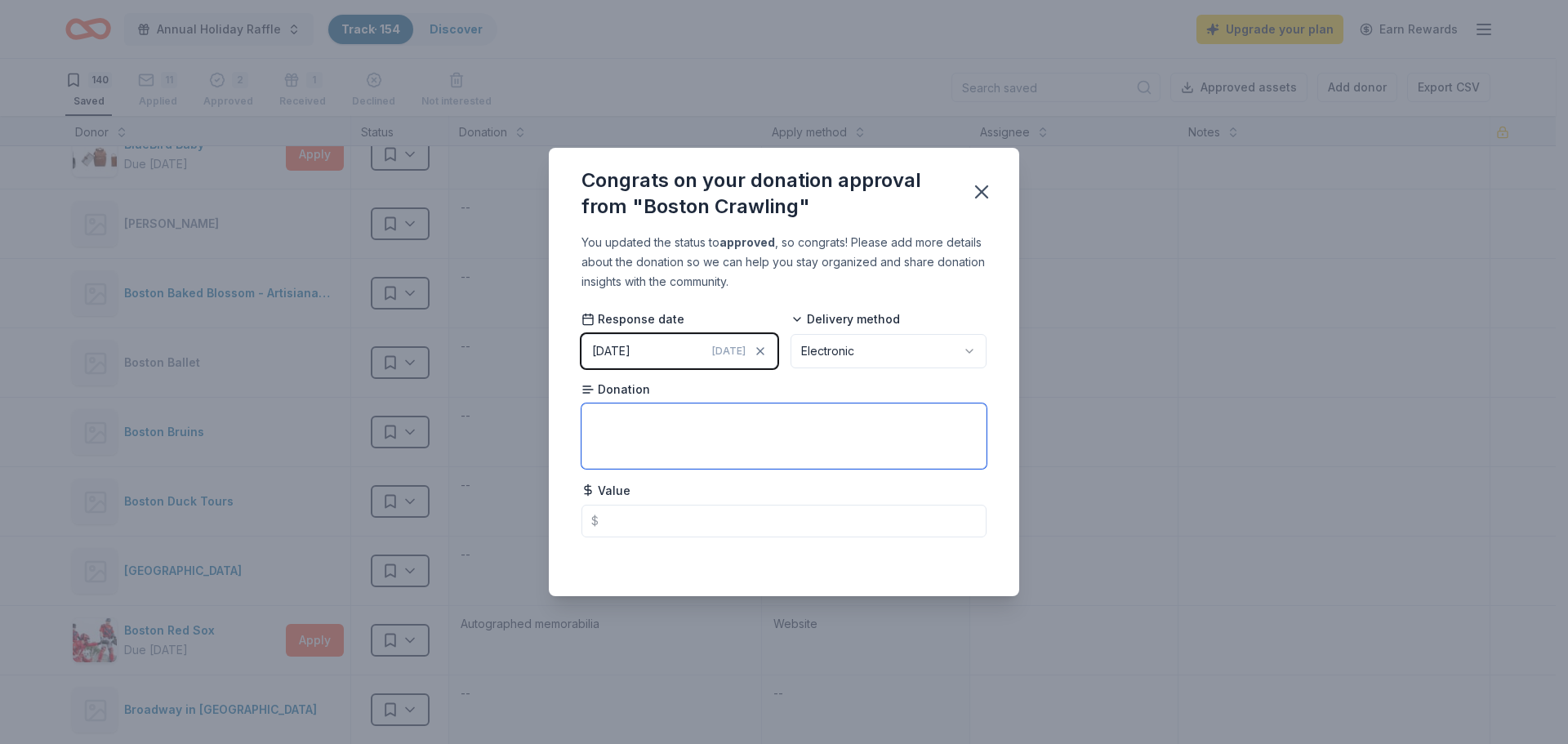 click at bounding box center (784, 436) 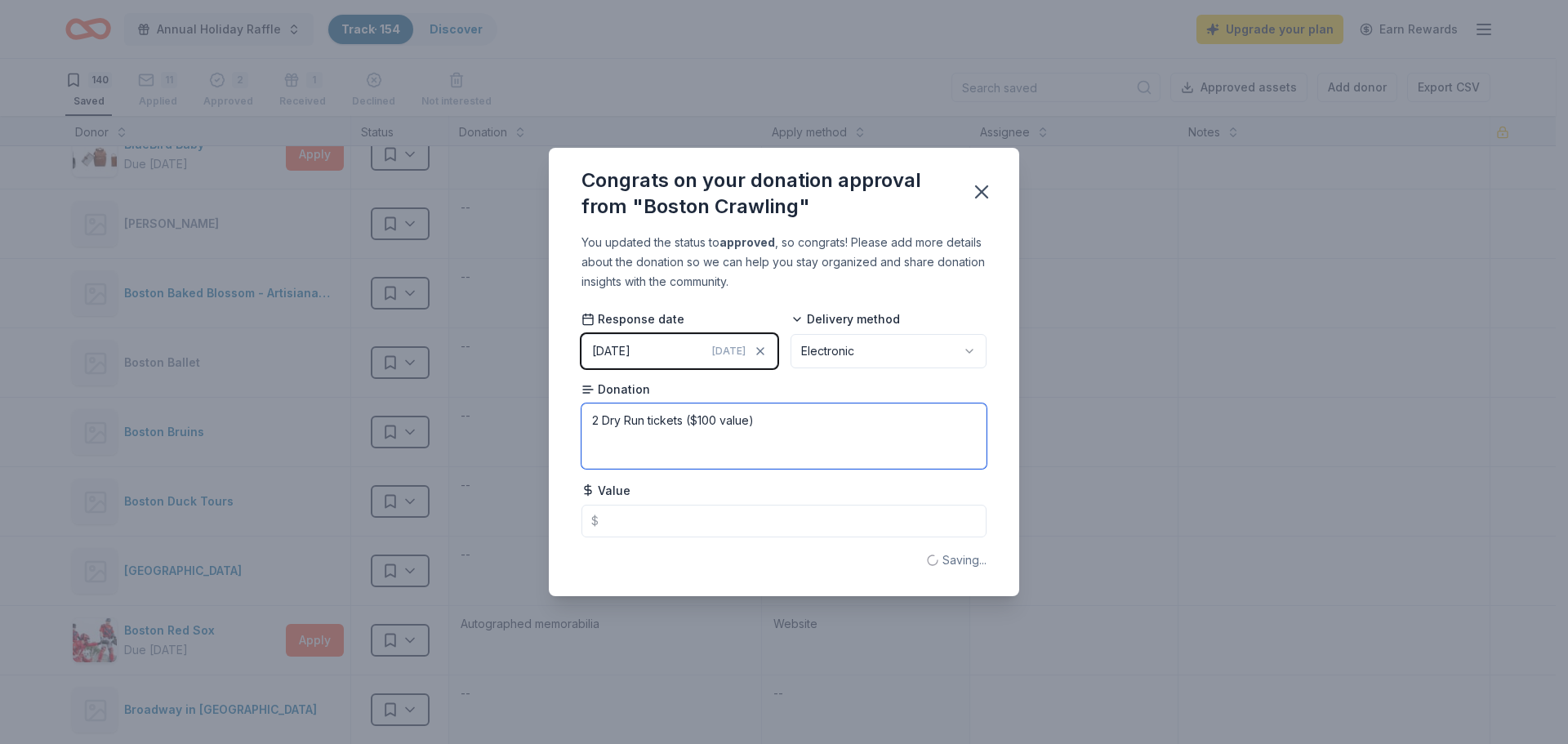 type on "2 Dry Run tickets ($100 value)" 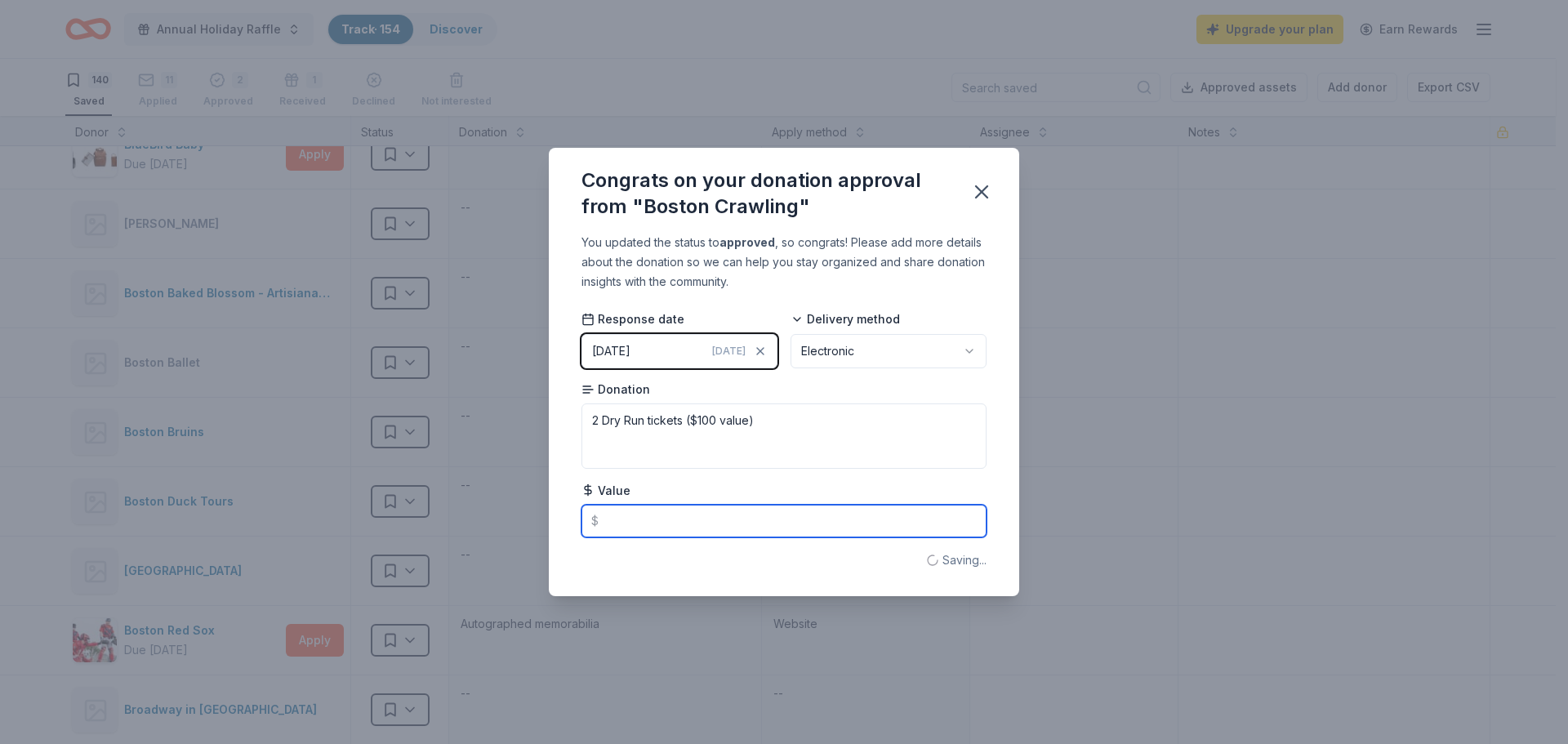 click at bounding box center [784, 521] 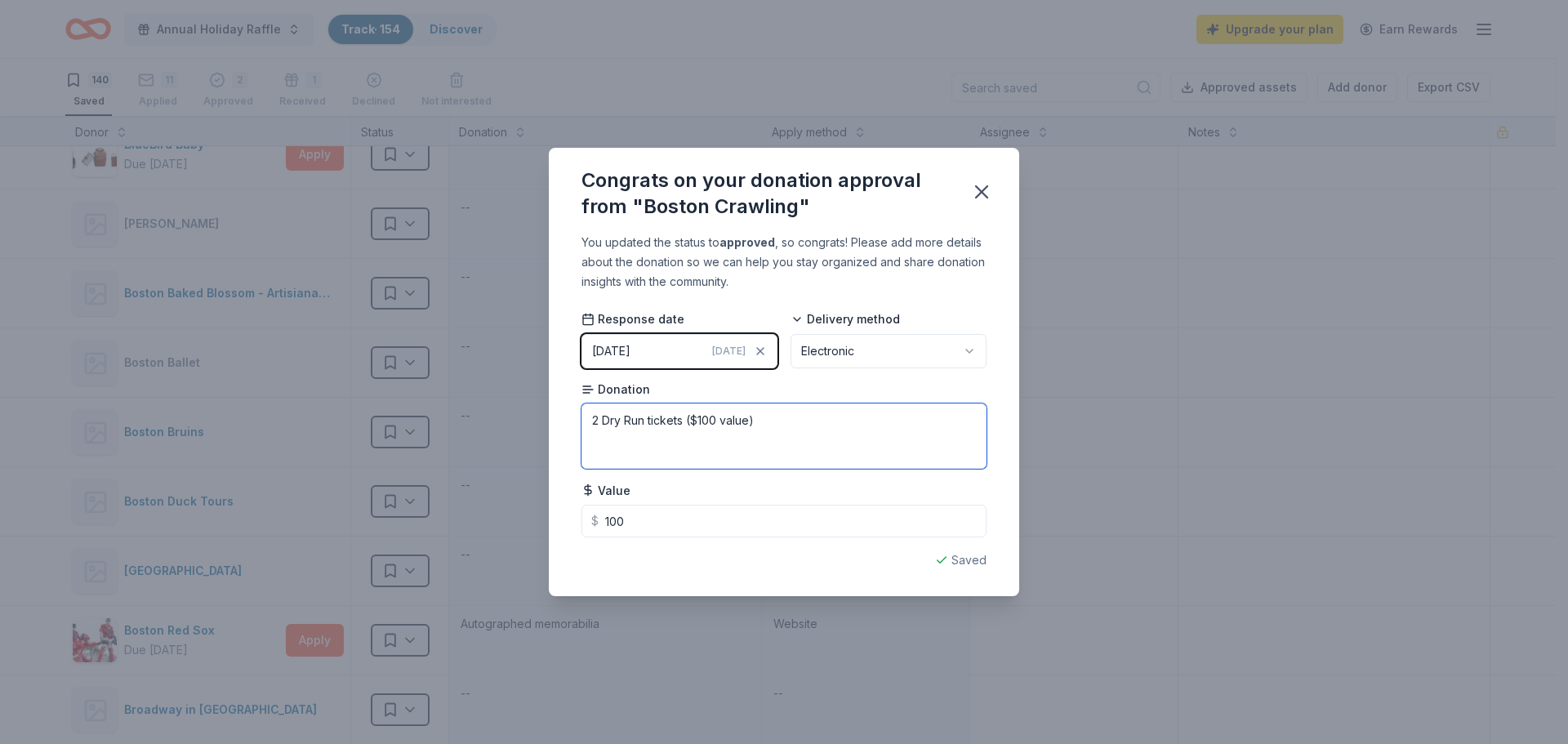 type on "100.00" 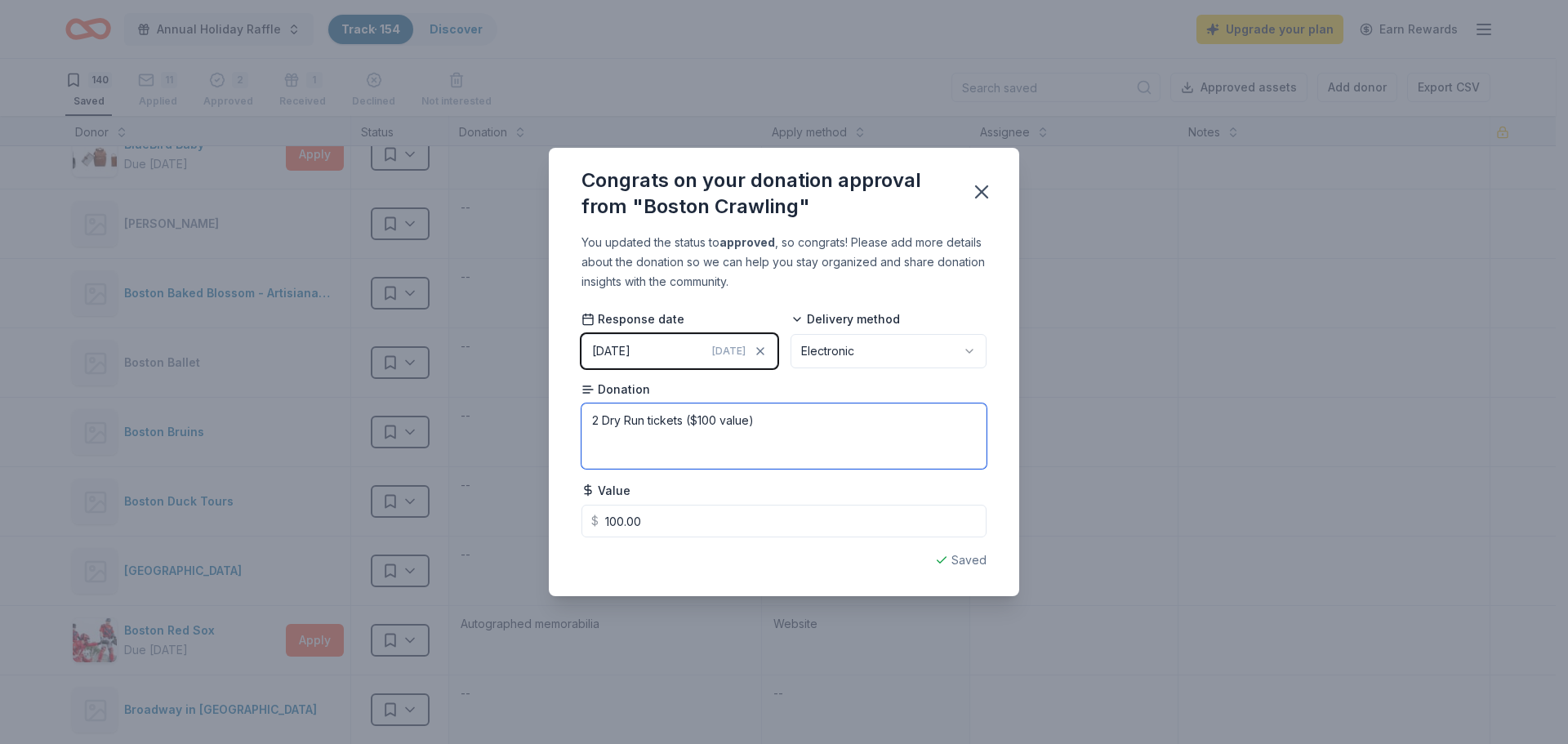 drag, startPoint x: 770, startPoint y: 414, endPoint x: 688, endPoint y: 420, distance: 82.2192 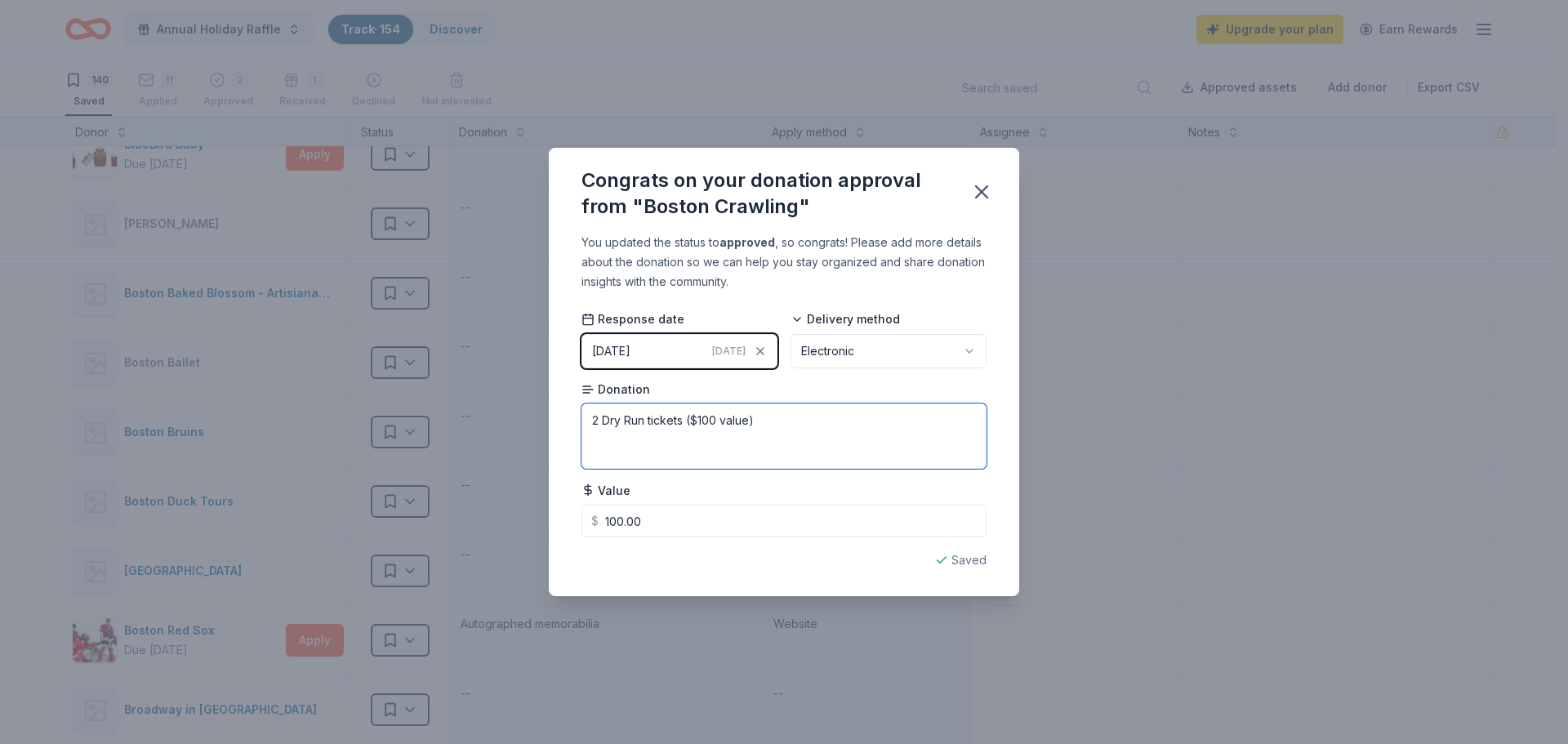 click on "2 Dry Run tickets ($100 value)" at bounding box center [784, 436] 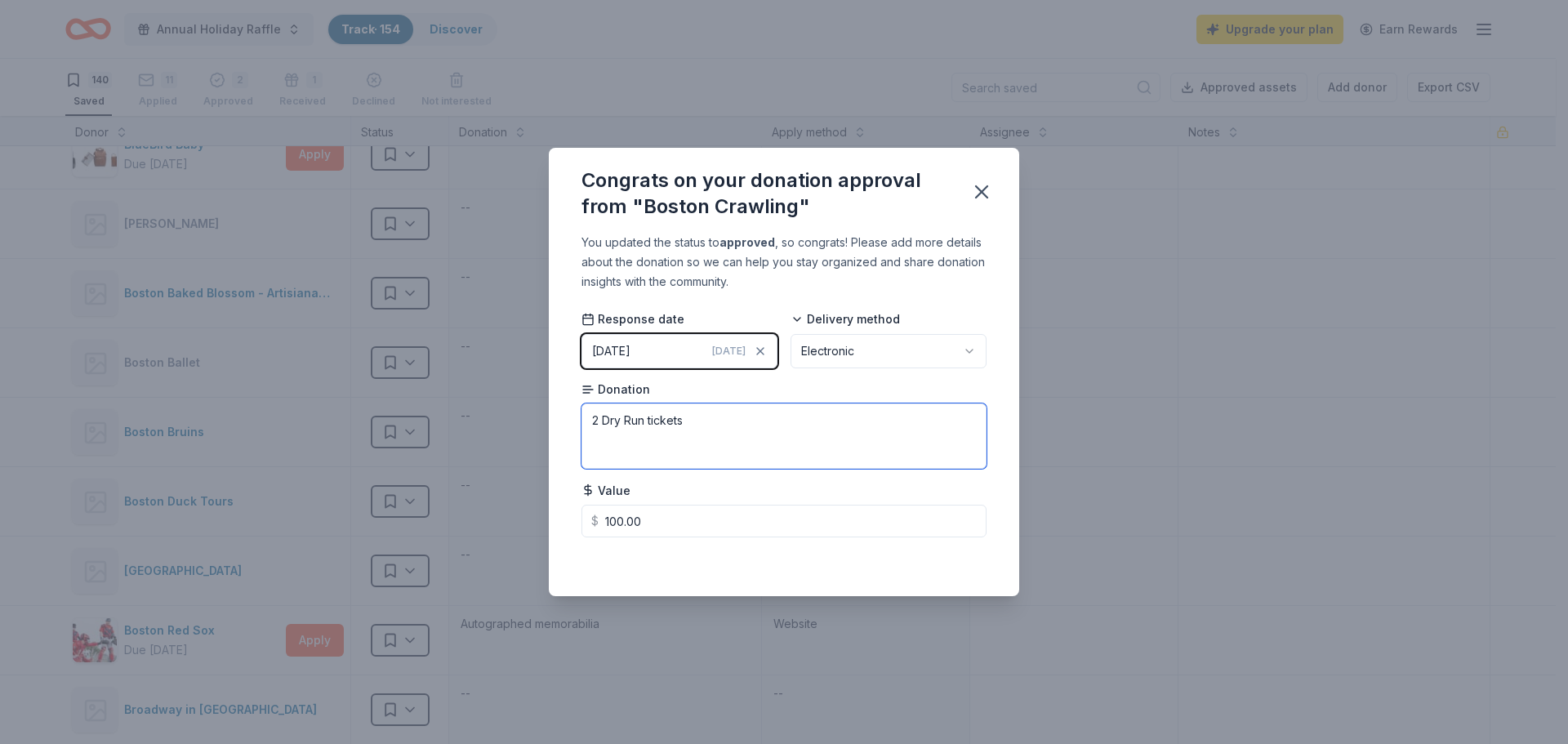 type on "2 Dry Run tickets" 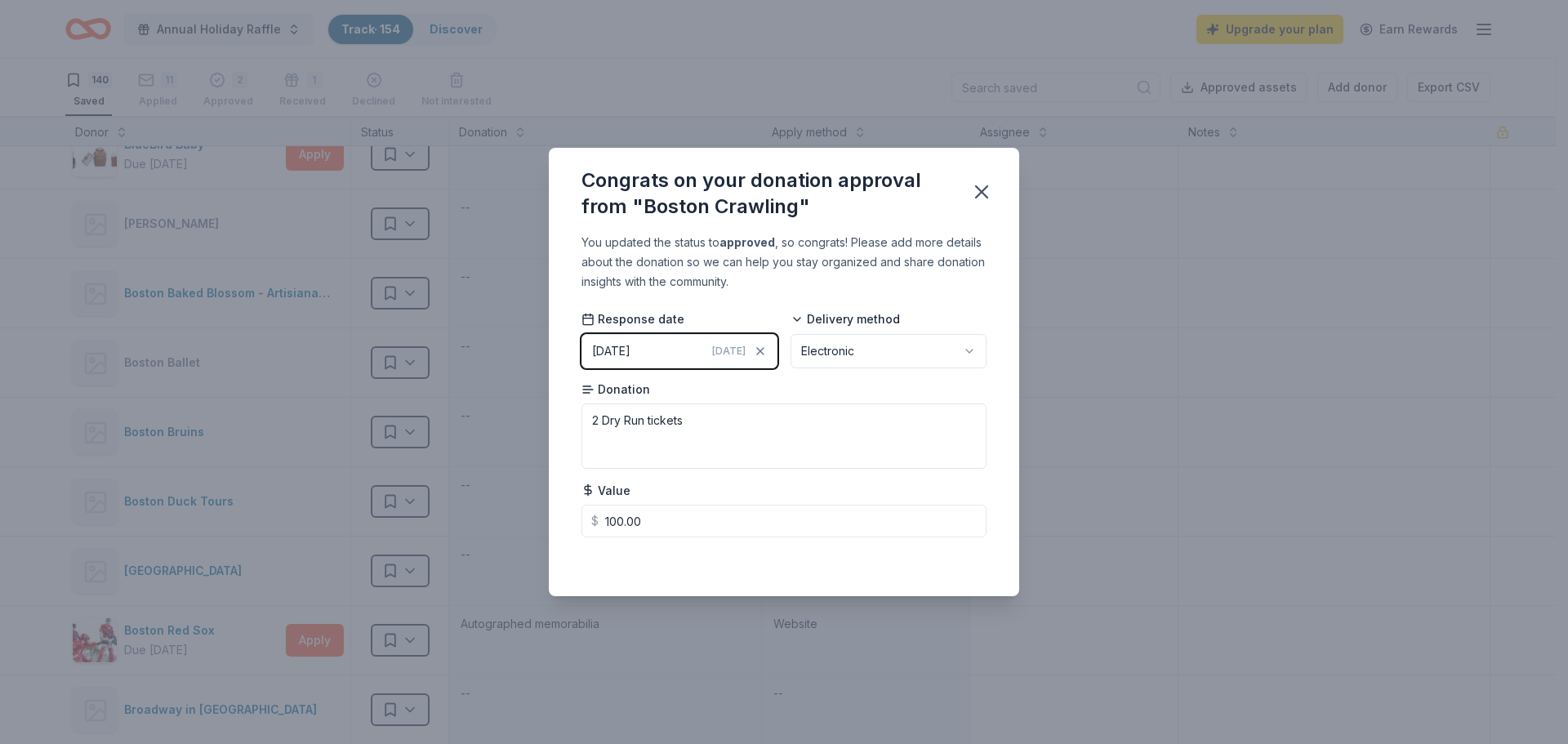 click on "Saved" at bounding box center (784, 560) 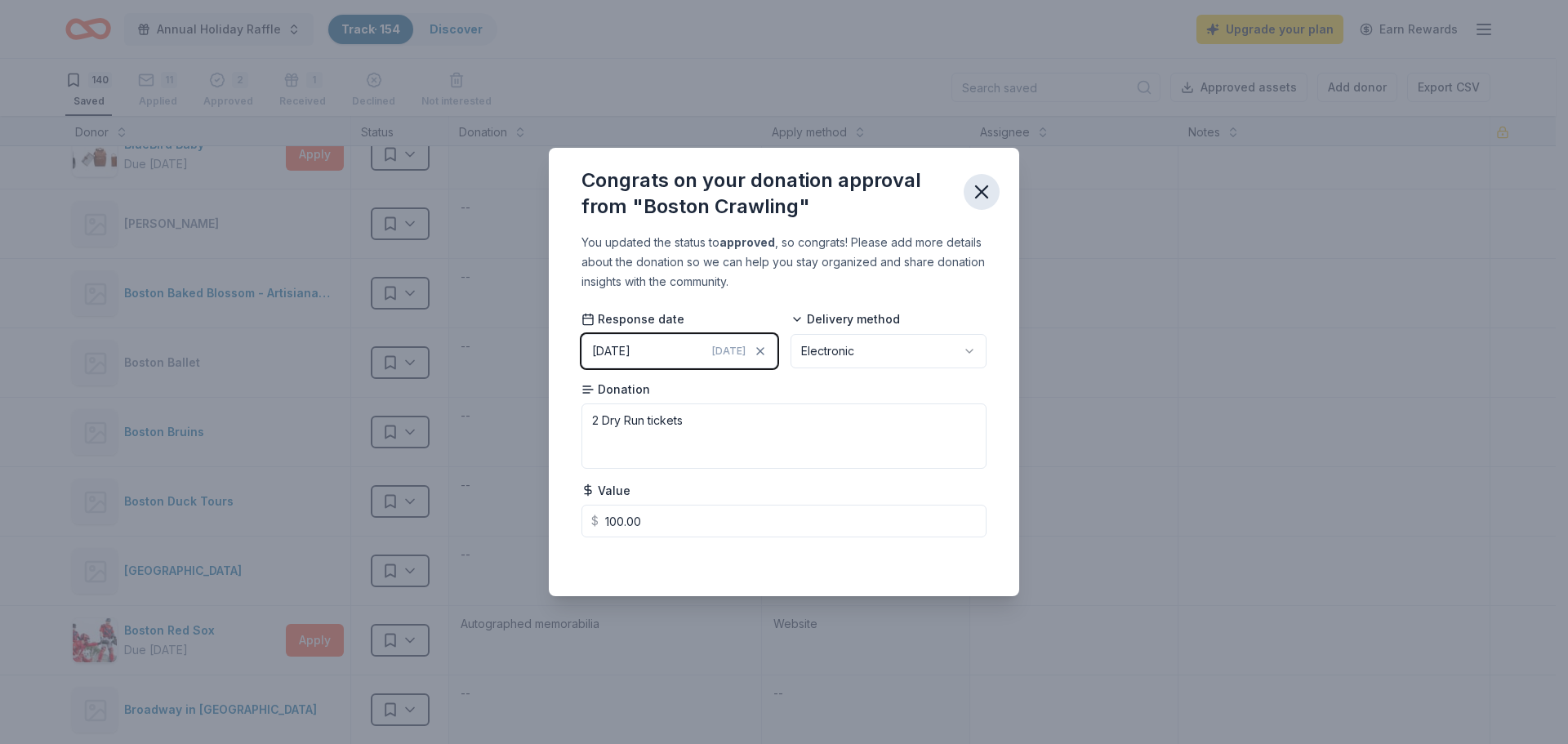 click 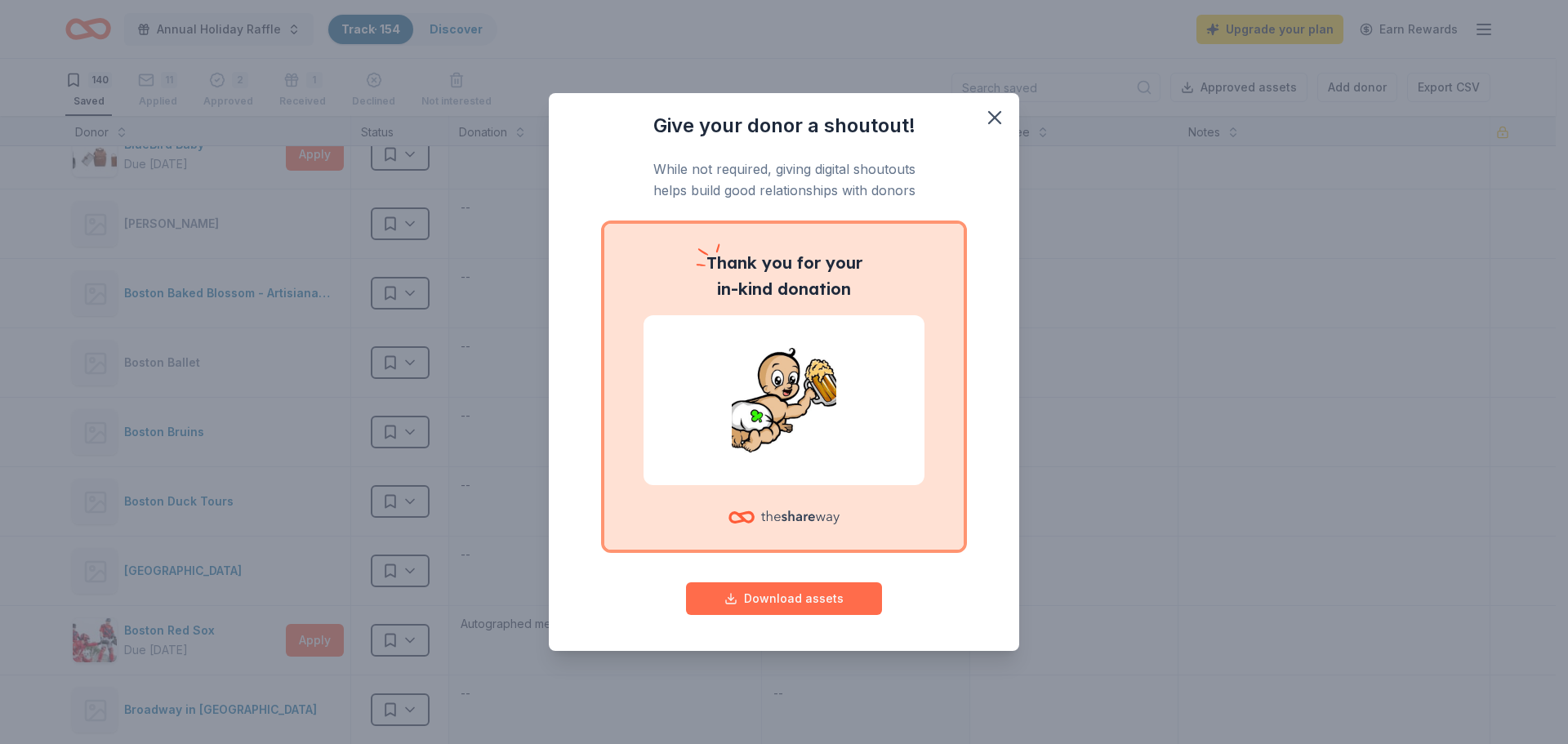 click on "Download assets" at bounding box center (784, 599) 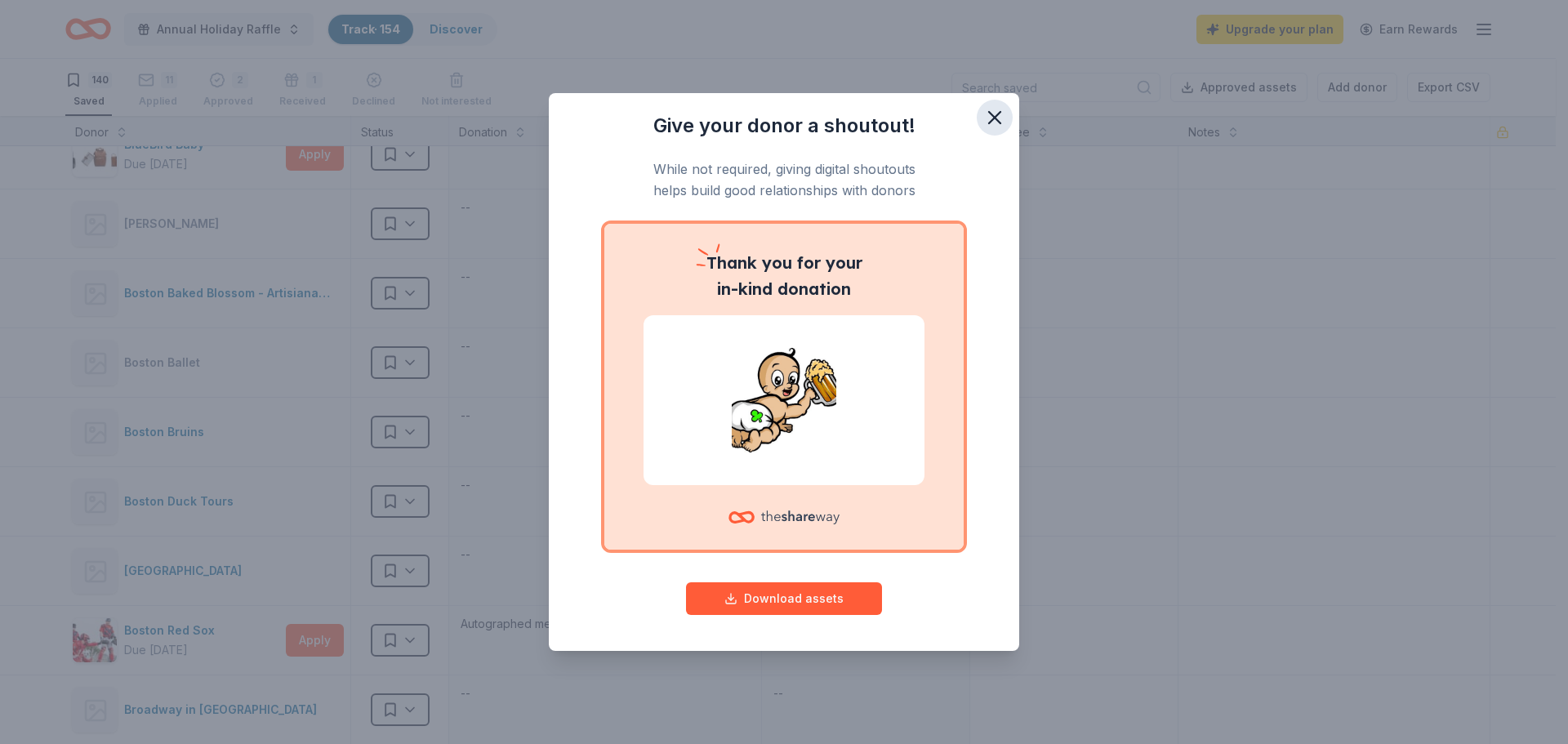 click 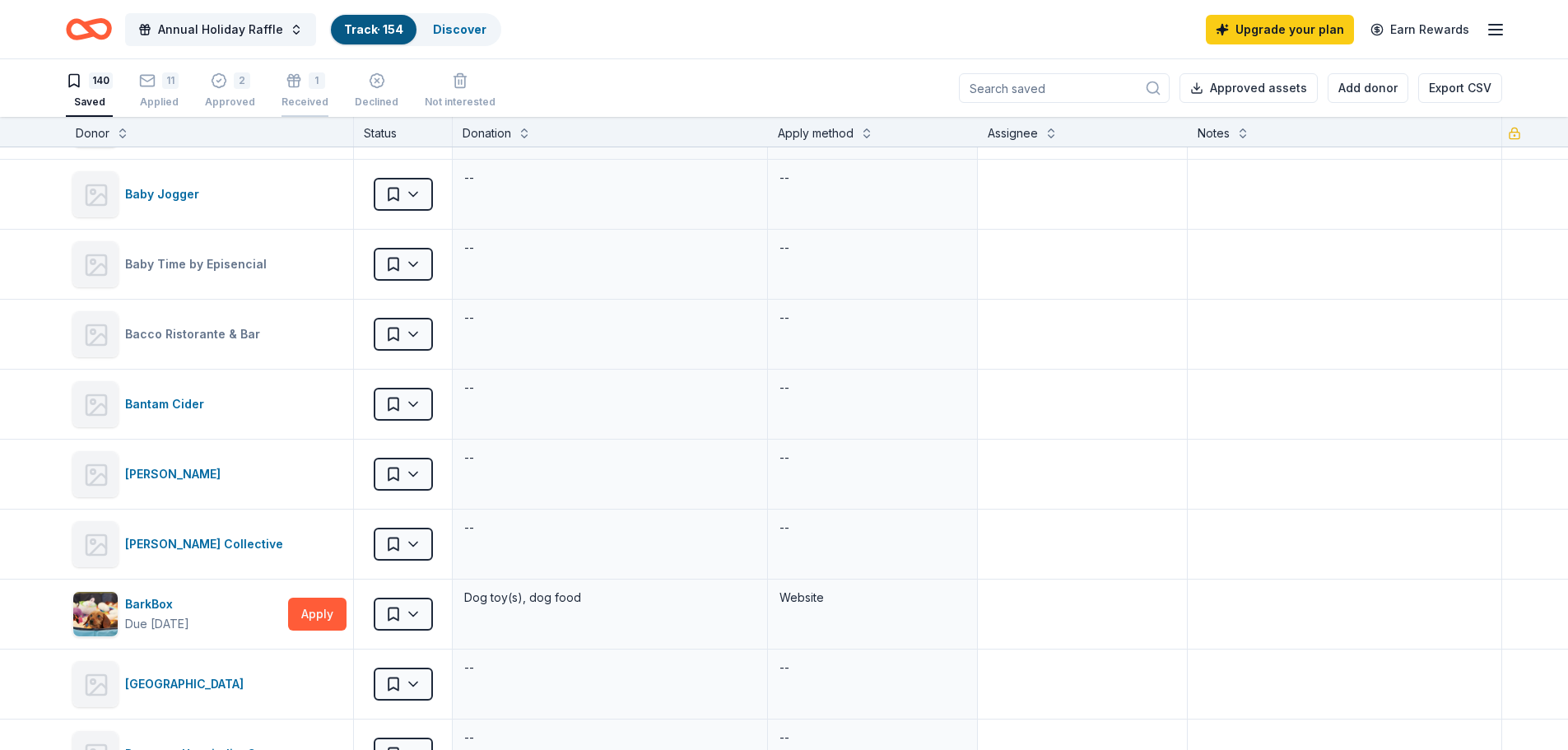 scroll, scrollTop: 1316, scrollLeft: 0, axis: vertical 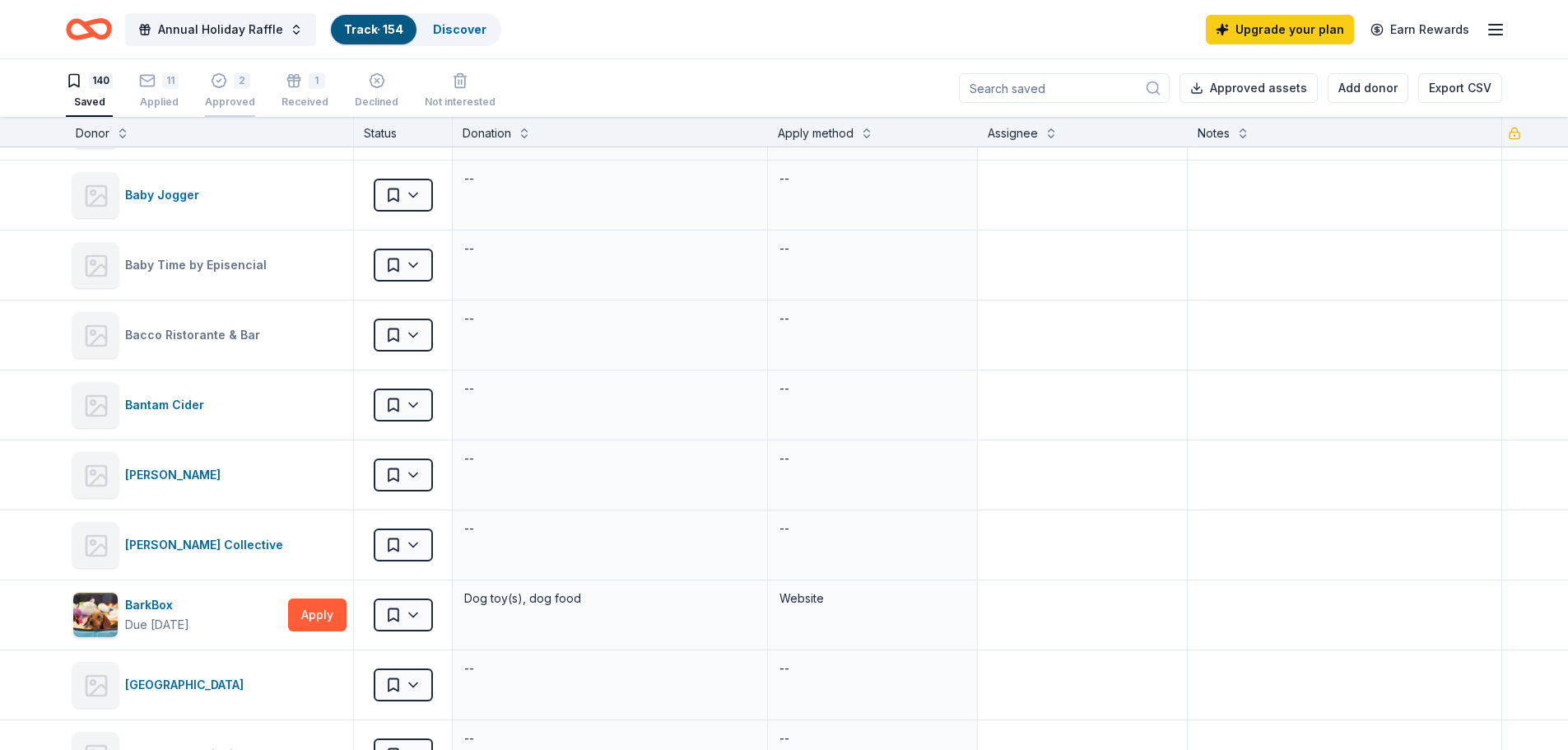 click on "2 Approved" at bounding box center (230, 82) 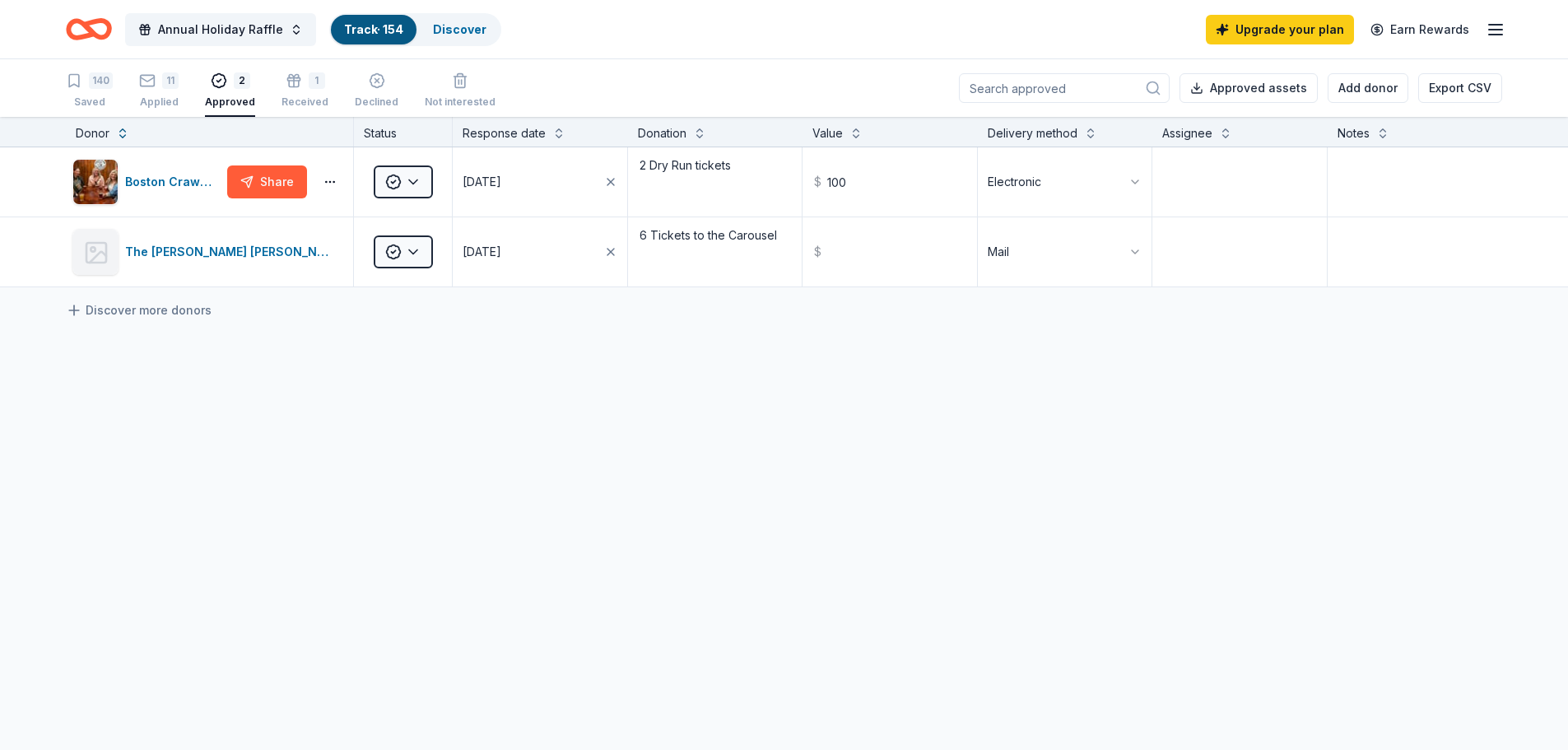 scroll, scrollTop: 0, scrollLeft: 0, axis: both 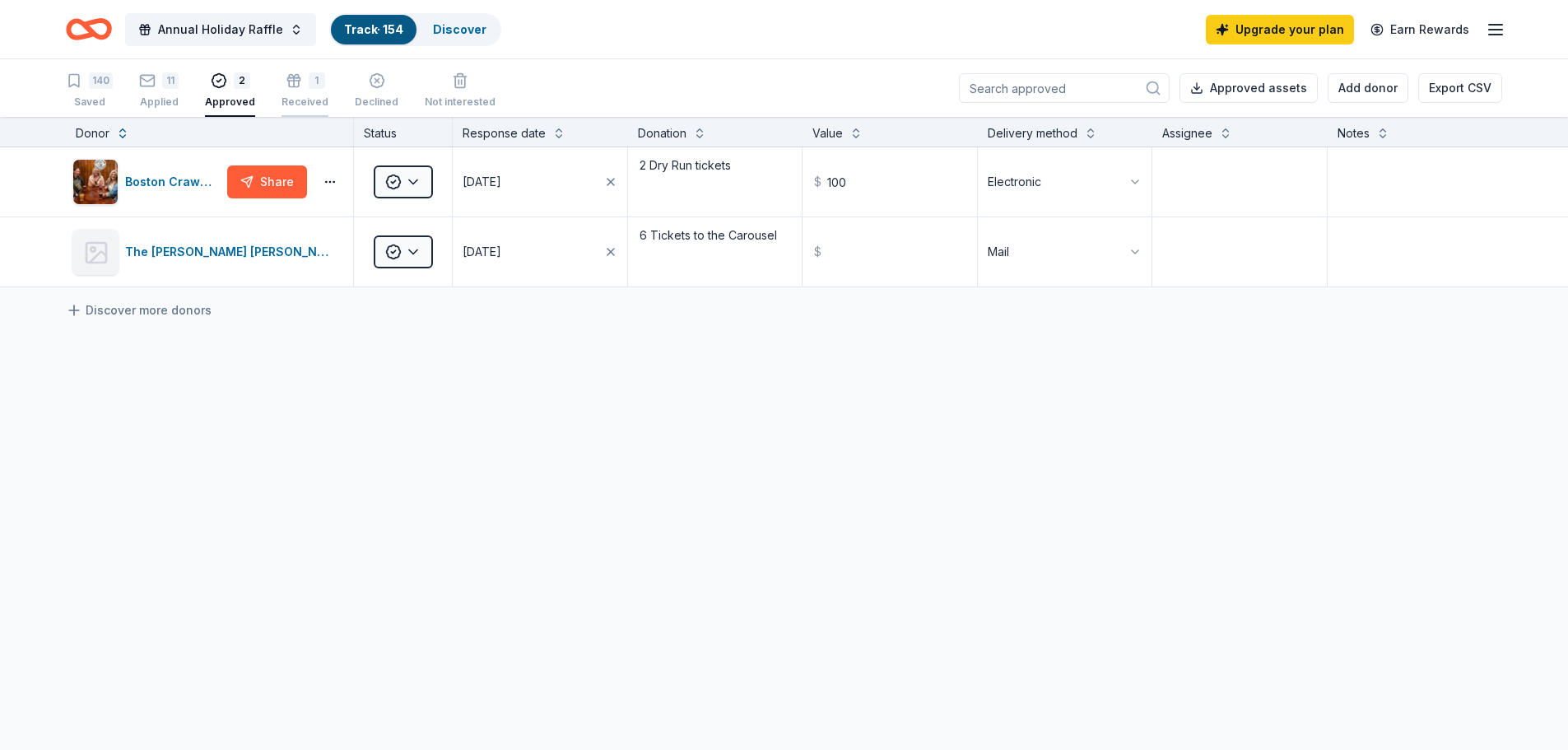 click on "1 Received" at bounding box center [305, 91] 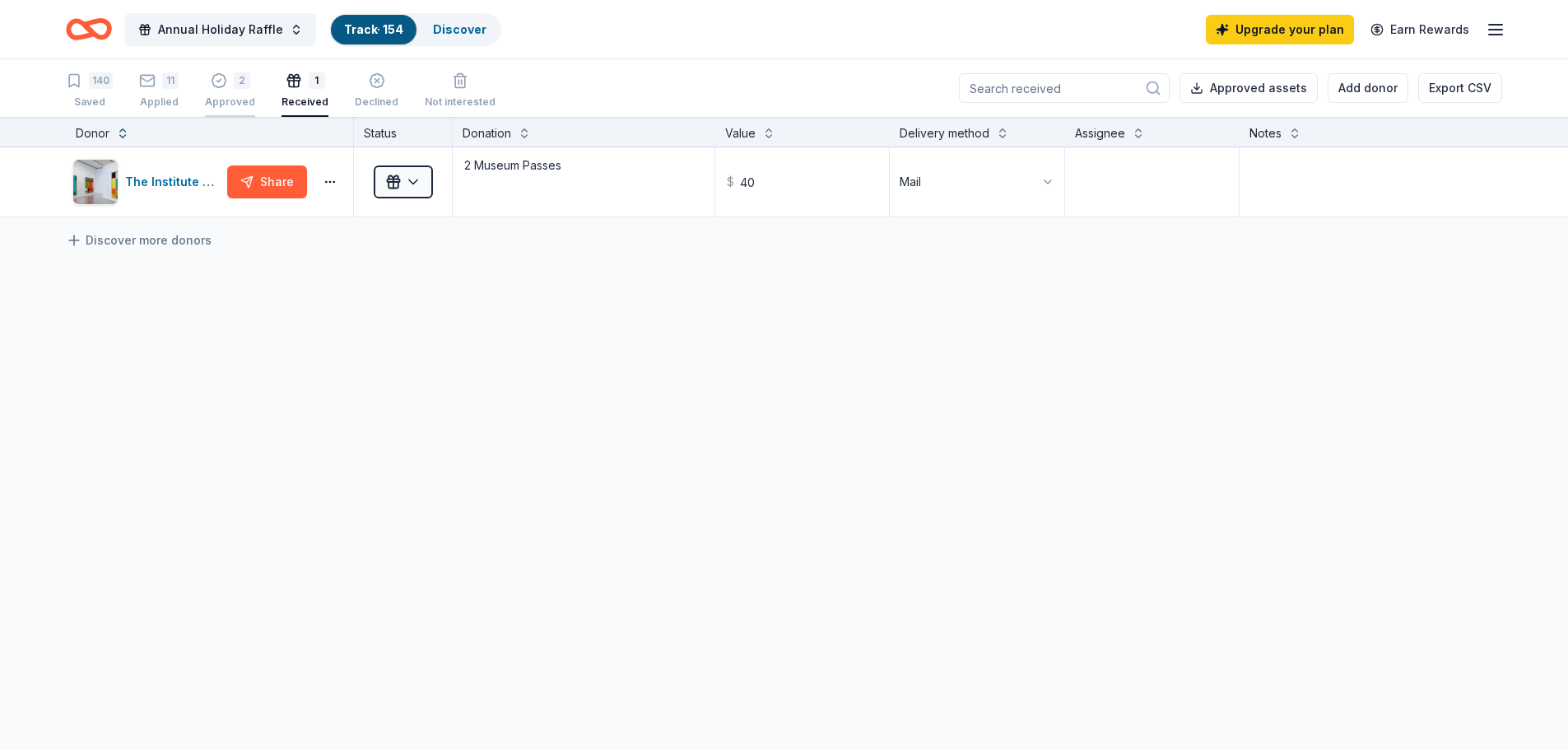 click 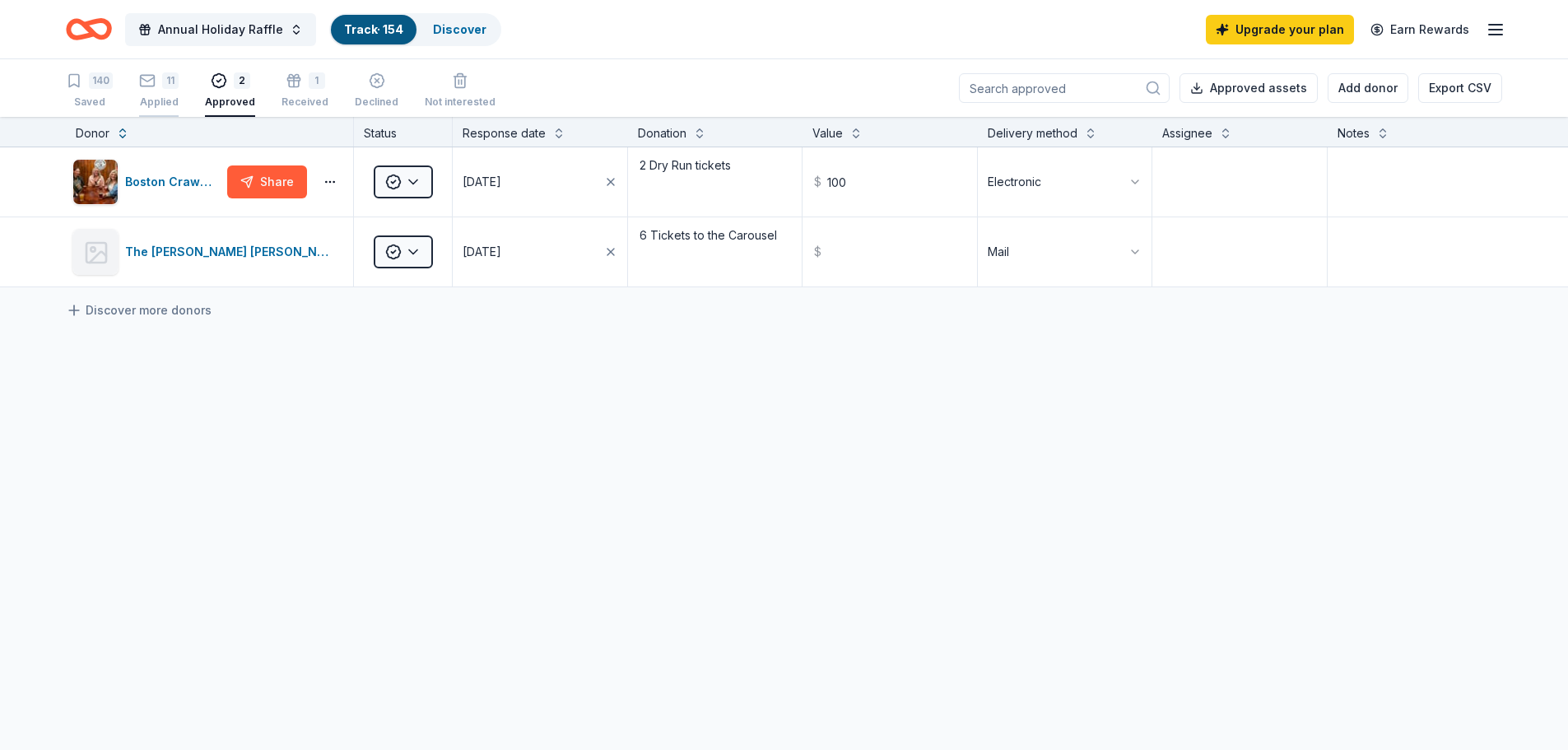 click on "11" at bounding box center [170, 72] 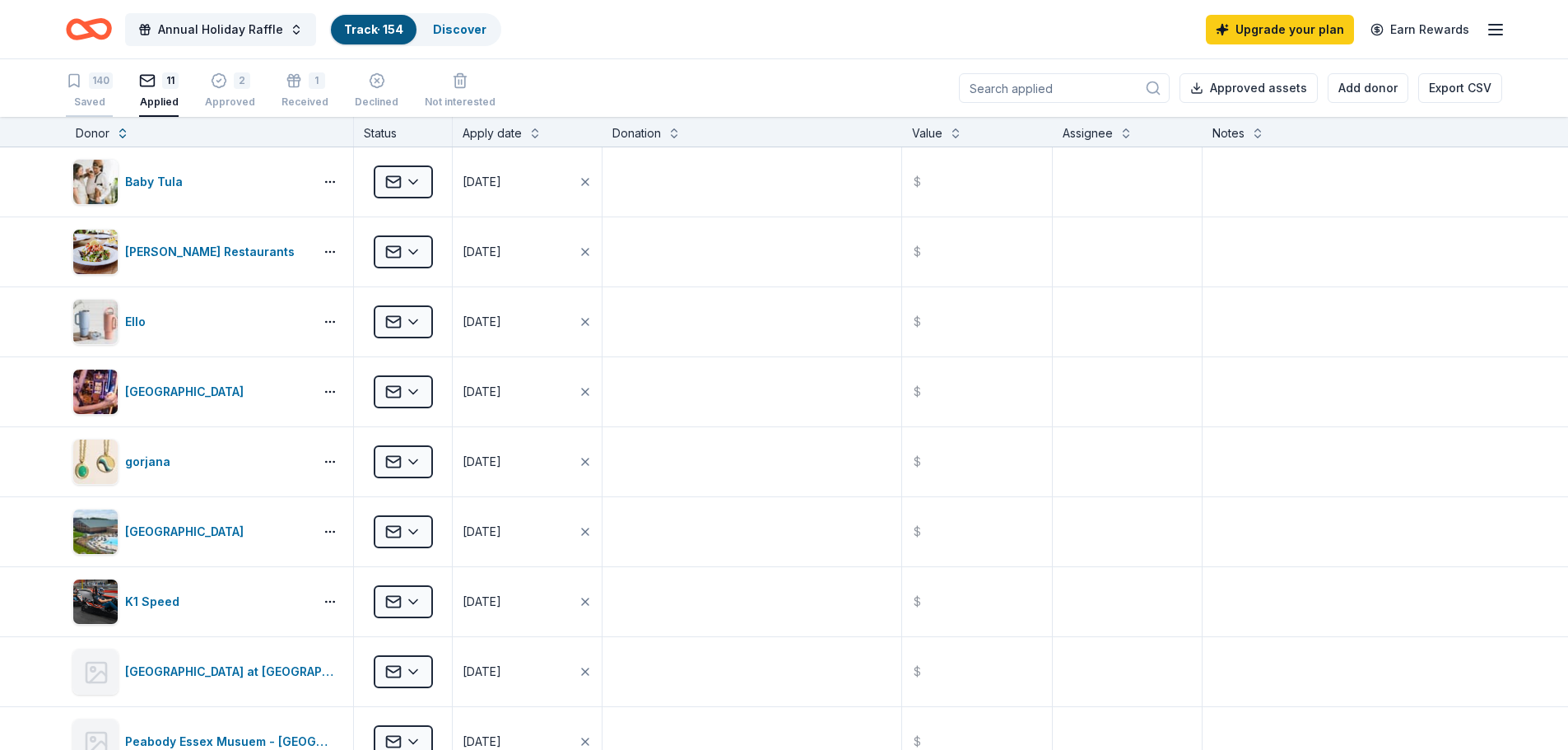 click on "140" at bounding box center (100, 81) 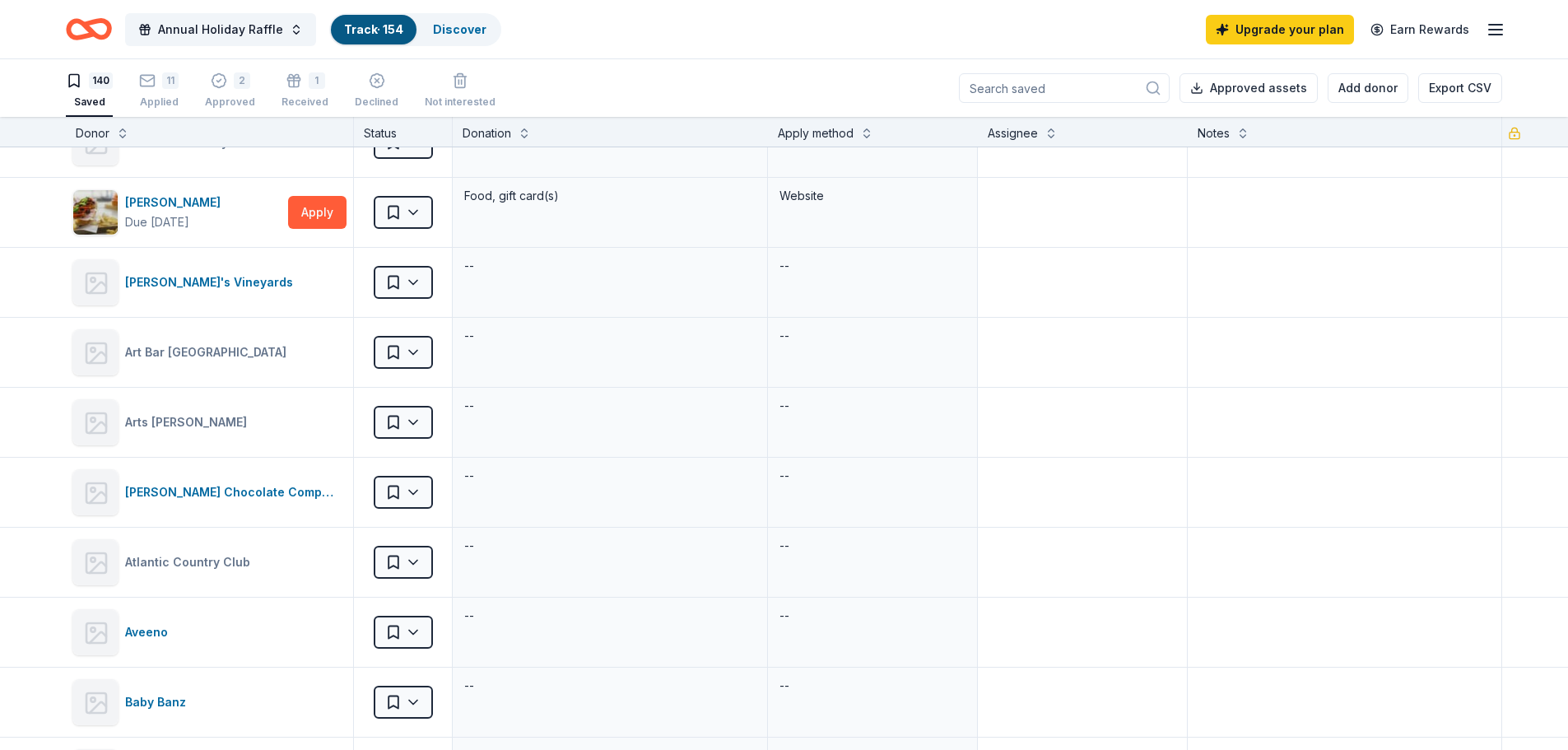scroll, scrollTop: 740, scrollLeft: 0, axis: vertical 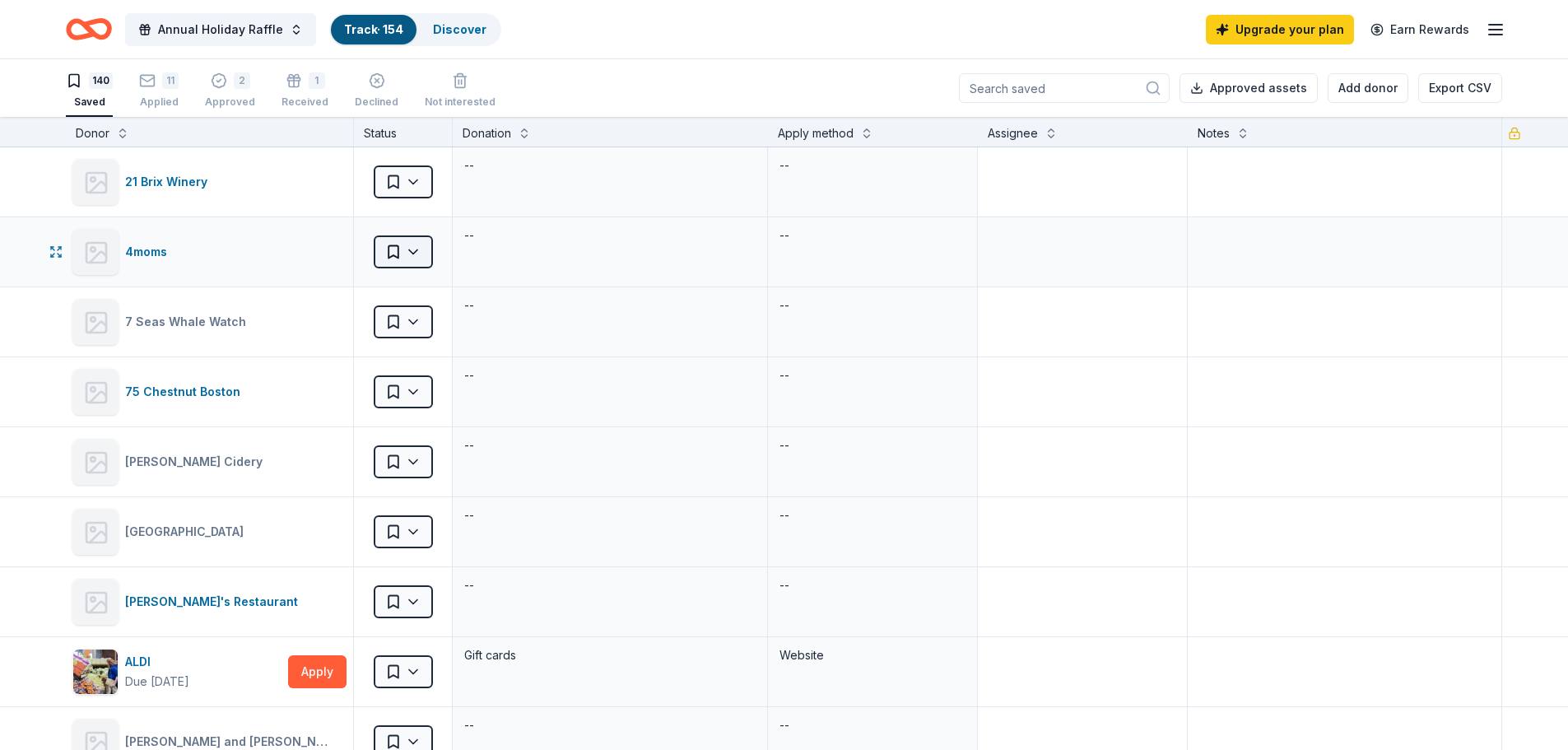 click on "Annual Holiday Raffle Track  · 154 Discover Upgrade your plan Earn Rewards 140 Saved 11 Applied 2 Approved 1 Received Declined Not interested  Approved assets Add donor Export CSV Donor Status Donation Apply method Assignee Notes 21 Brix Winery Saved -- -- 4moms Saved -- -- 7 Seas Whale Watch Saved -- -- 75 Chestnut Boston Saved -- -- [PERSON_NAME] Cidery Saved -- -- [GEOGRAPHIC_DATA] Saved -- -- [PERSON_NAME]'s Restaurant Saved -- -- ALDI  Due [DATE] Apply Saved Gift cards Website [PERSON_NAME] and [PERSON_NAME] Saved -- -- [PERSON_NAME][GEOGRAPHIC_DATA] Saved -- -- Altamount Winery Saved -- -- [PERSON_NAME] Due [DATE] Apply Saved Food, gift card(s) Website [PERSON_NAME]'s Vineyards Saved -- -- Art Bar [GEOGRAPHIC_DATA] Saved -- -- Arts [PERSON_NAME] Saved -- -- [PERSON_NAME] Chocolate Company Saved -- -- Atlantic Country Club Saved -- -- Aveeno Saved -- -- Baby Banz Saved -- -- Baby Jogger Saved -- -- Baby Time by Episencial Saved -- -- Bacco Ristorante & Bar Saved -- -- Bantam Cider Saved -- -- [PERSON_NAME] -- -- [PERSON_NAME] Collective Saved -- -- --" at bounding box center (784, 375) 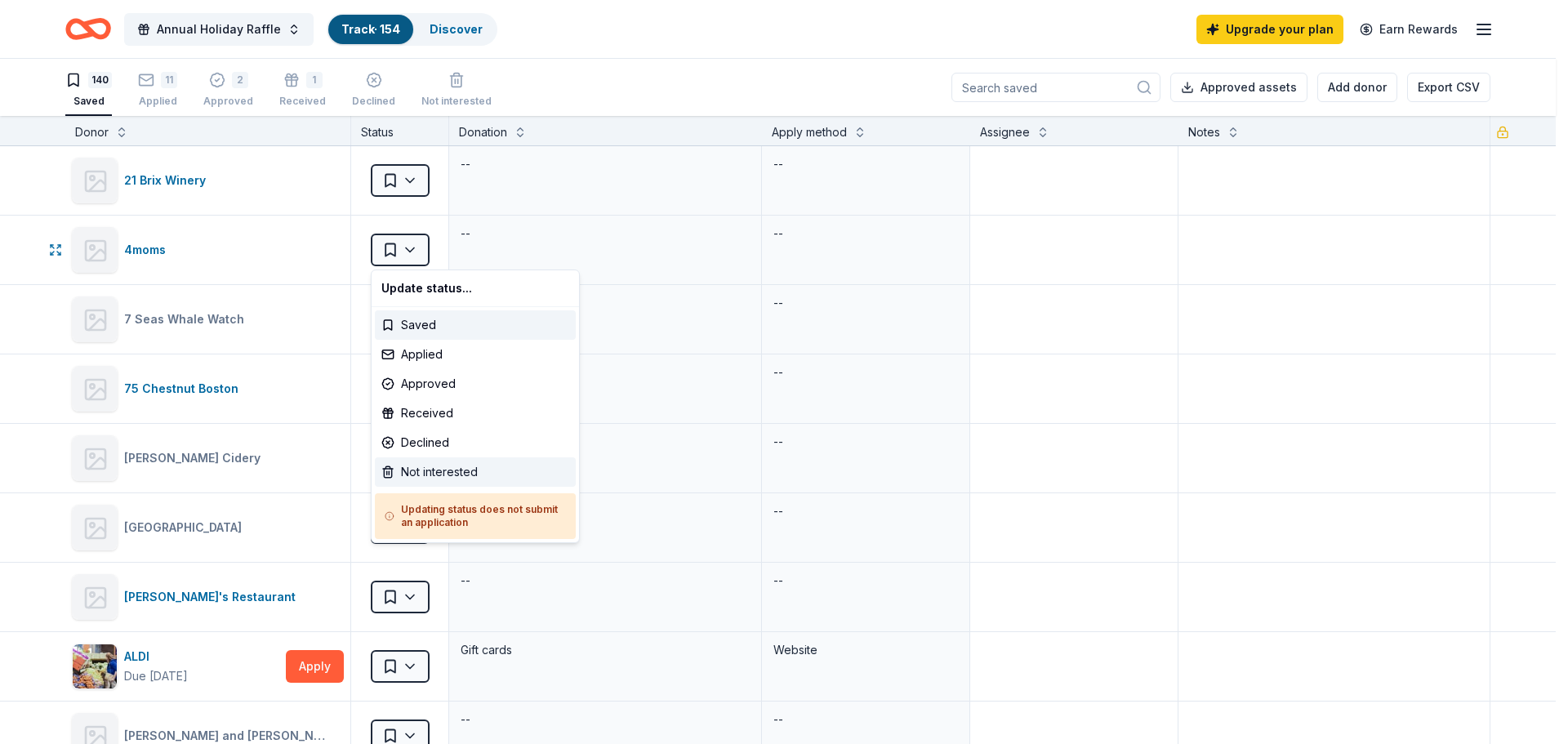 click on "Not interested" at bounding box center [475, 472] 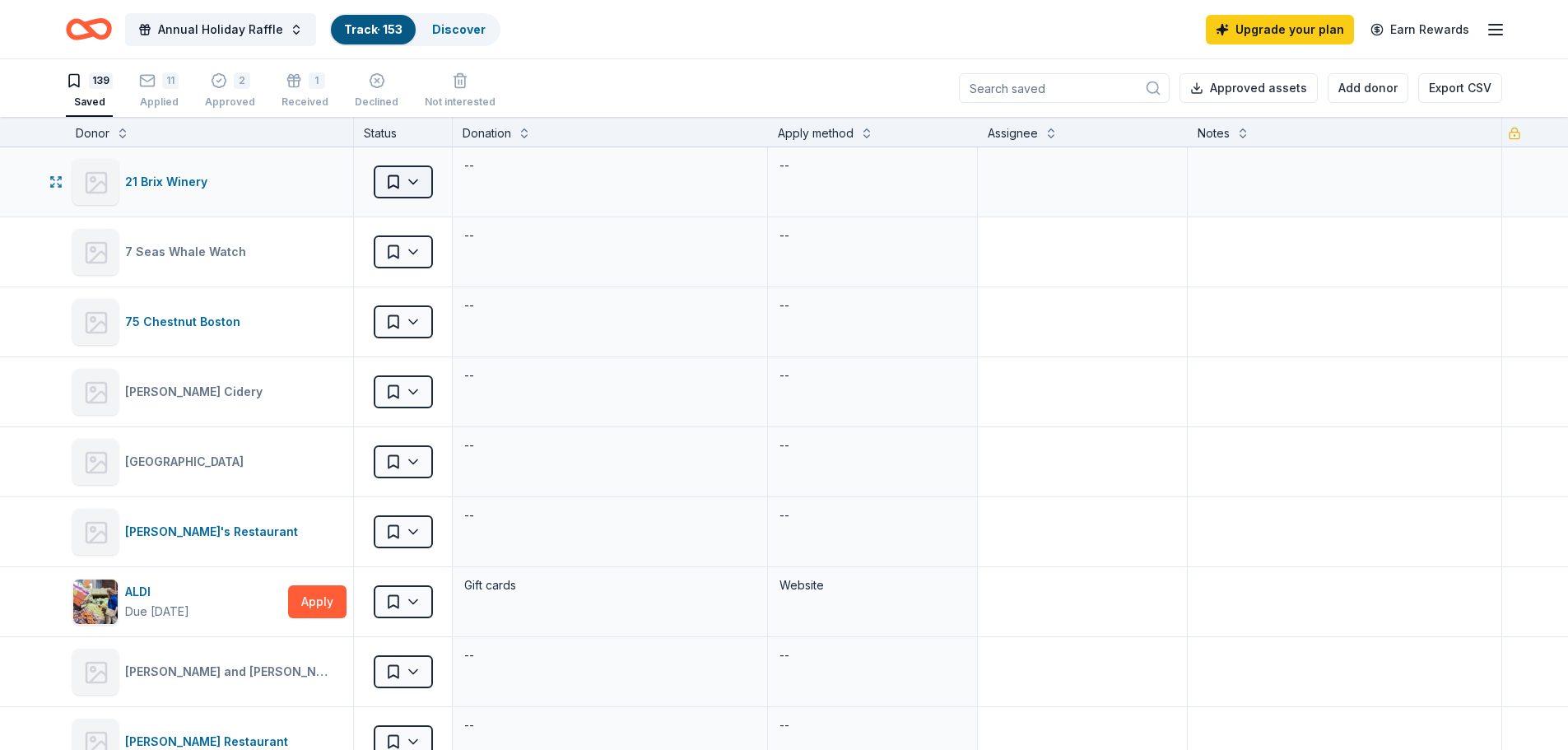 click on "Annual Holiday Raffle Track  · 153 Discover Upgrade your plan Earn Rewards 139 Saved 11 Applied 2 Approved 1 Received Declined Not interested  Approved assets Add donor Export CSV Donor Status Donation Apply method Assignee Notes 21 Brix Winery Saved -- -- 7 Seas Whale Watch Saved -- -- 75 Chestnut [GEOGRAPHIC_DATA] Saved -- -- [PERSON_NAME] Cidery Saved -- -- [GEOGRAPHIC_DATA] Saved -- -- [PERSON_NAME]'s Restaurant Saved -- -- ALDI  Due [DATE] Apply Saved Gift cards Website [PERSON_NAME] and [PERSON_NAME] Saved -- -- [PERSON_NAME][GEOGRAPHIC_DATA] Saved -- -- Altamount Winery Saved -- -- [PERSON_NAME] Due [DATE] Apply Saved Food, gift card(s) Website Anyela's Vineyards Saved -- -- Art Bar [GEOGRAPHIC_DATA] Saved -- -- Arts [PERSON_NAME] Saved -- -- [PERSON_NAME] Chocolate Company Saved -- -- Atlantic Country Club Saved -- -- Aveeno Saved -- -- Baby Banz Saved -- -- Baby Jogger Saved -- -- Baby Time by Episencial Saved -- -- [PERSON_NAME] & Bar Saved -- -- Bantam Cider Saved -- -- [PERSON_NAME] -- -- [PERSON_NAME] Collective Saved -- -- BarkBox Apply Saved --" at bounding box center (784, 375) 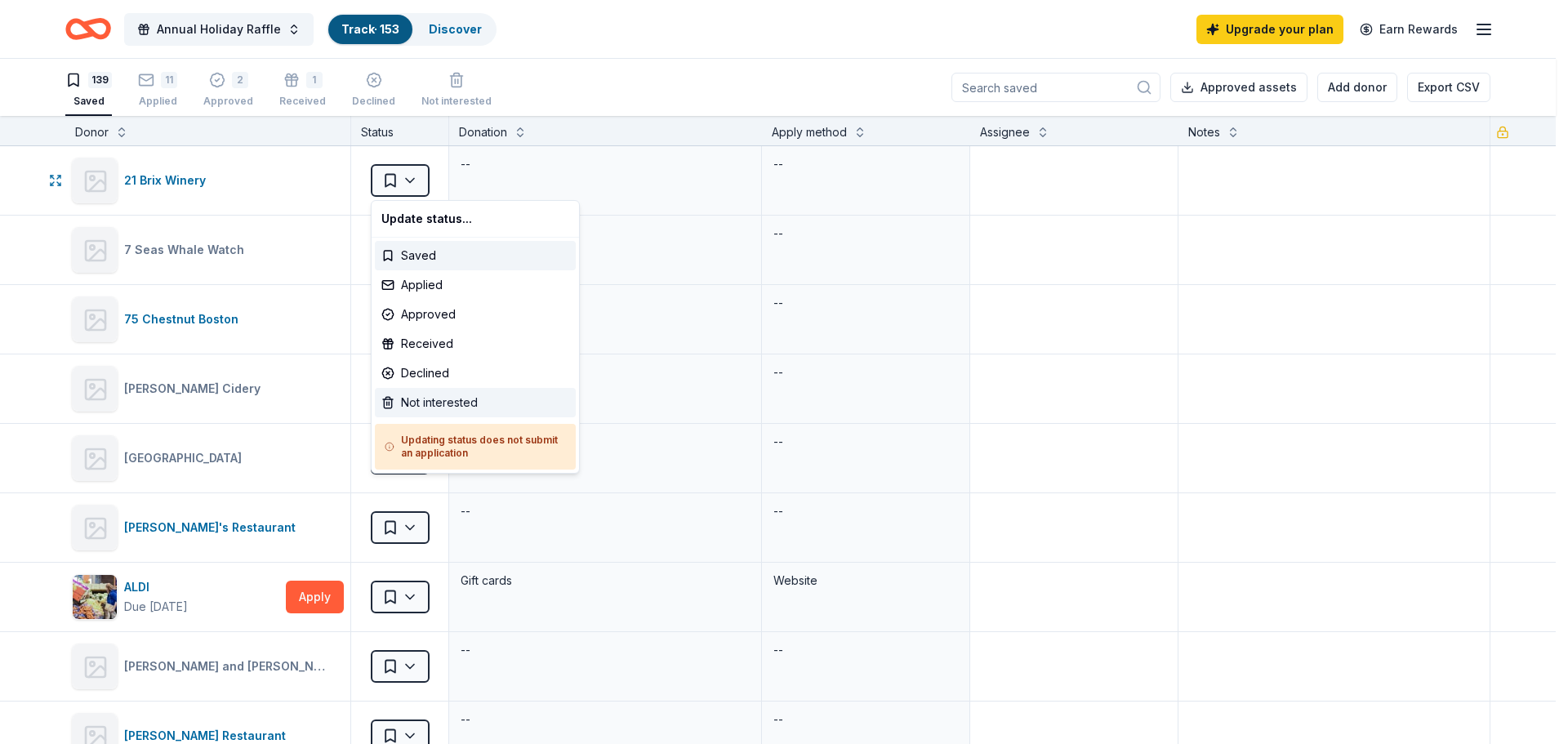 click on "Not interested" at bounding box center (475, 403) 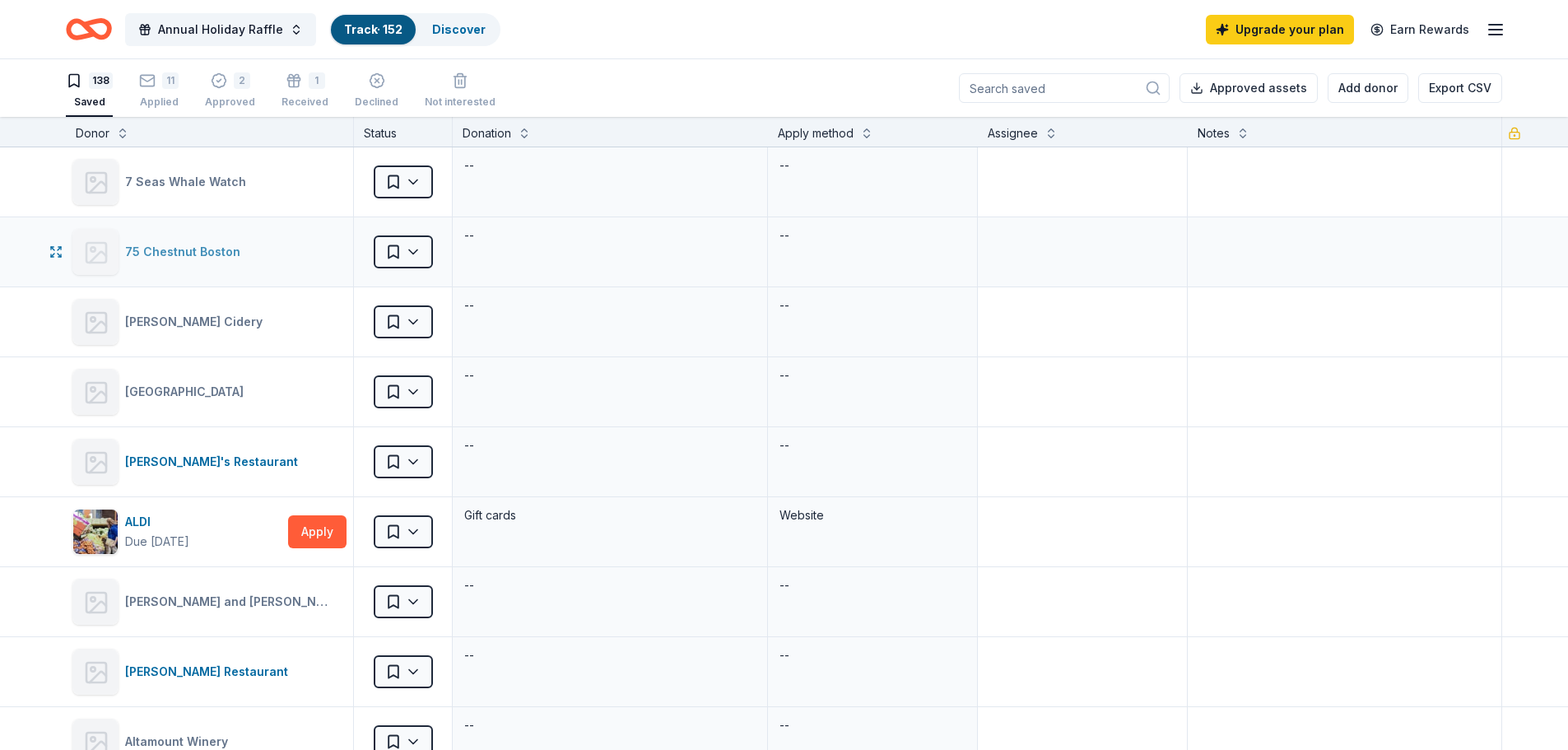 click on "75 Chestnut Boston" at bounding box center [186, 252] 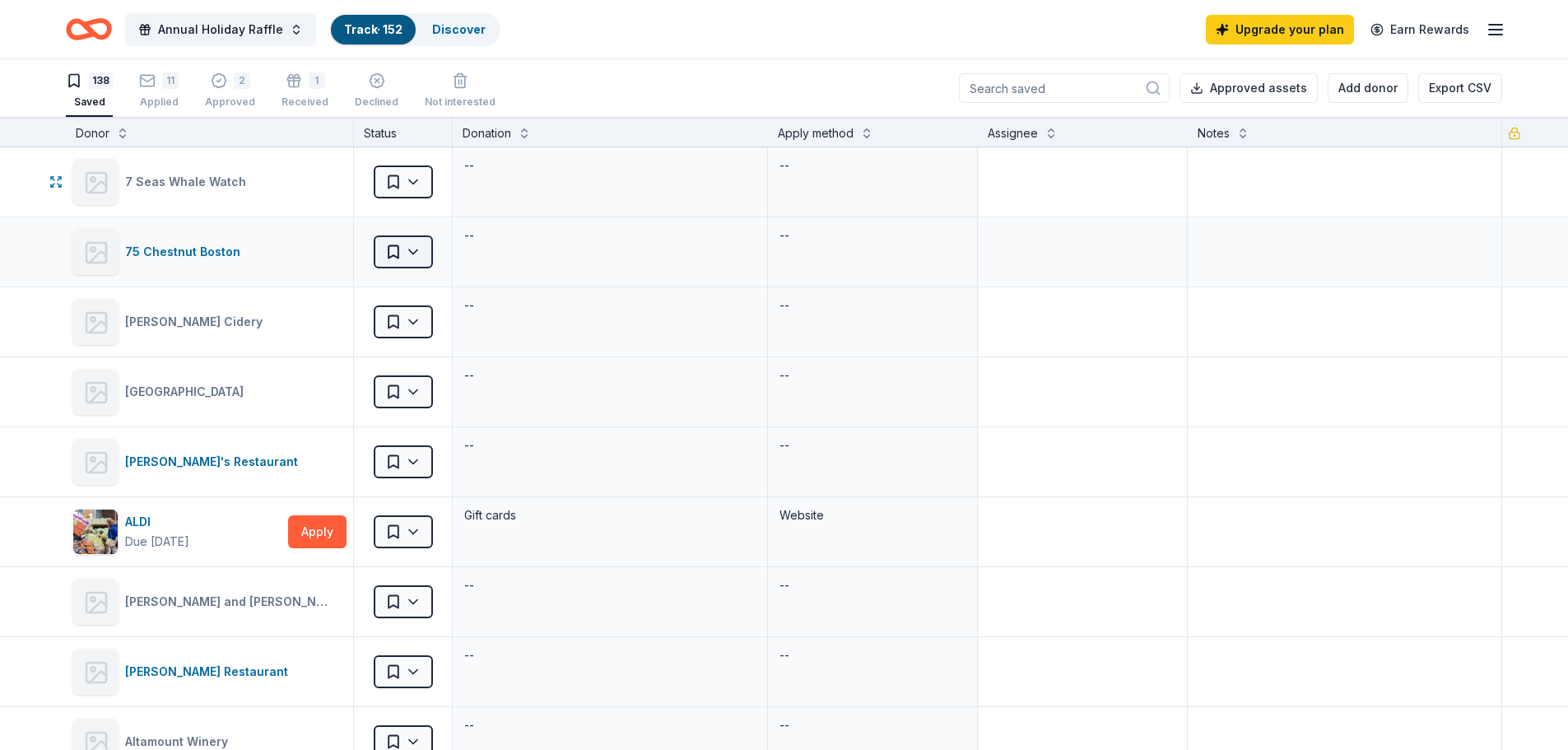 click on "Annual Holiday Raffle Track  · 152 Discover Upgrade your plan Earn Rewards 138 Saved 11 Applied 2 Approved 1 Received Declined Not interested  Approved assets Add donor Export CSV Donor Status Donation Apply method Assignee Notes 7 Seas Whale Watch Saved -- -- 75 Chestnut Boston Saved -- -- [PERSON_NAME] Cidery Saved -- -- Abington Ale House Saved -- -- [PERSON_NAME]'s Restaurant Saved -- -- ALDI  Due [DATE] Apply Saved Gift cards Website [PERSON_NAME] and [PERSON_NAME] Saved -- -- [PERSON_NAME] Restaurant Saved -- -- Altamount Winery Saved -- -- [PERSON_NAME] Due [DATE] Apply Saved Food, gift card(s) Website [PERSON_NAME]'s Vineyards Saved -- -- Art Bar [GEOGRAPHIC_DATA] Saved -- -- Arts [PERSON_NAME] Saved -- -- [PERSON_NAME] Chocolate Company Saved -- -- Atlantic Country Club Saved -- -- Aveeno Saved -- -- Baby Banz Saved -- -- Baby Jogger Saved -- -- Baby Time by Episencial Saved -- -- Bacco Ristorante & Bar Saved -- -- Bantam Cider Saved -- -- [PERSON_NAME] -- -- [PERSON_NAME] Collective Saved -- -- BarkBox Due [DATE] Apply Saved Website Saved" at bounding box center (784, 375) 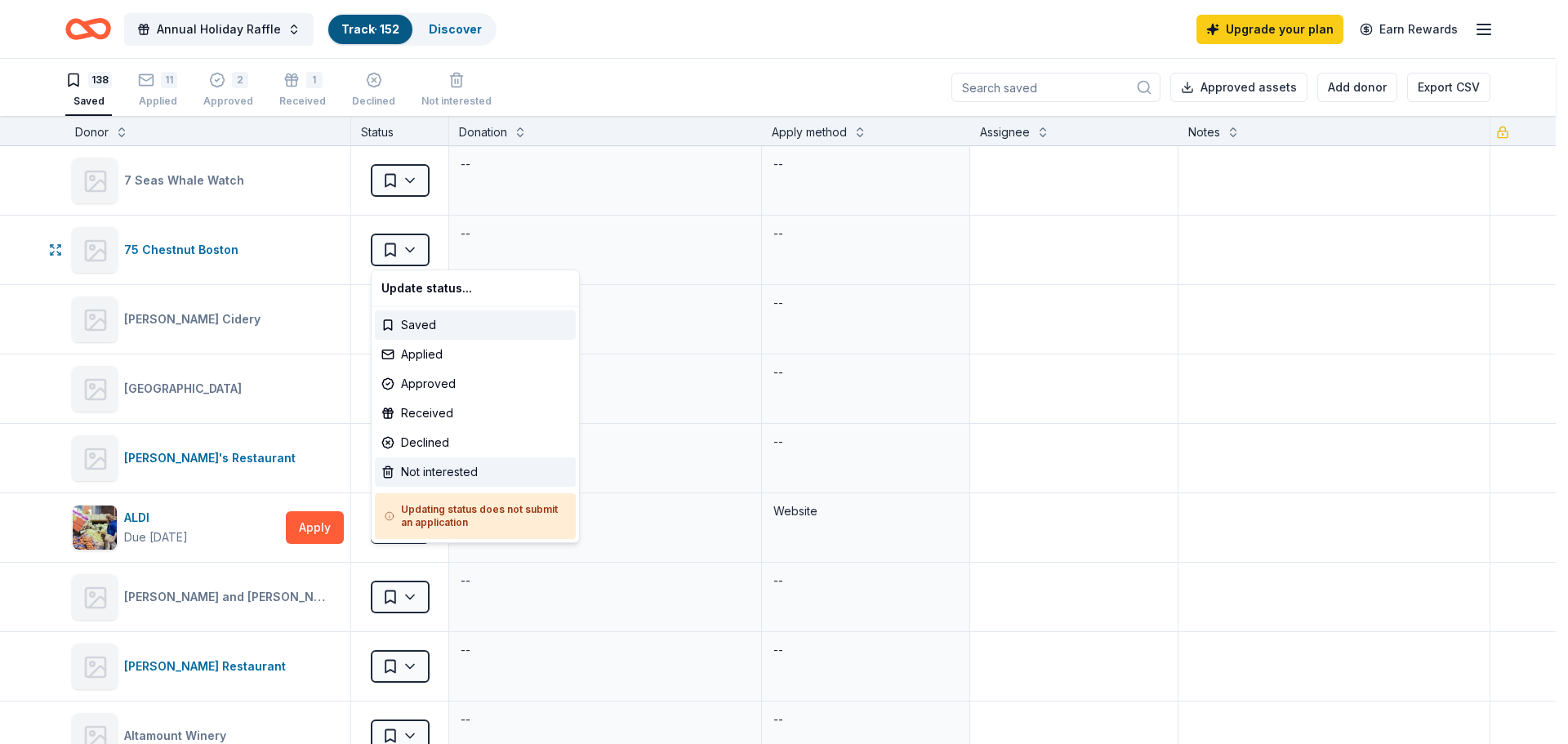 click on "Not interested" at bounding box center [475, 472] 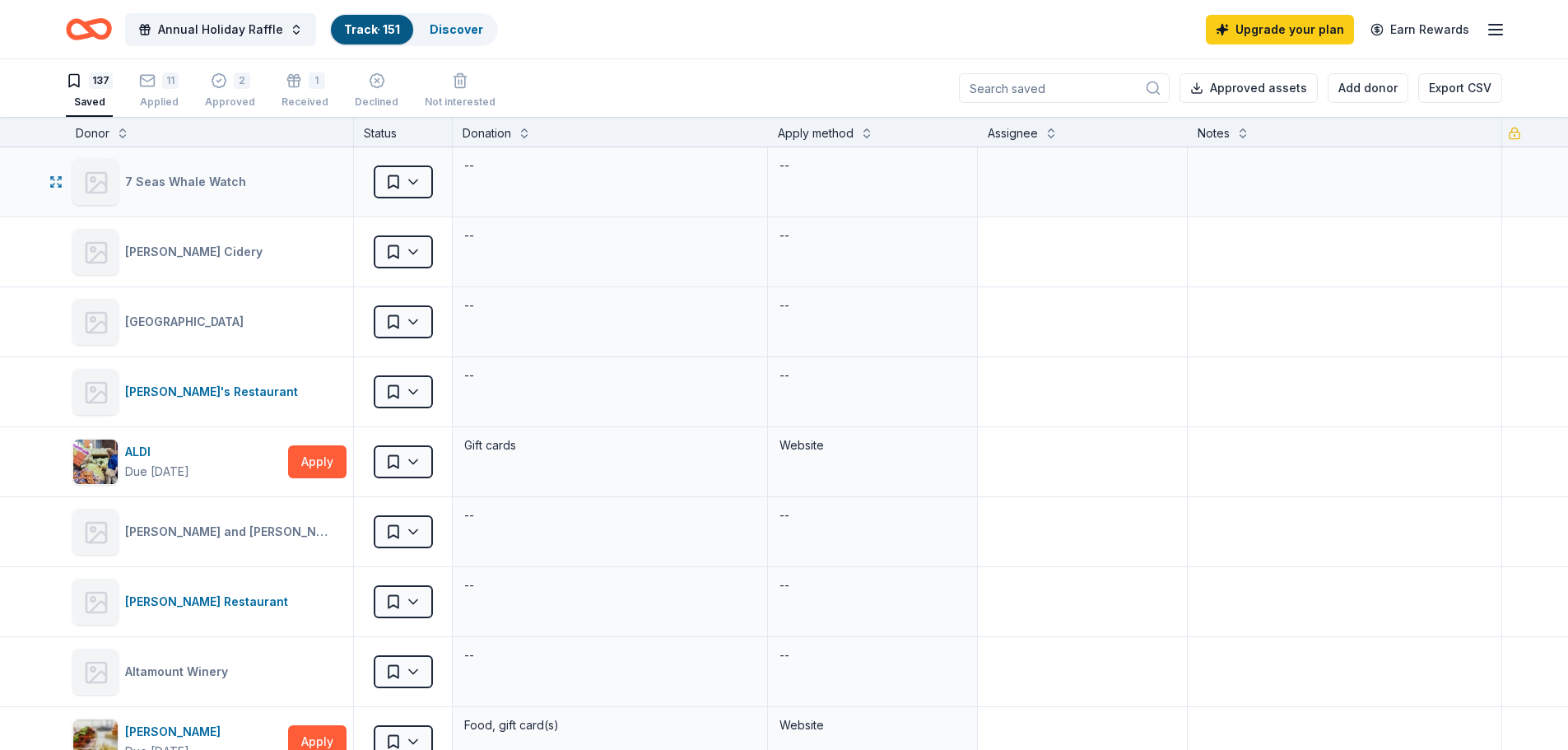 click on "7 Seas Whale Watch" at bounding box center [188, 182] 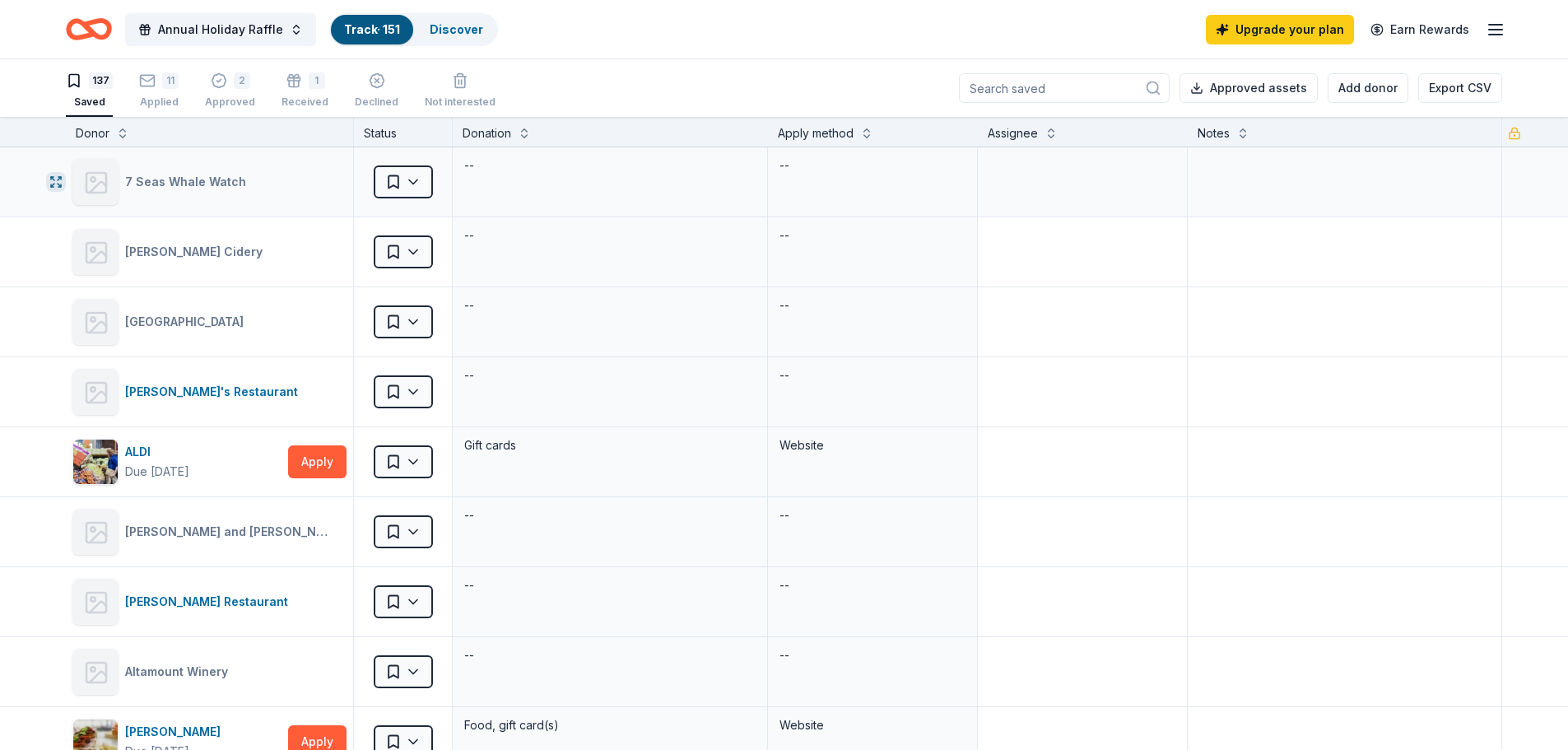 click 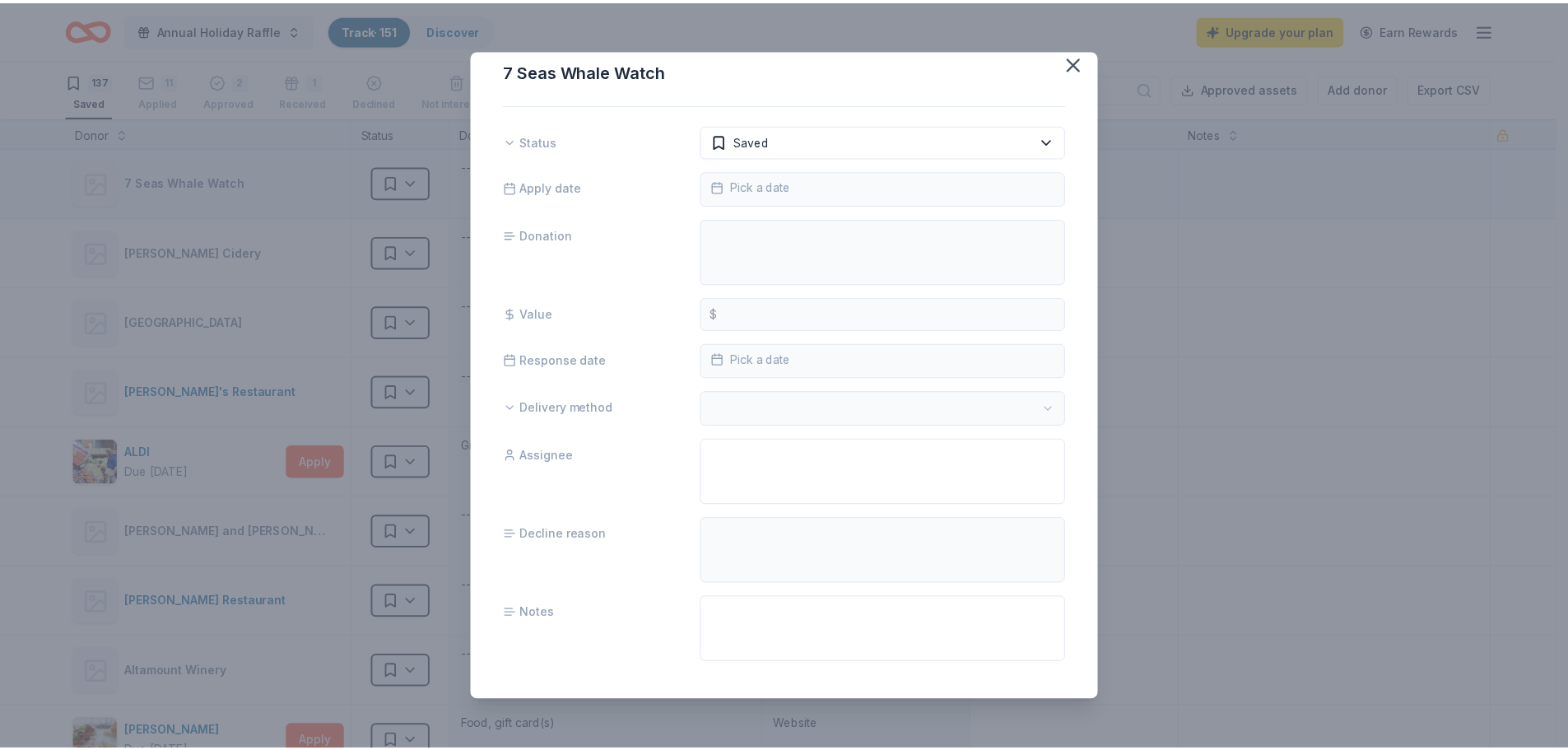 scroll, scrollTop: 0, scrollLeft: 0, axis: both 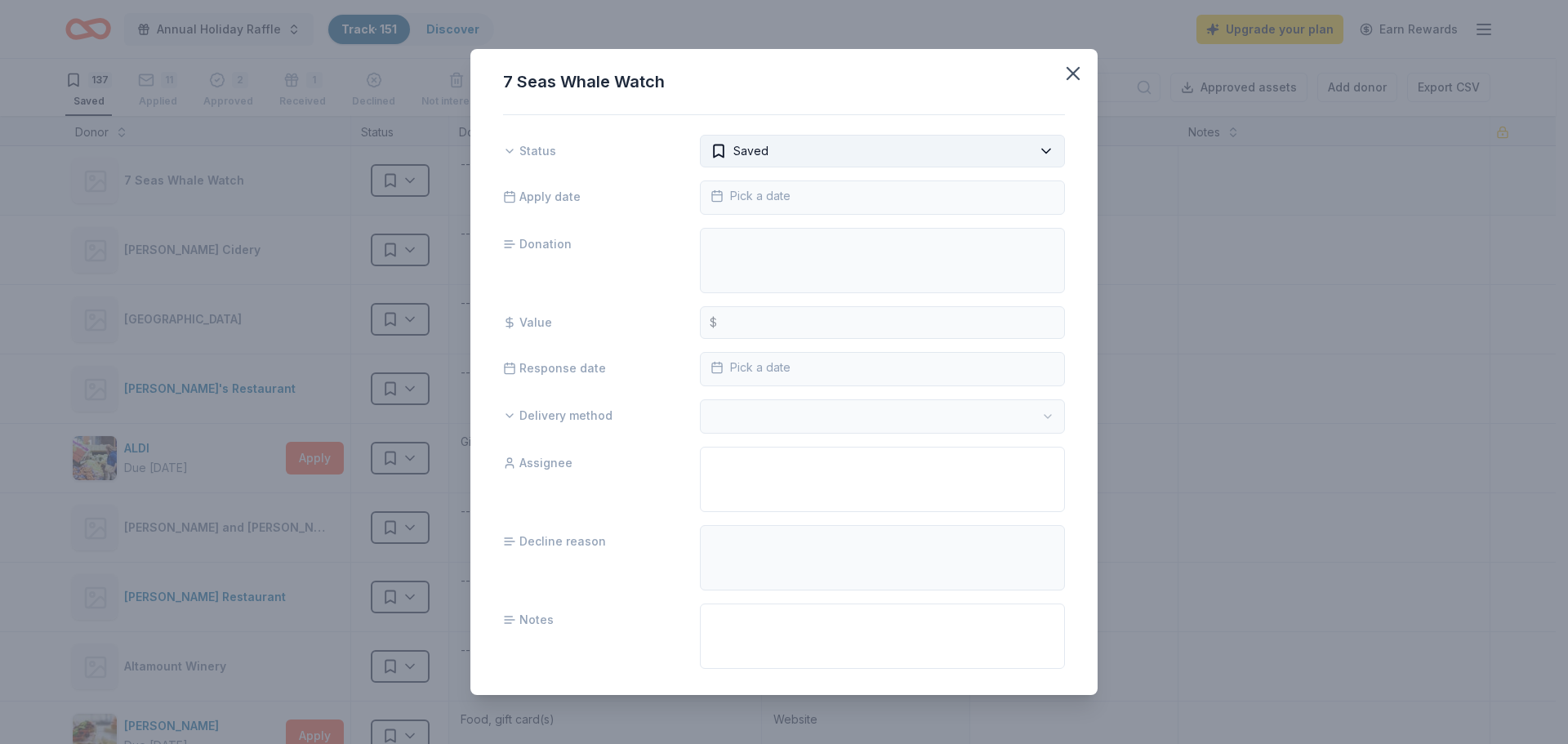 click on "Annual Holiday Raffle Track  · 151 Discover Upgrade your plan Earn Rewards 137 Saved 11 Applied 2 Approved 1 Received Declined Not interested  Approved assets Add donor Export CSV Donor Status Donation Apply method Assignee Notes 7 Seas Whale Watch Saved -- -- [PERSON_NAME] Cidery Saved -- -- [GEOGRAPHIC_DATA] Saved -- -- [PERSON_NAME]'s Restaurant Saved -- -- ALDI  Due [DATE] Apply Saved Gift cards Website [PERSON_NAME] and [PERSON_NAME] Saved -- -- [PERSON_NAME] Restaurant Saved -- -- Altamount Winery Saved -- -- [PERSON_NAME] Due [DATE] Apply Saved Food, gift card(s) Website Anyela's Vineyards Saved -- -- Art Bar [GEOGRAPHIC_DATA] Saved -- -- Arts [PERSON_NAME] Saved -- -- [PERSON_NAME] Chocolate Company Saved -- -- Atlantic Country Club Saved -- -- Aveeno Saved -- -- Baby Banz Saved -- -- Baby Jogger Saved -- -- Baby Time by Episencial Saved -- -- Bacco Ristorante & Bar Saved -- -- Bantam Cider Saved -- -- [PERSON_NAME] -- -- [PERSON_NAME] Collective Saved -- -- BarkBox Due [DATE] Apply Saved Dog toy(s), dog food Website Battleship Cove" at bounding box center (784, 372) 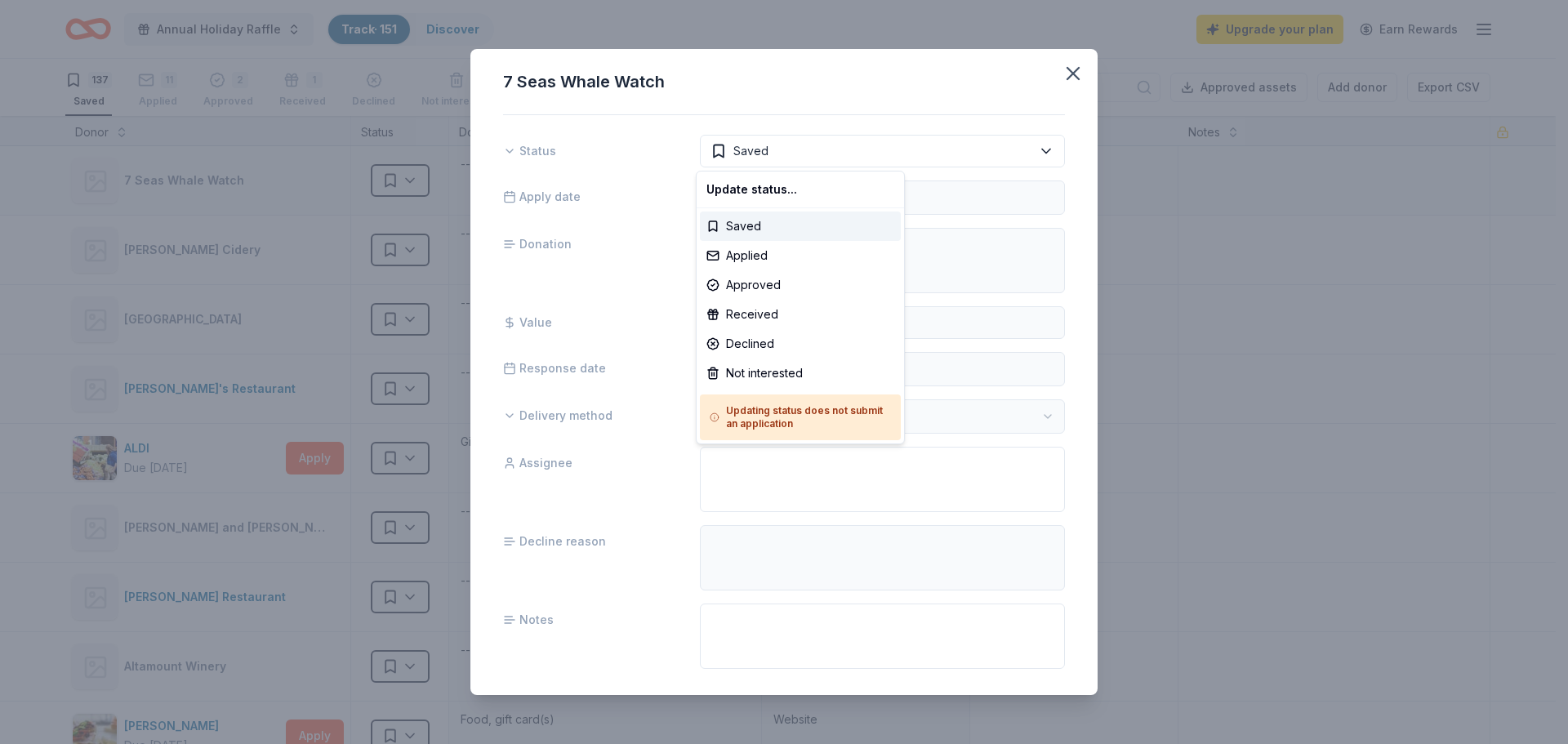 click on "Annual Holiday Raffle Track  · 151 Discover Upgrade your plan Earn Rewards 137 Saved 11 Applied 2 Approved 1 Received Declined Not interested  Approved assets Add donor Export CSV Donor Status Donation Apply method Assignee Notes 7 Seas Whale Watch Saved -- -- [PERSON_NAME] Cidery Saved -- -- [GEOGRAPHIC_DATA] Saved -- -- [PERSON_NAME]'s Restaurant Saved -- -- ALDI  Due [DATE] Apply Saved Gift cards Website [PERSON_NAME] and [PERSON_NAME] Saved -- -- [PERSON_NAME] Restaurant Saved -- -- Altamount Winery Saved -- -- [PERSON_NAME] Due [DATE] Apply Saved Food, gift card(s) Website Anyela's Vineyards Saved -- -- Art Bar [GEOGRAPHIC_DATA] Saved -- -- Arts [PERSON_NAME] Saved -- -- [PERSON_NAME] Chocolate Company Saved -- -- Atlantic Country Club Saved -- -- Aveeno Saved -- -- Baby Banz Saved -- -- Baby Jogger Saved -- -- Baby Time by Episencial Saved -- -- Bacco Ristorante & Bar Saved -- -- Bantam Cider Saved -- -- [PERSON_NAME] -- -- [PERSON_NAME] Collective Saved -- -- BarkBox Due [DATE] Apply Saved Dog toy(s), dog food Website Battleship Cove" at bounding box center (784, 372) 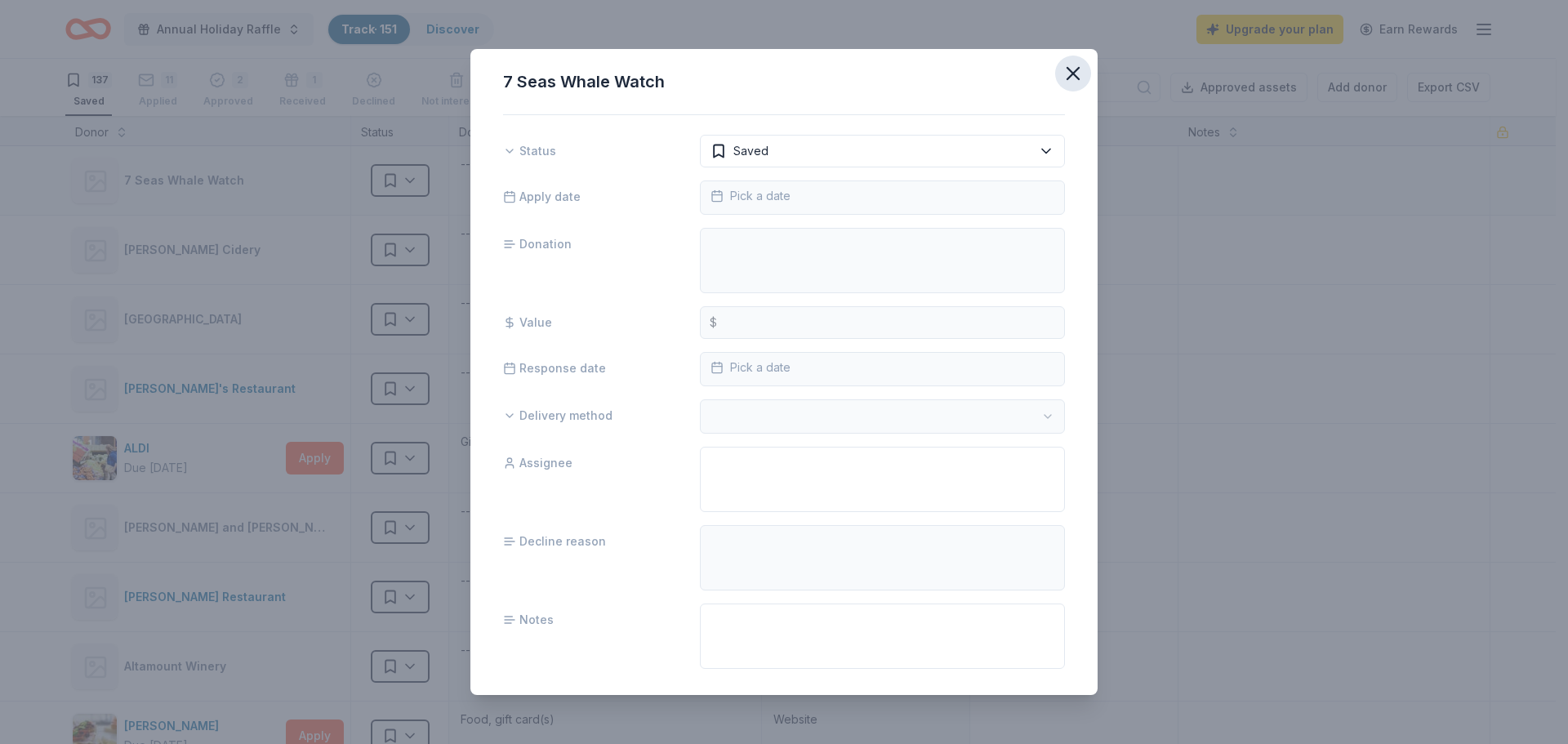 click 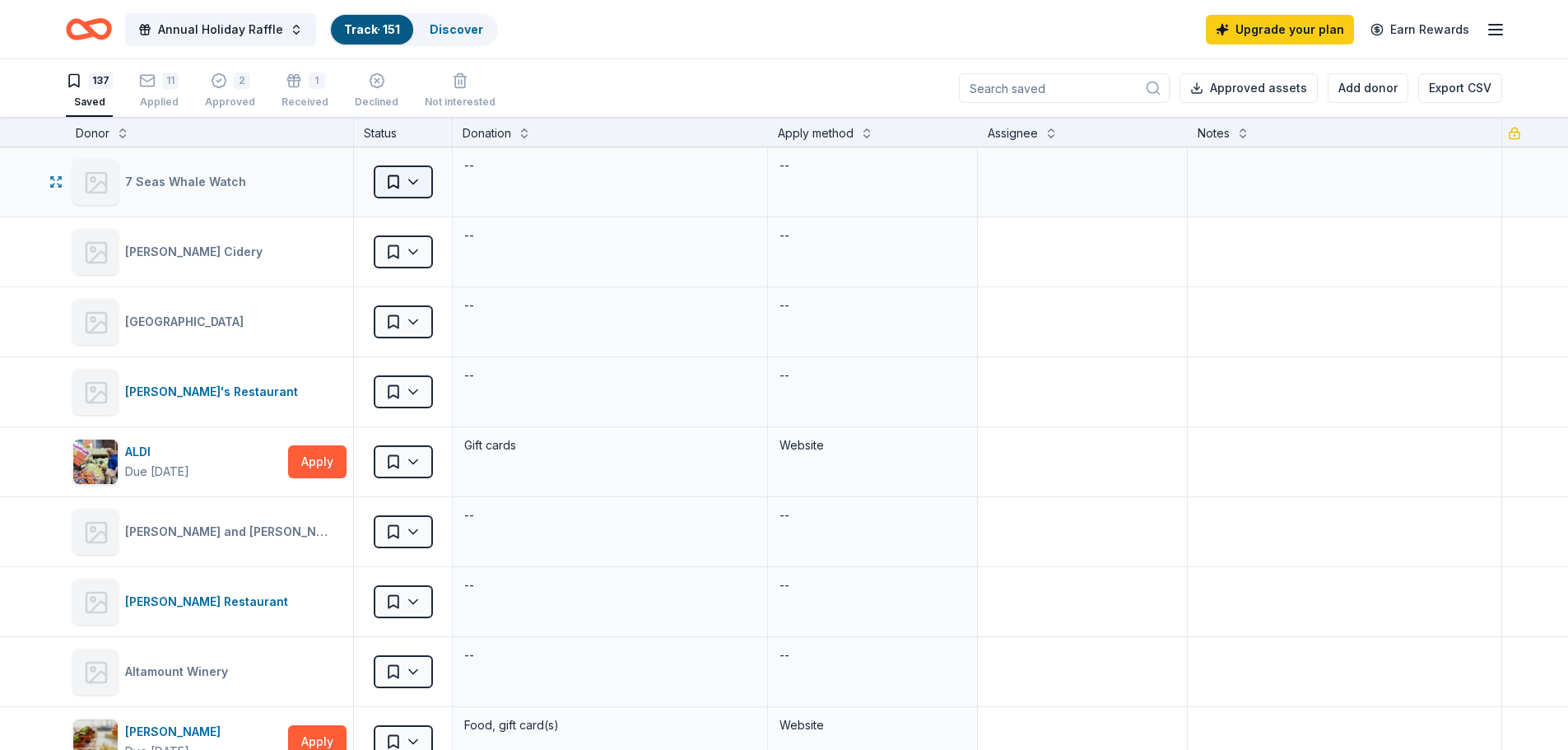 click on "Annual Holiday Raffle Track  · 151 Discover Upgrade your plan Earn Rewards 137 Saved 11 Applied 2 Approved 1 Received Declined Not interested  Approved assets Add donor Export CSV Donor Status Donation Apply method Assignee Notes 7 Seas Whale Watch Saved -- -- [PERSON_NAME] Cidery Saved -- -- [GEOGRAPHIC_DATA] Saved -- -- [PERSON_NAME]'s Restaurant Saved -- -- ALDI  Due [DATE] Apply Saved Gift cards Website [PERSON_NAME] and [PERSON_NAME] Saved -- -- [PERSON_NAME] Restaurant Saved -- -- Altamount Winery Saved -- -- [PERSON_NAME] Due [DATE] Apply Saved Food, gift card(s) Website Anyela's Vineyards Saved -- -- Art Bar [GEOGRAPHIC_DATA] Saved -- -- Arts [PERSON_NAME] Saved -- -- [PERSON_NAME] Chocolate Company Saved -- -- Atlantic Country Club Saved -- -- Aveeno Saved -- -- Baby Banz Saved -- -- Baby Jogger Saved -- -- Baby Time by Episencial Saved -- -- Bacco Ristorante & Bar Saved -- -- Bantam Cider Saved -- -- [PERSON_NAME] -- -- [PERSON_NAME] Collective Saved -- -- BarkBox Due [DATE] Apply Saved Dog toy(s), dog food Website Battleship Cove" at bounding box center (784, 375) 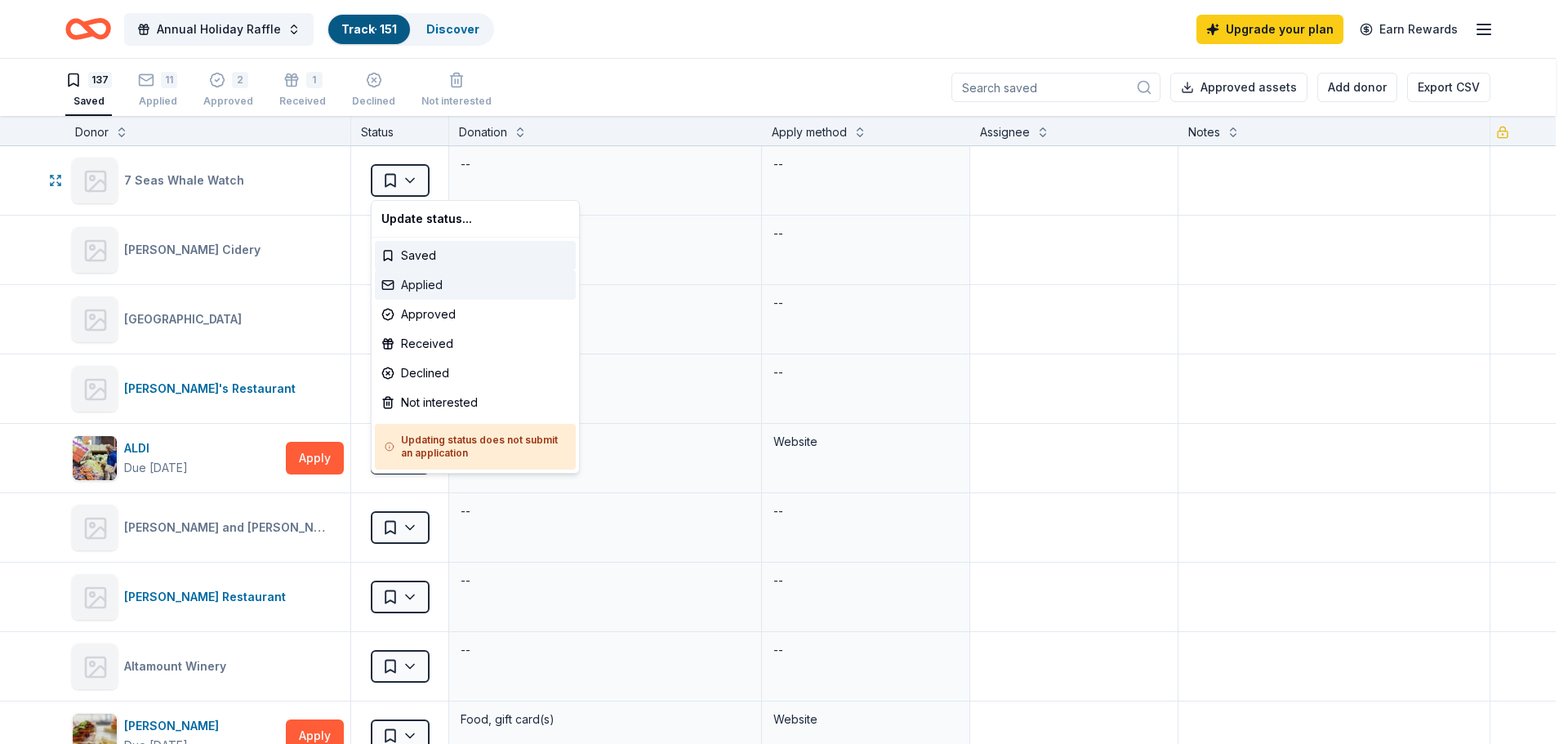 click on "Applied" at bounding box center [475, 285] 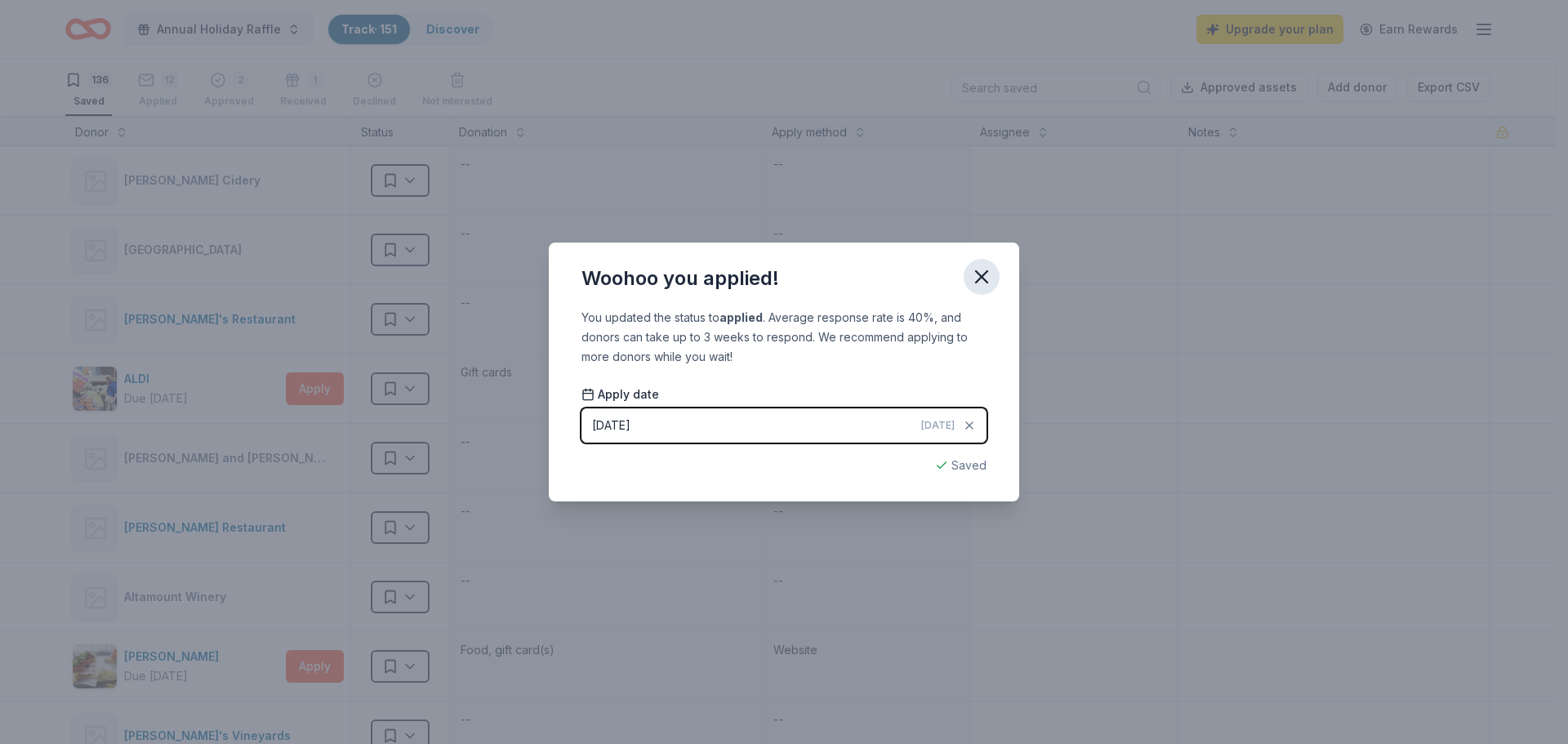 click 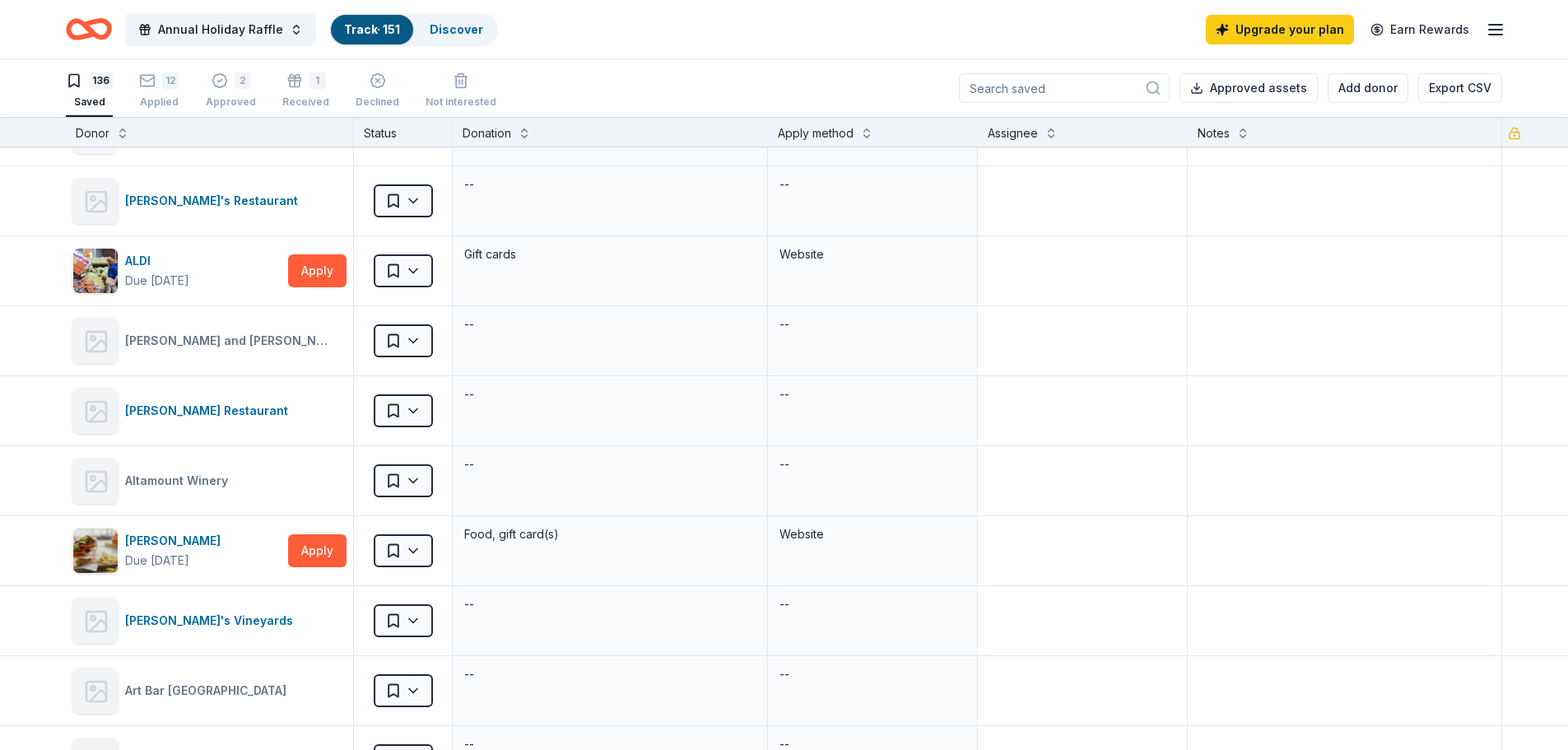 scroll, scrollTop: 123, scrollLeft: 0, axis: vertical 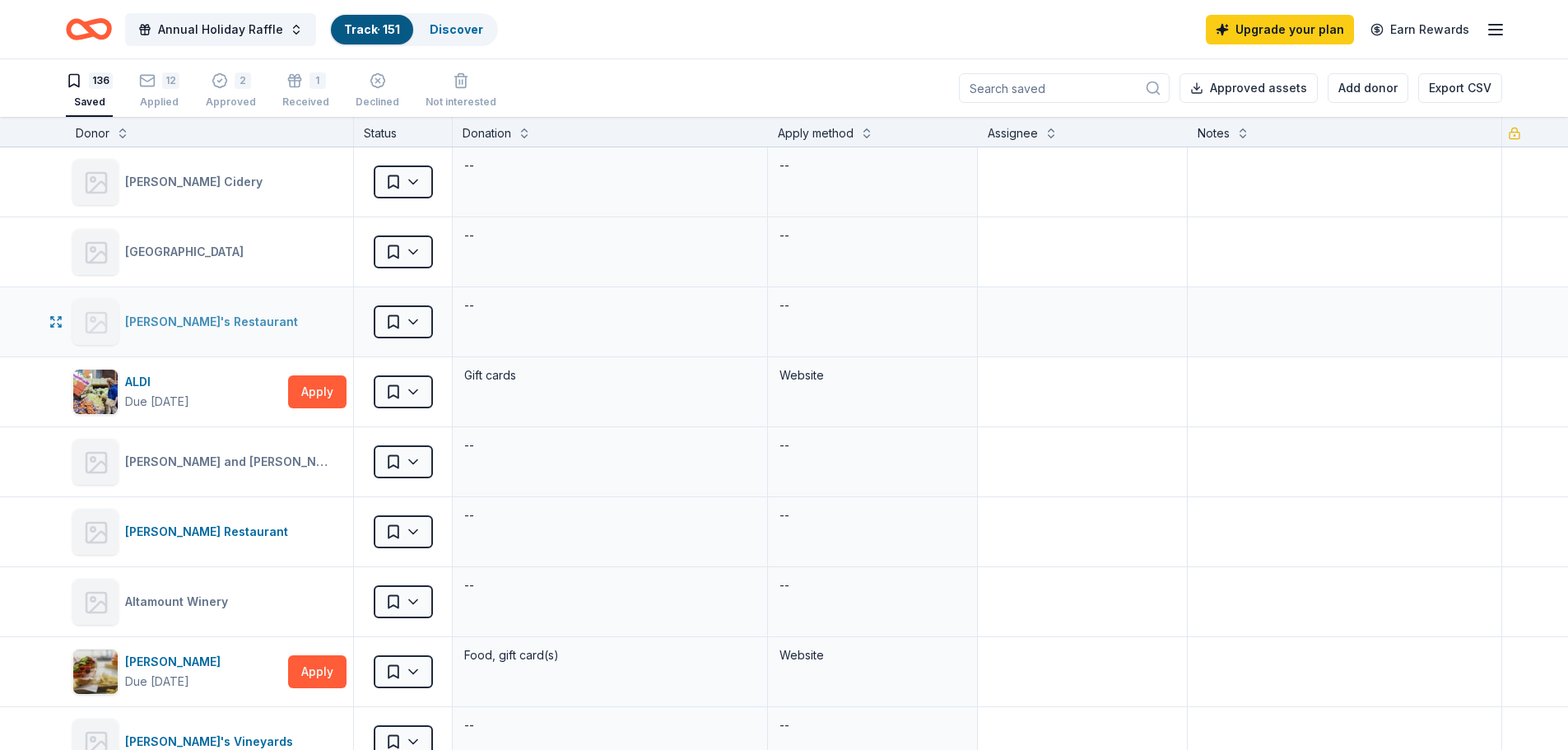 click on "[PERSON_NAME]'s Restaurant" at bounding box center (215, 322) 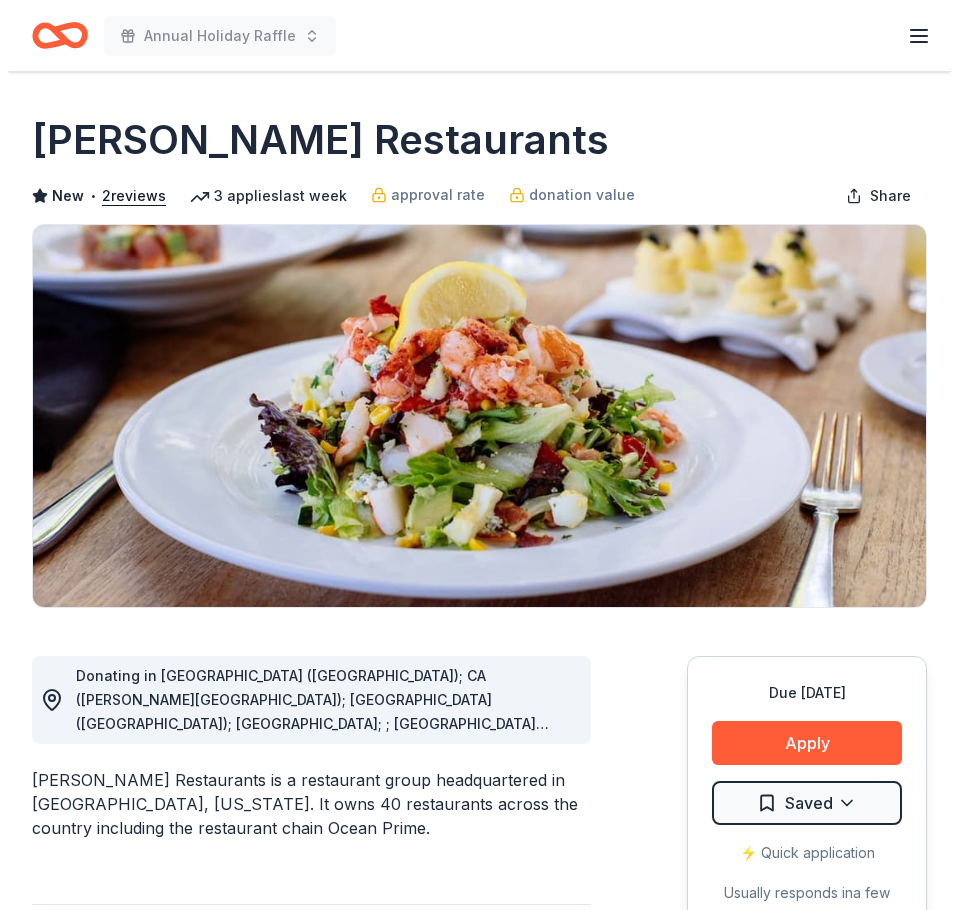 scroll, scrollTop: 0, scrollLeft: 0, axis: both 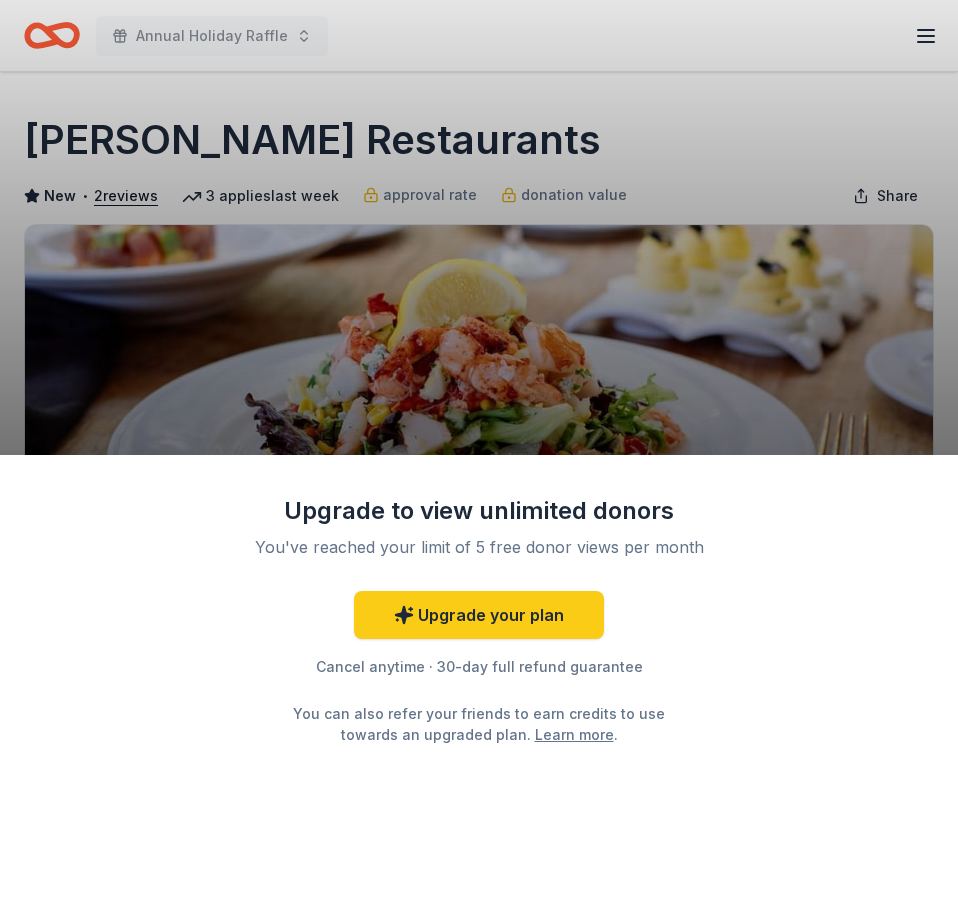 click on "Upgrade to view unlimited donors You've reached your limit of 5 free donor views per month Upgrade your plan Cancel anytime · 30-day full refund guarantee You can also refer your friends to earn credits to use towards an upgraded plan.   Learn more ." at bounding box center [479, 455] 